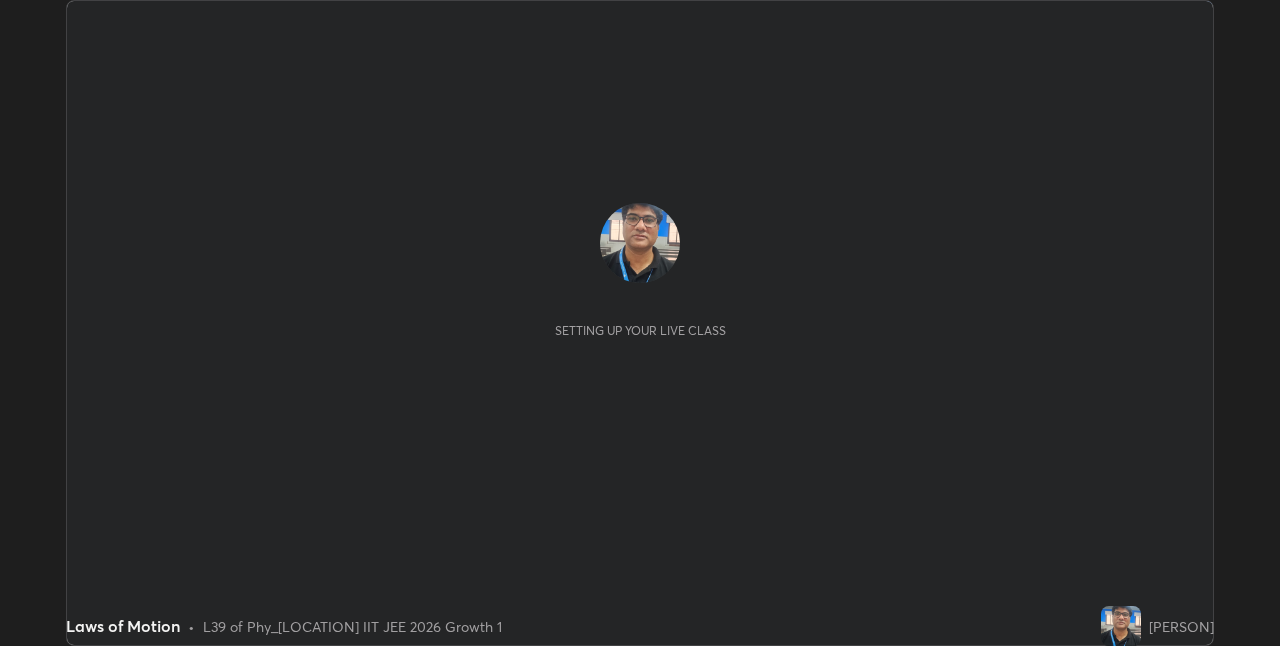 scroll, scrollTop: 0, scrollLeft: 0, axis: both 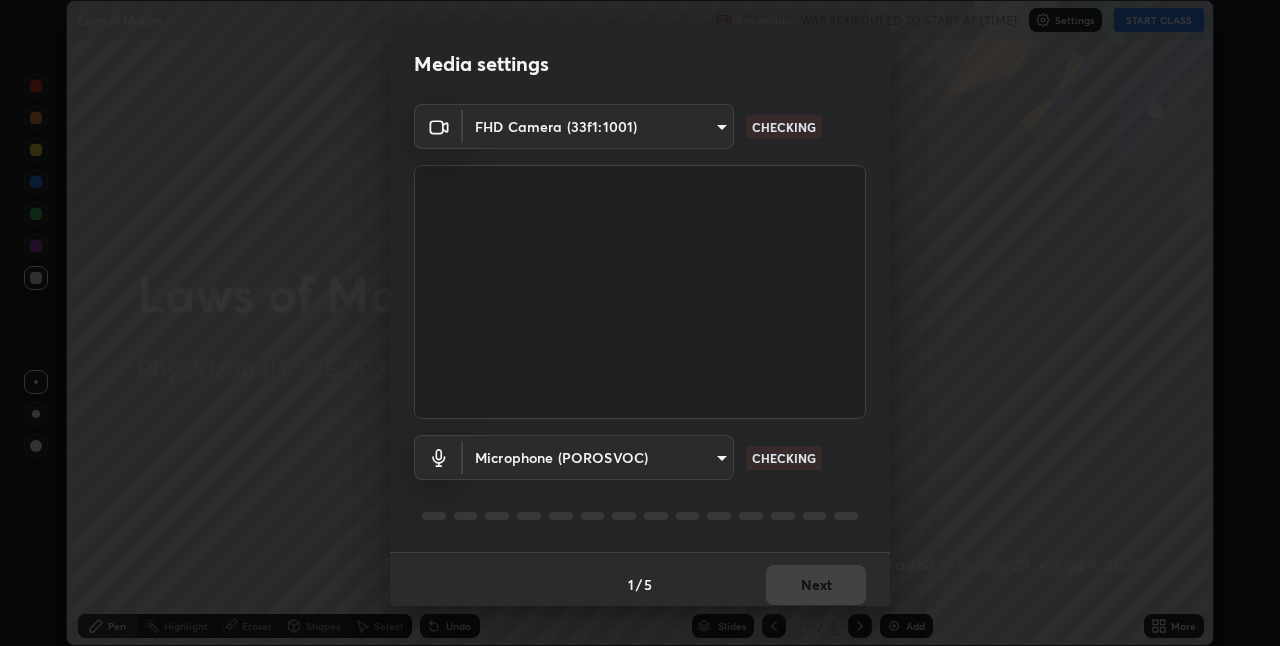 type on "82b3f85b5e9e3cb5410da62672371ba77949153d3e663b918a465942a6f7c2c1" 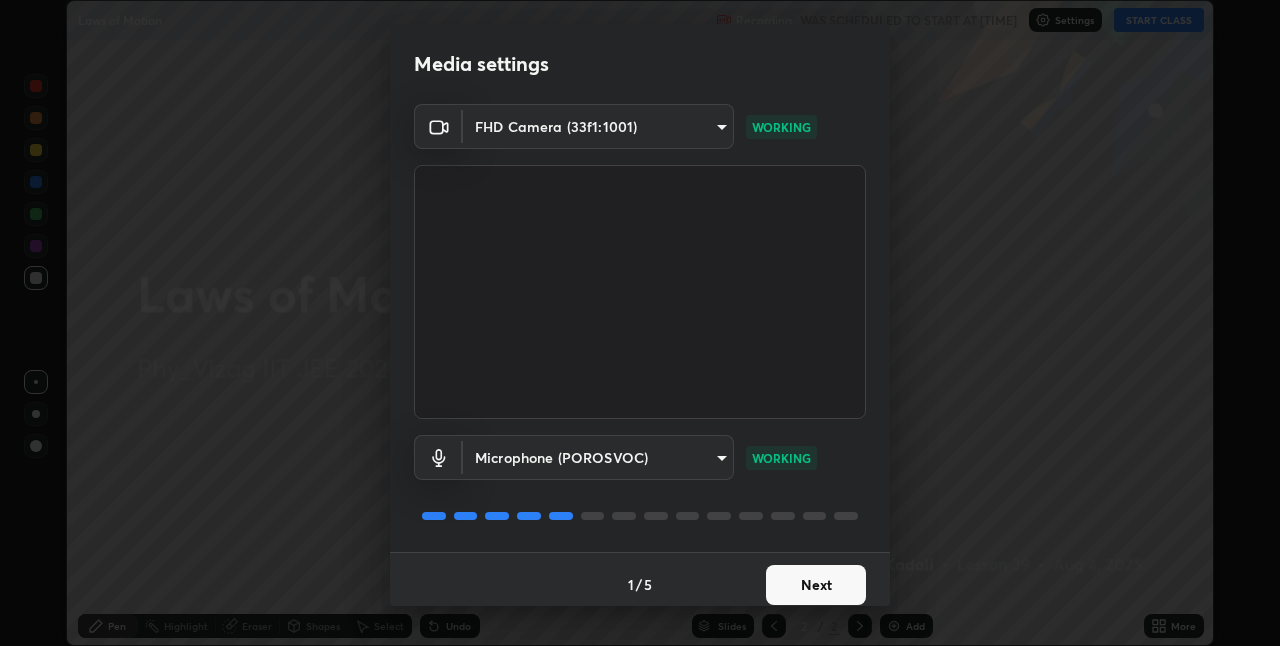 click on "Next" at bounding box center (816, 585) 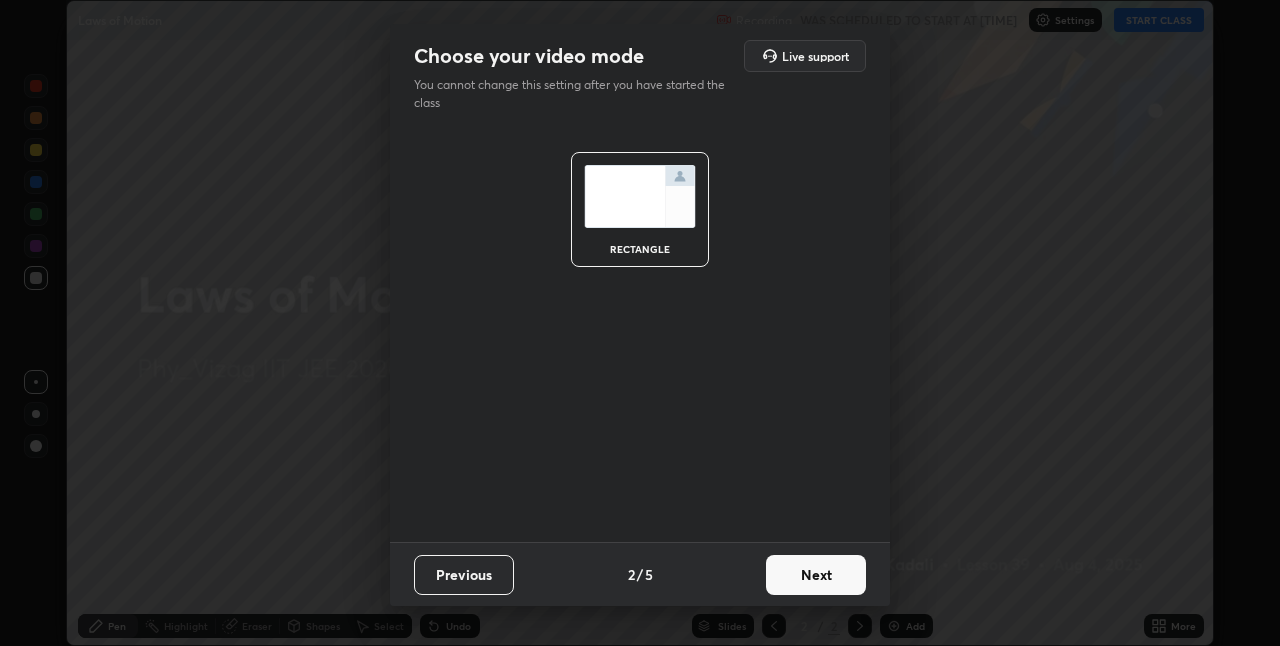 click on "Next" at bounding box center (816, 575) 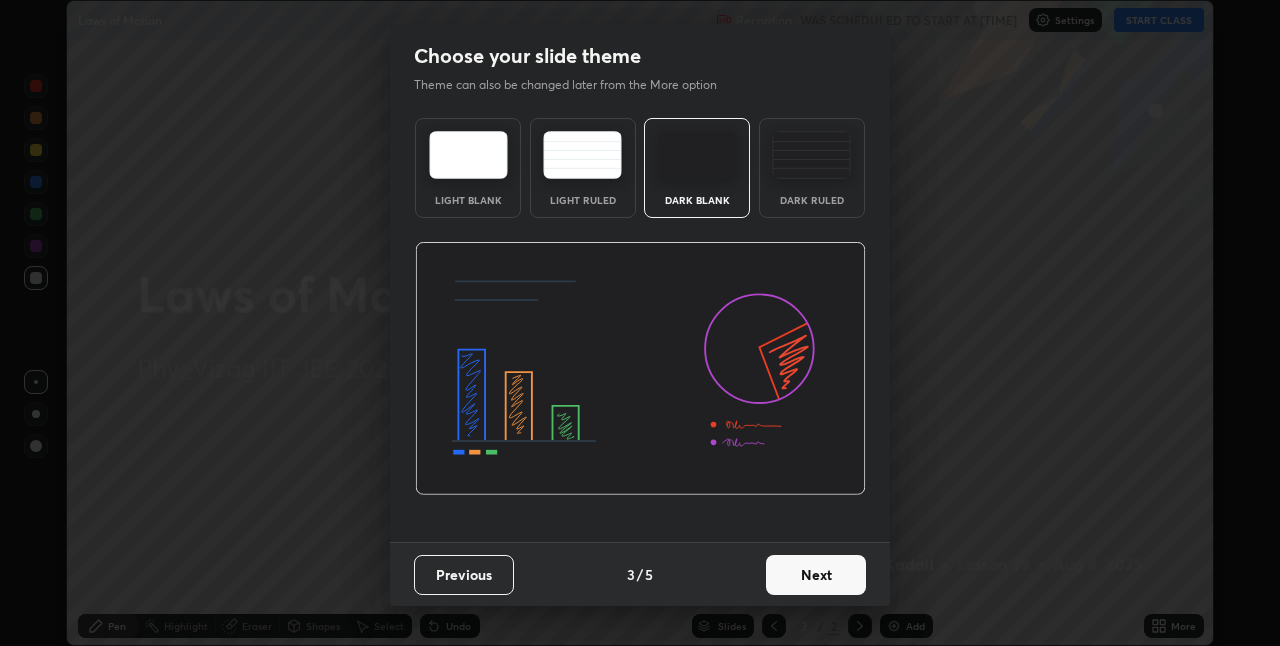 click on "Next" at bounding box center [816, 575] 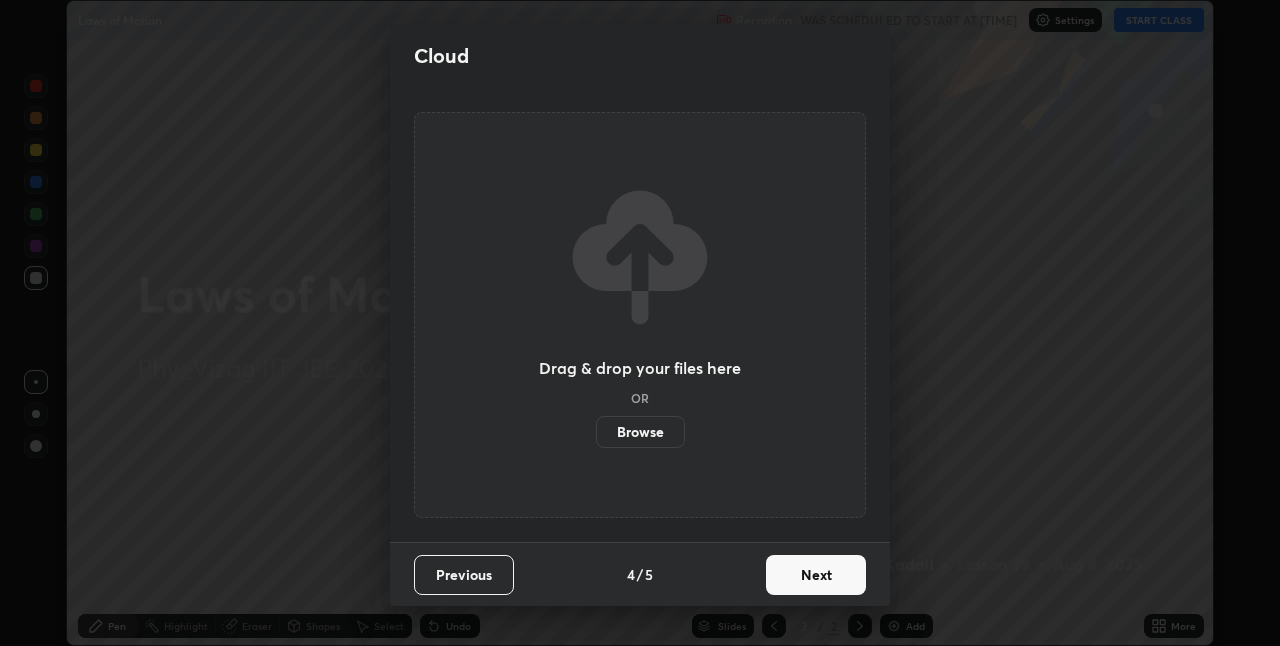 click on "Next" at bounding box center (816, 575) 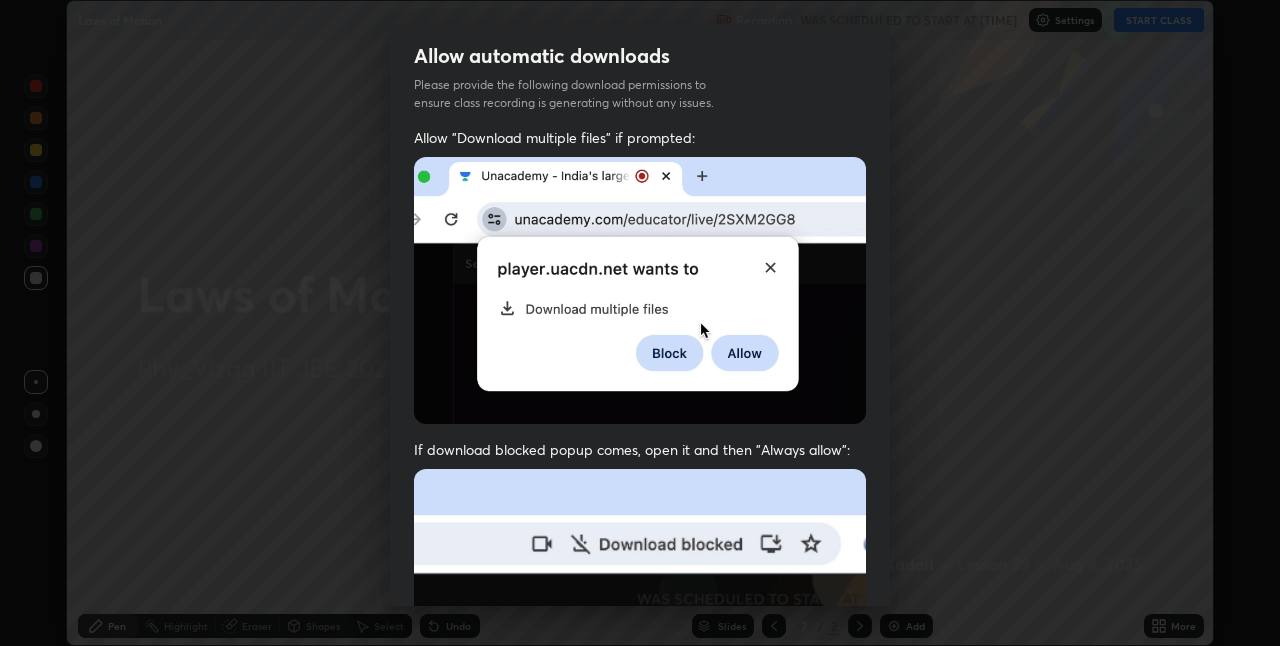 click at bounding box center [640, 687] 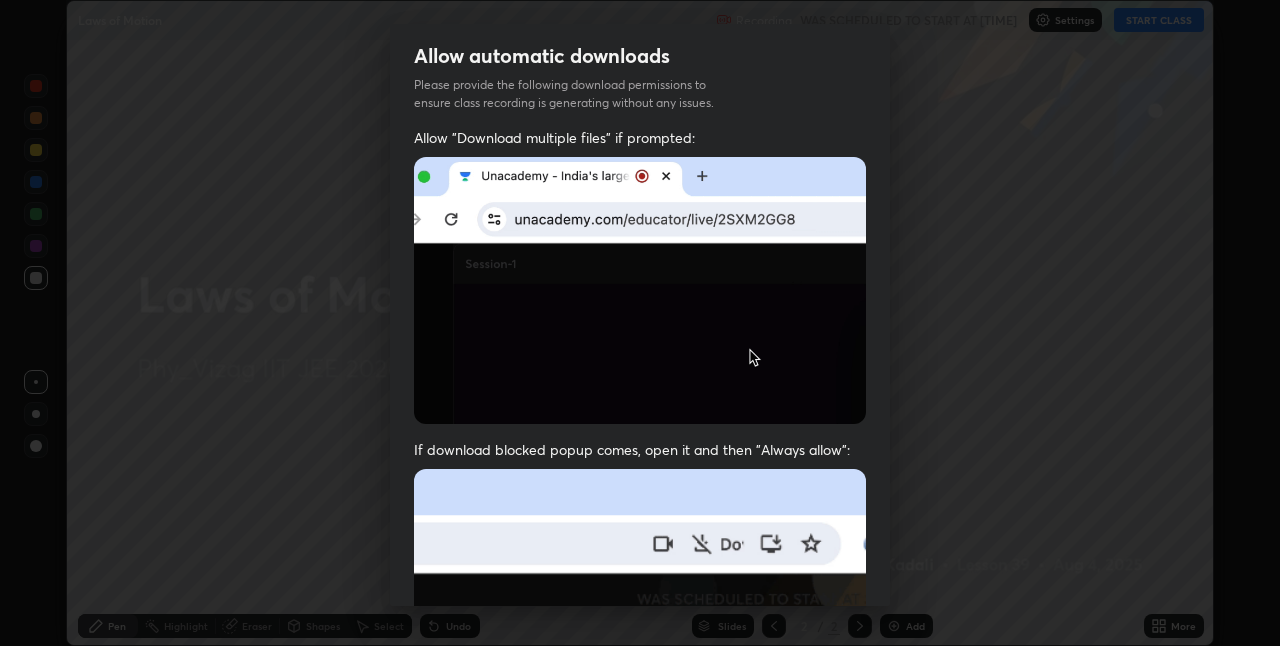 click at bounding box center (640, 687) 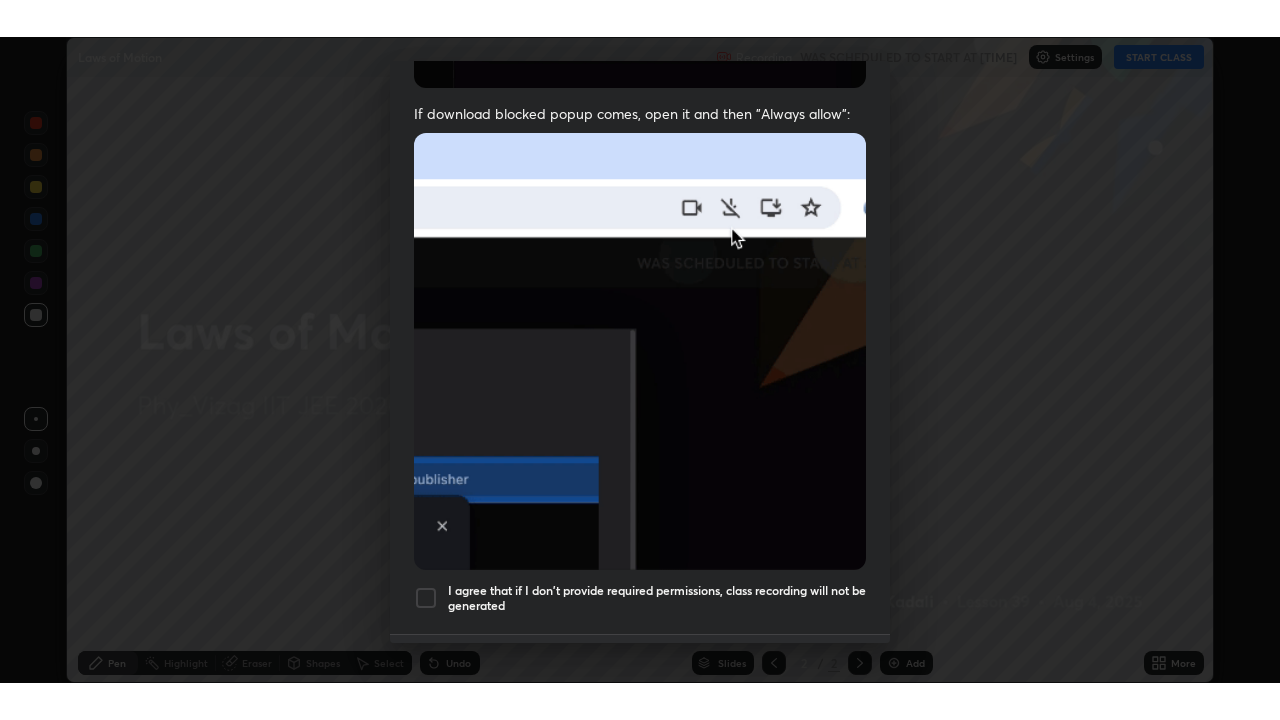 scroll, scrollTop: 418, scrollLeft: 0, axis: vertical 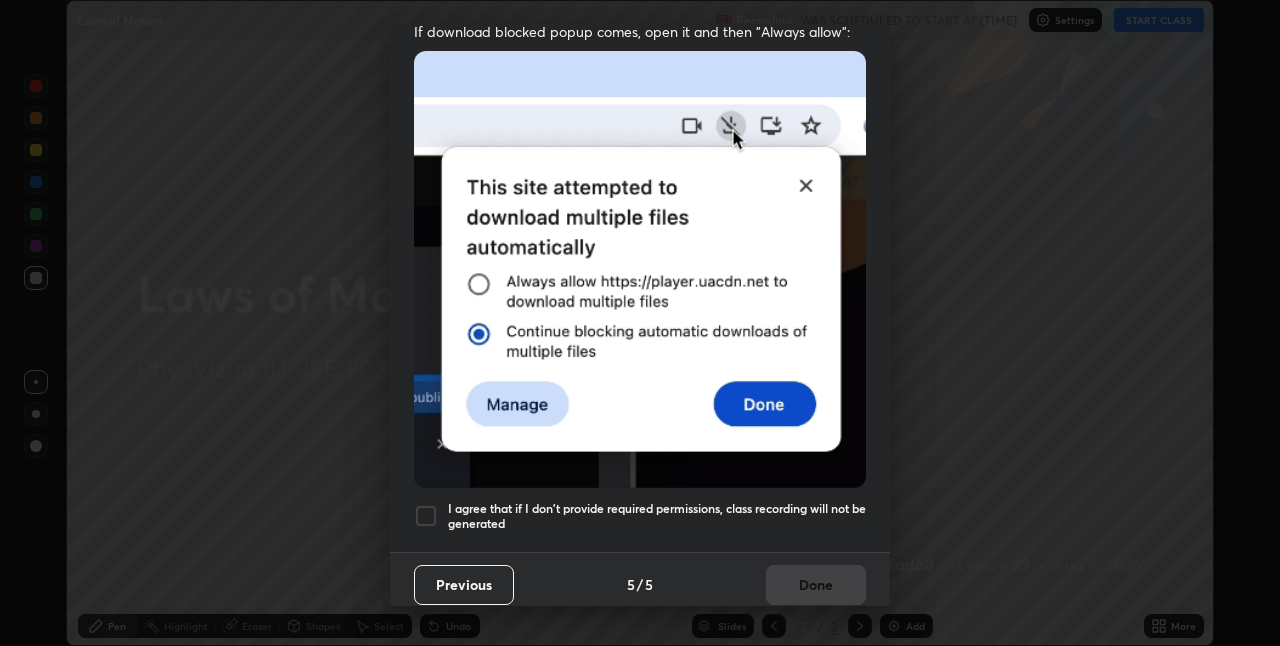 click at bounding box center [426, 516] 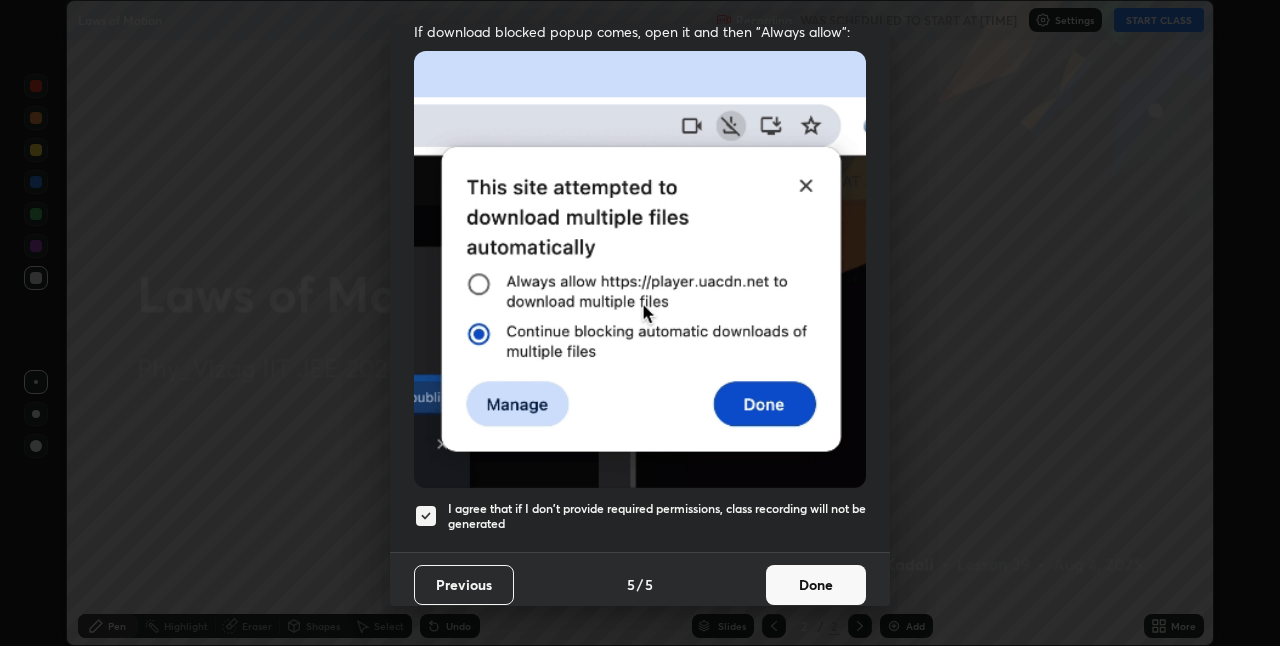 click on "Done" at bounding box center (816, 585) 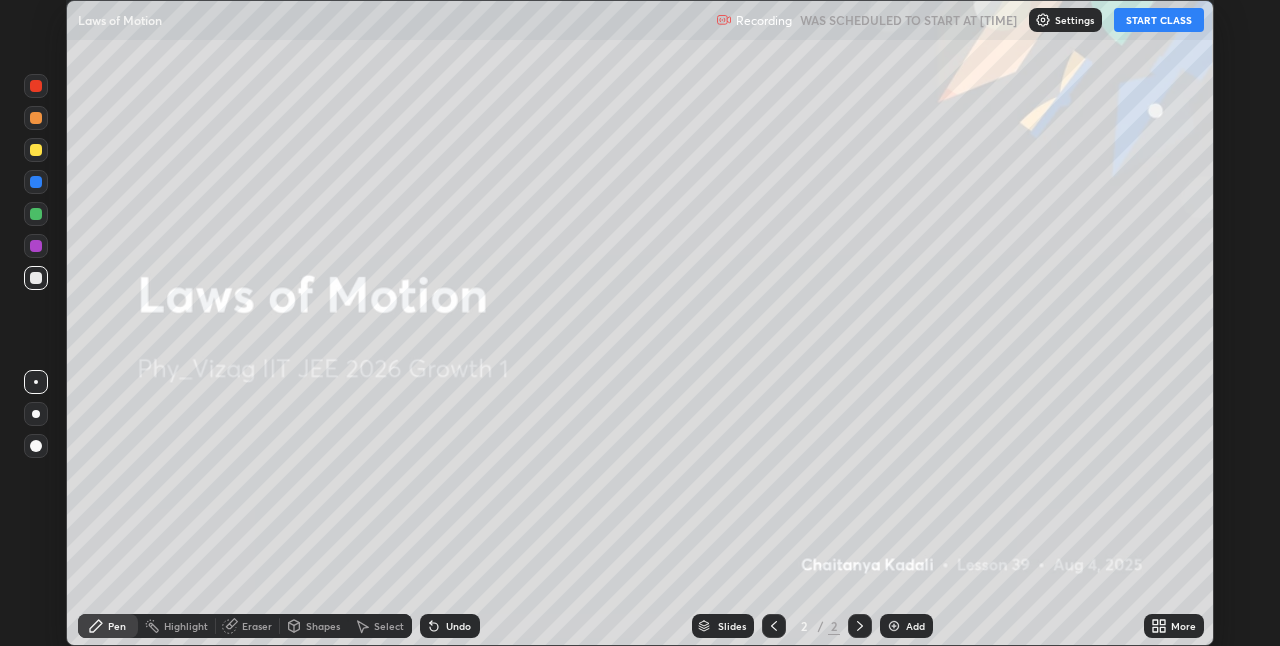 click on "START CLASS" at bounding box center (1159, 20) 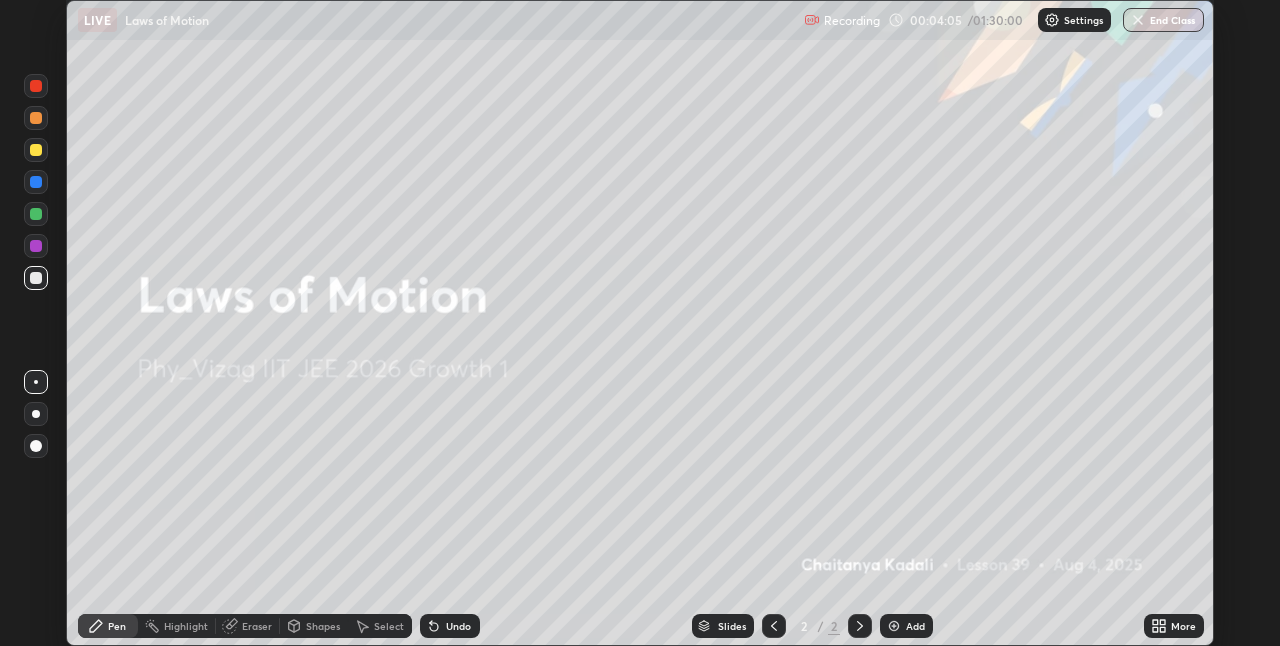 click on "Add" at bounding box center (915, 626) 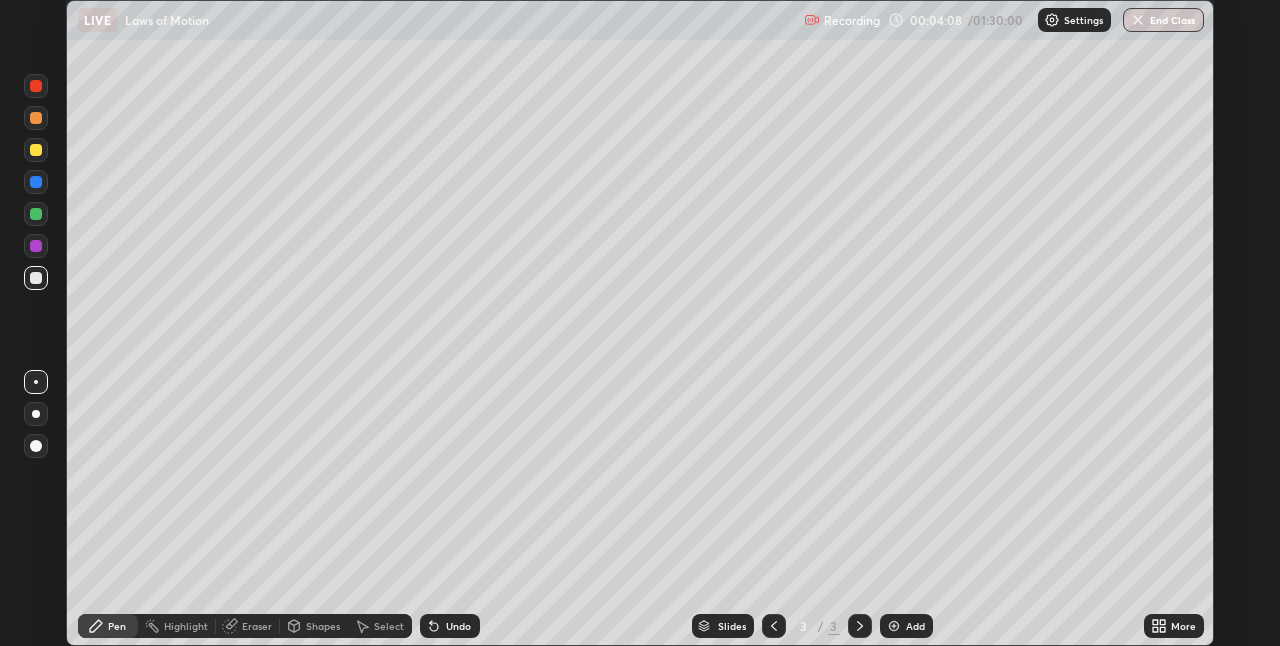 click at bounding box center (36, 446) 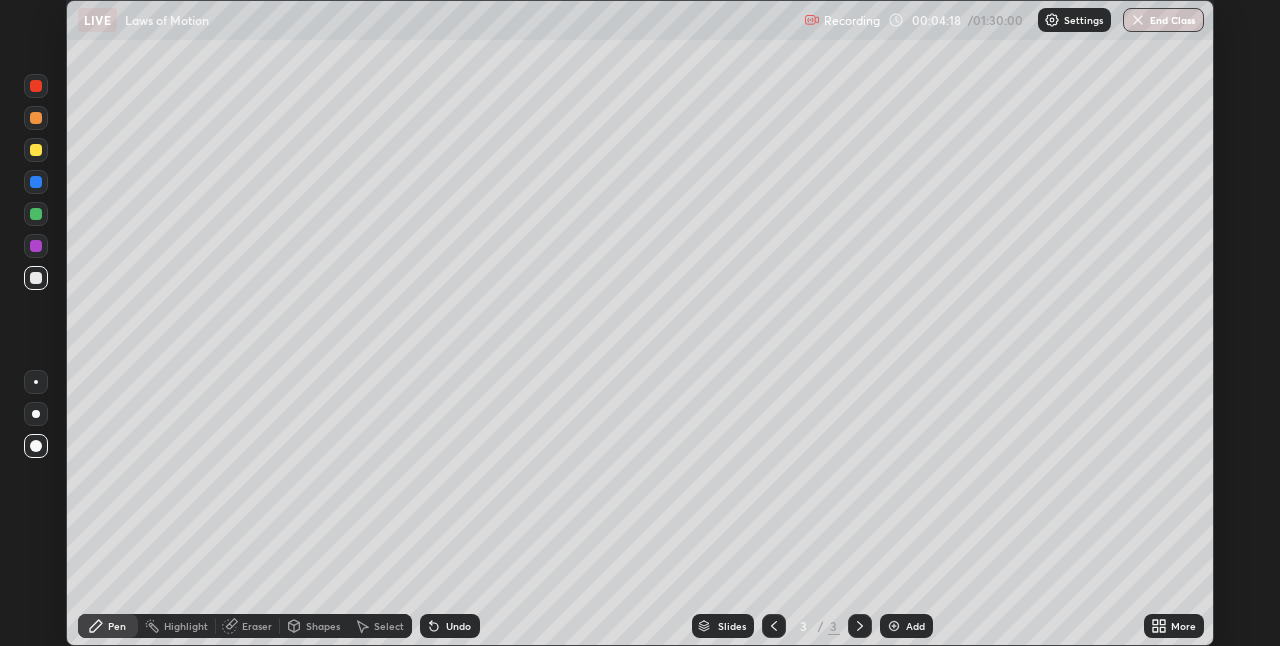 click on "Undo" at bounding box center [458, 626] 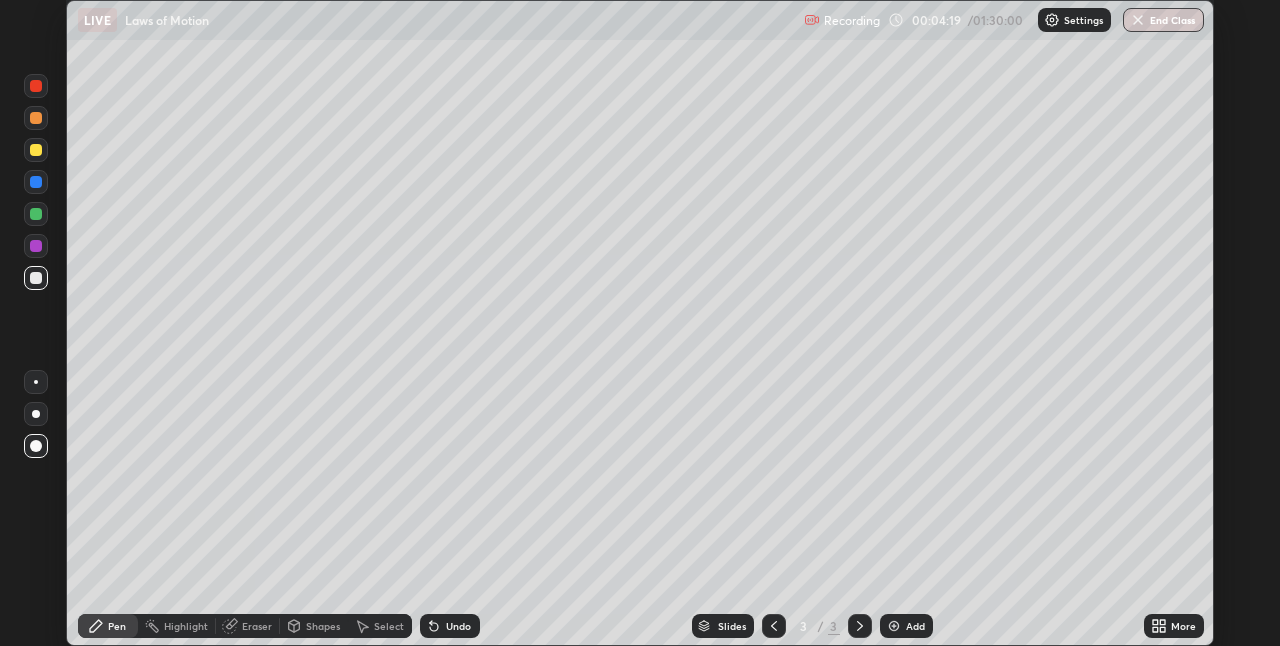 click on "Undo" at bounding box center (450, 626) 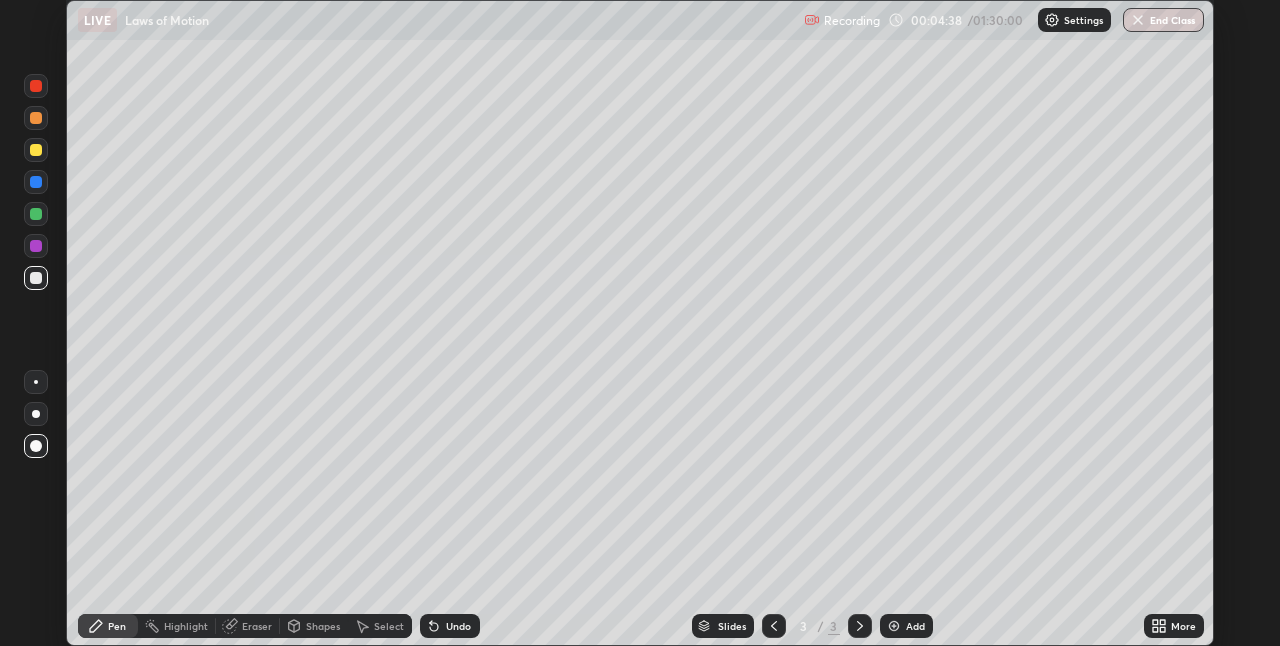 click 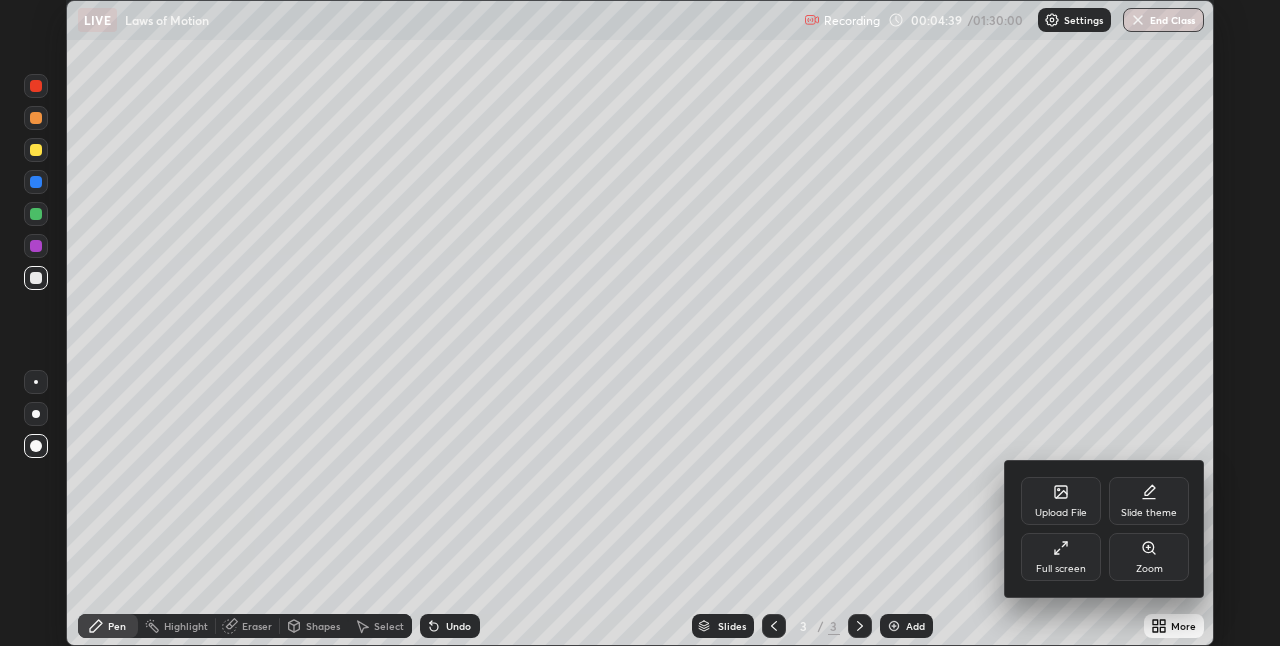 click on "Full screen" at bounding box center (1061, 557) 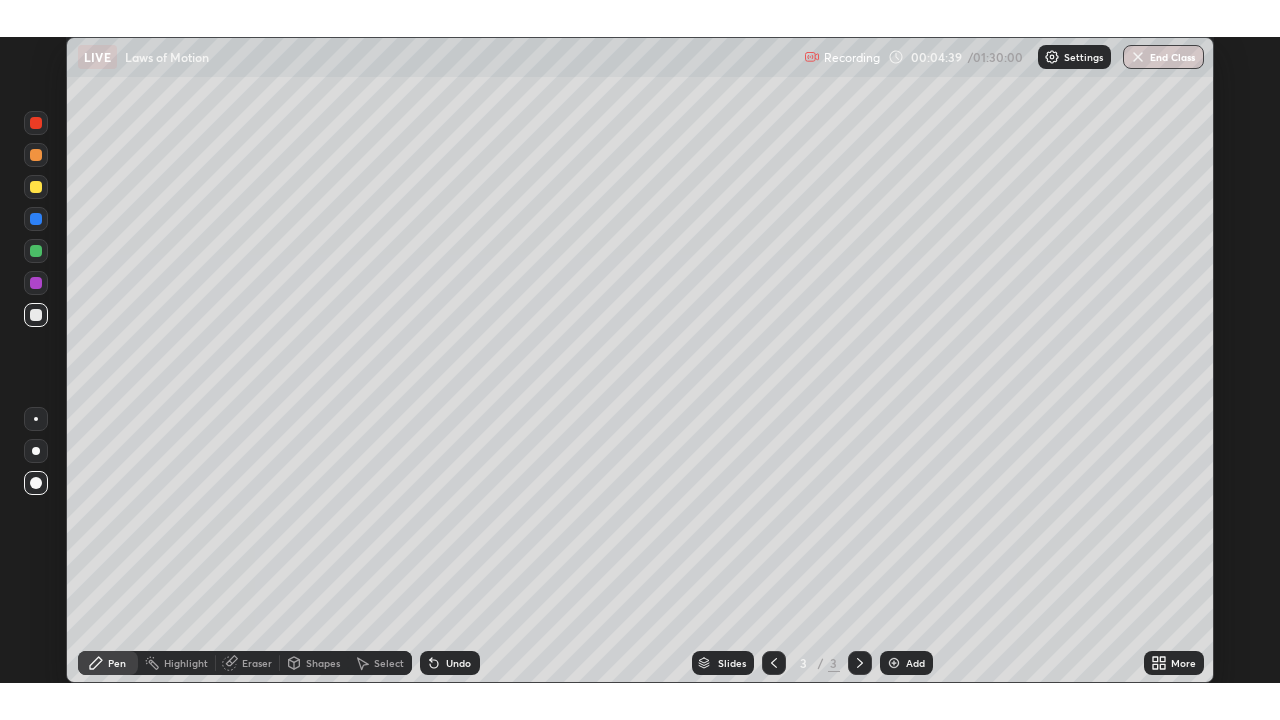 scroll, scrollTop: 99280, scrollLeft: 98720, axis: both 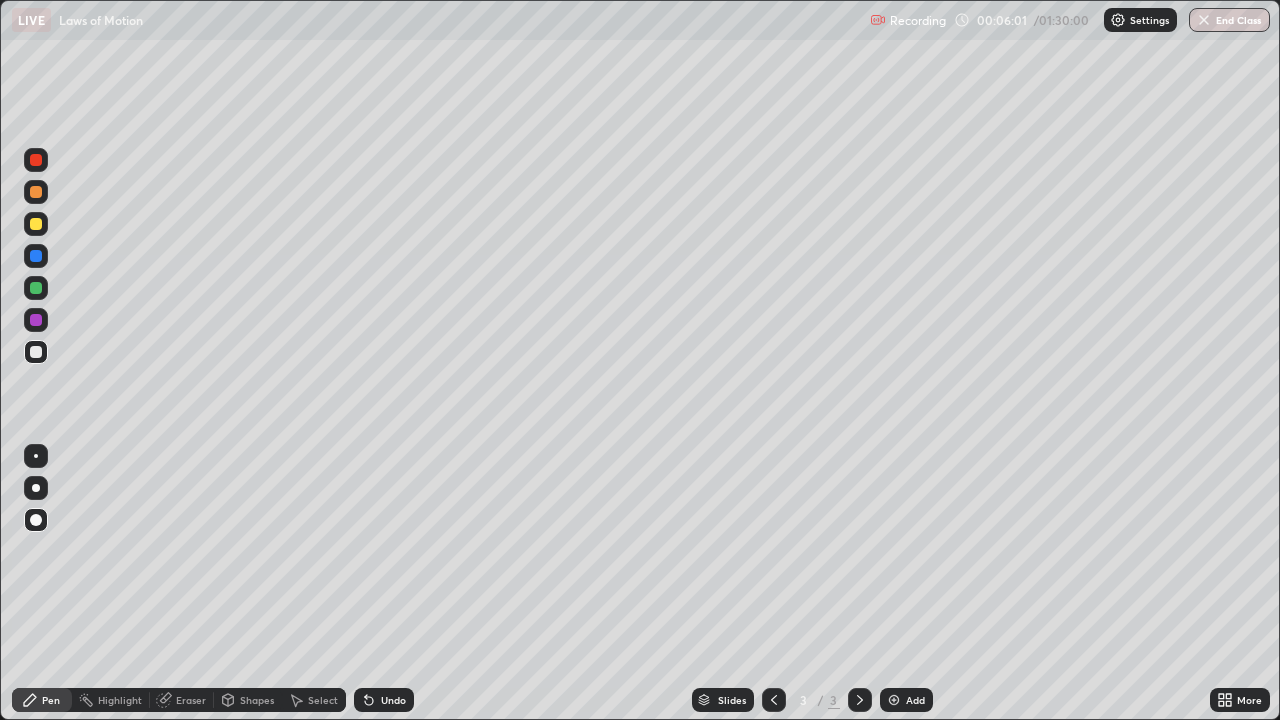 click on "Undo" at bounding box center [393, 700] 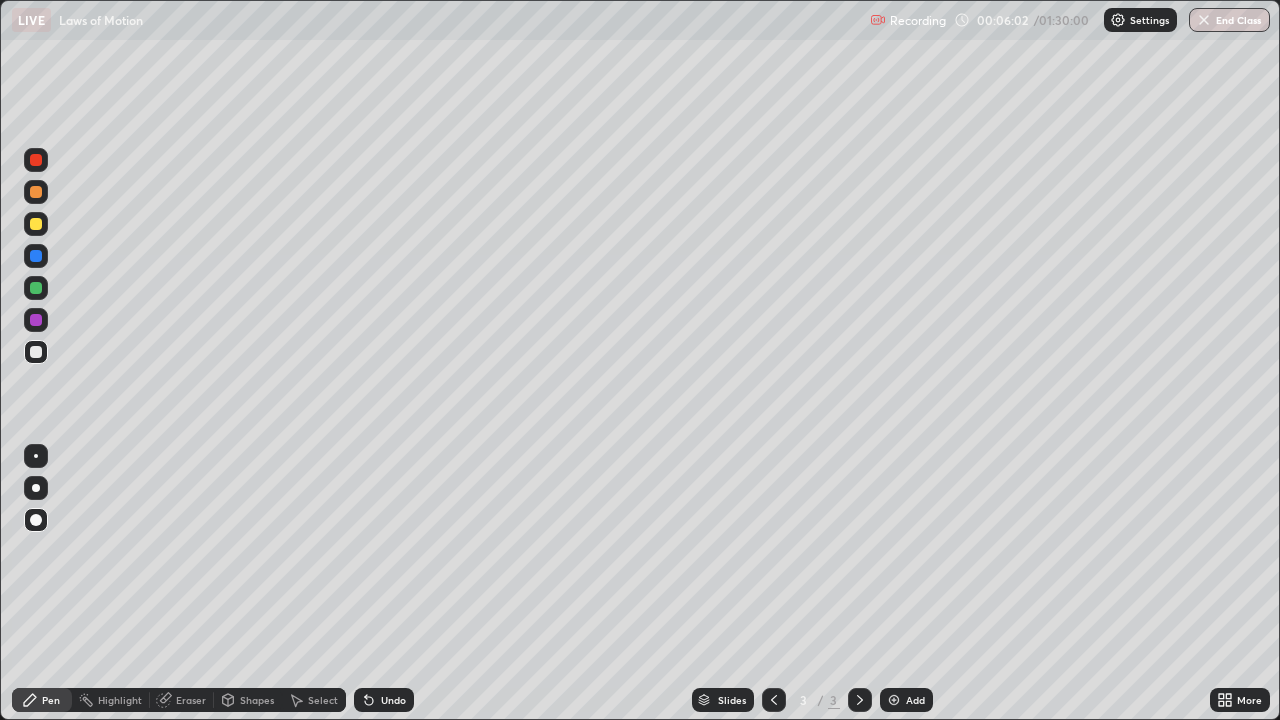 click on "Undo" at bounding box center (393, 700) 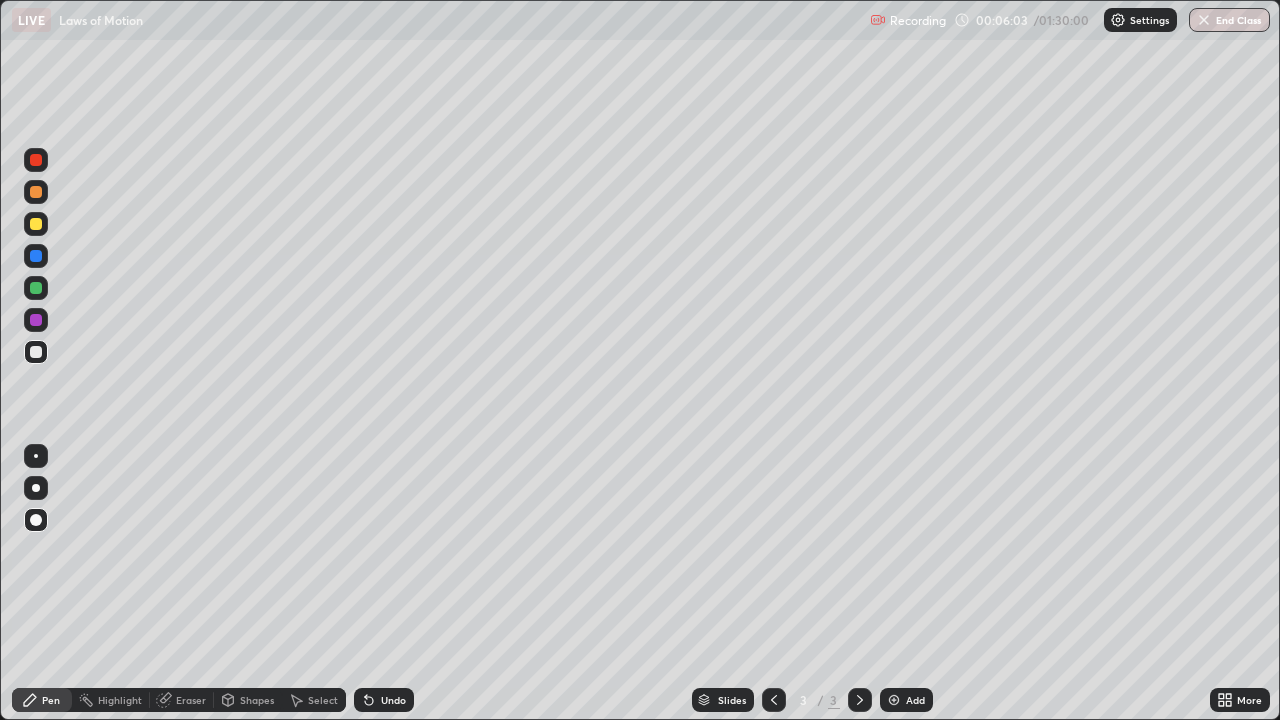 click on "Undo" at bounding box center [384, 700] 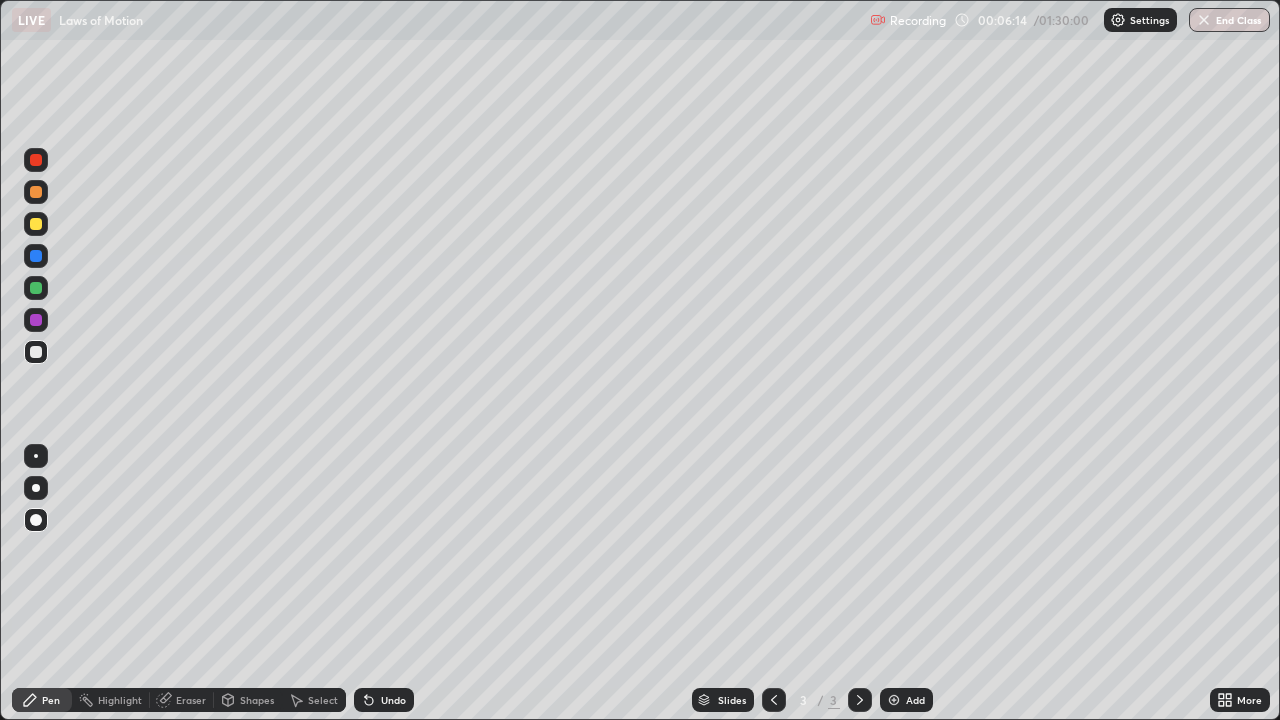 click at bounding box center (36, 224) 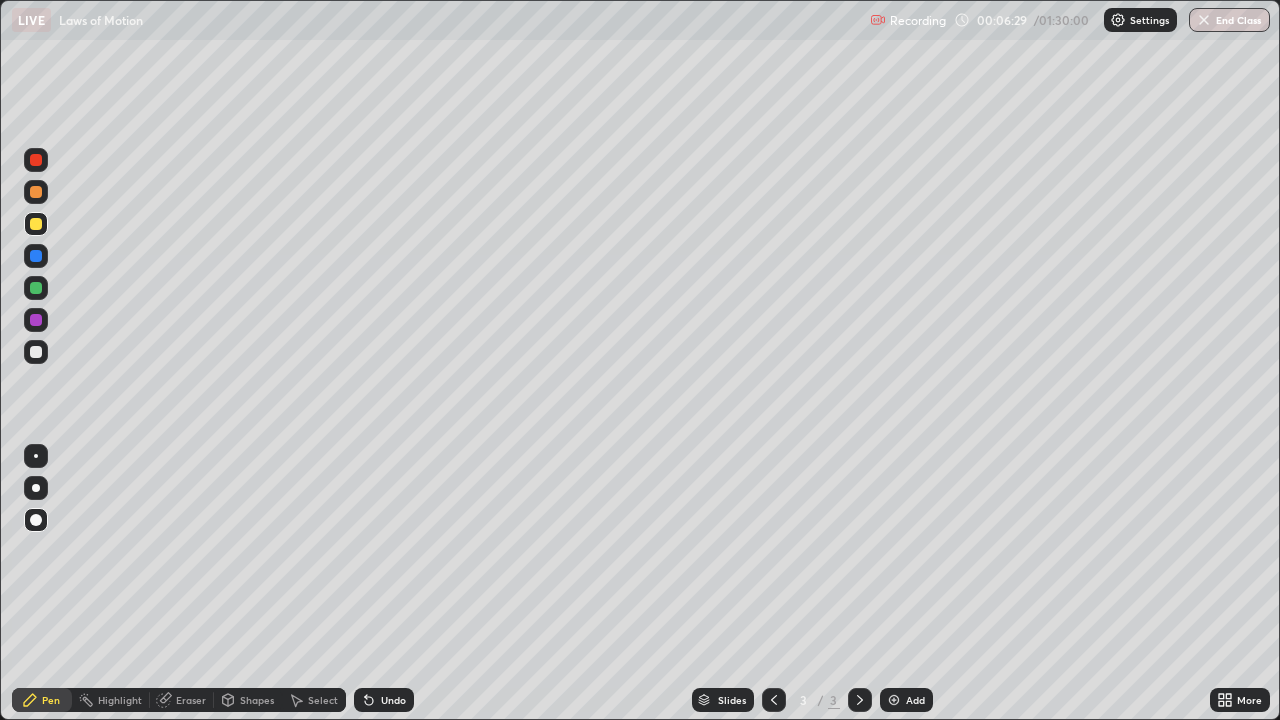 click at bounding box center [36, 160] 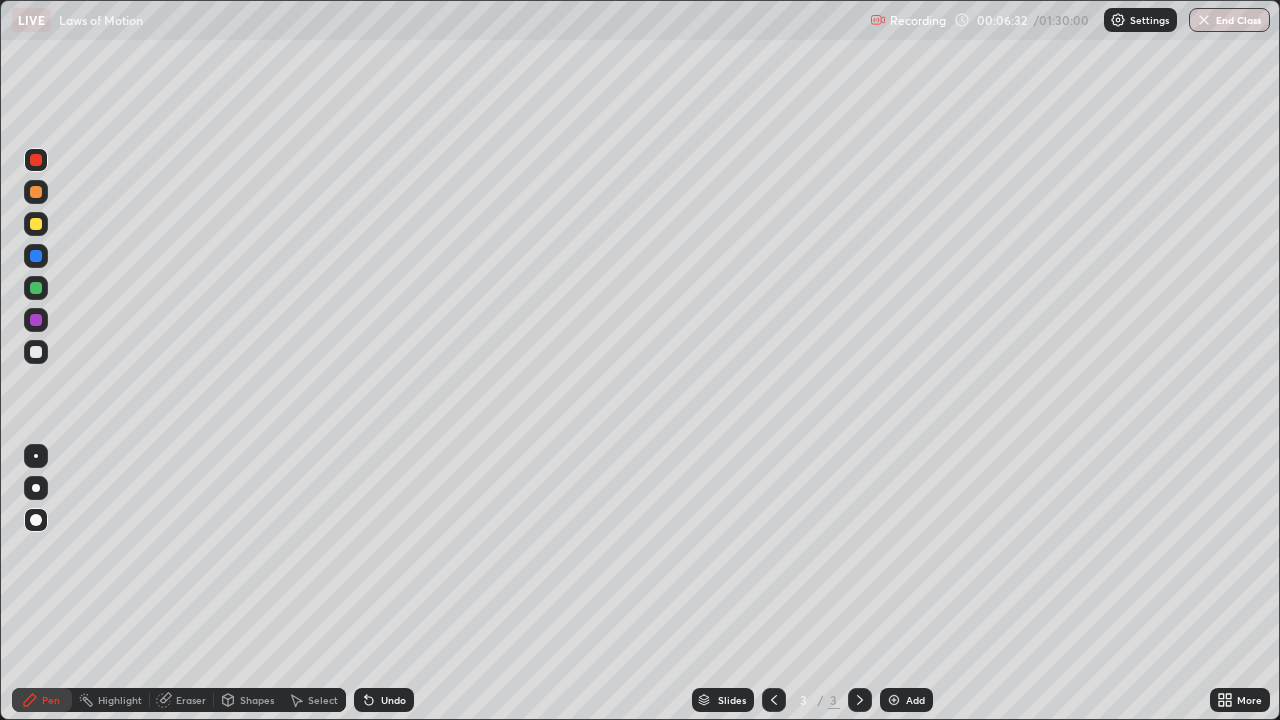 click at bounding box center [36, 352] 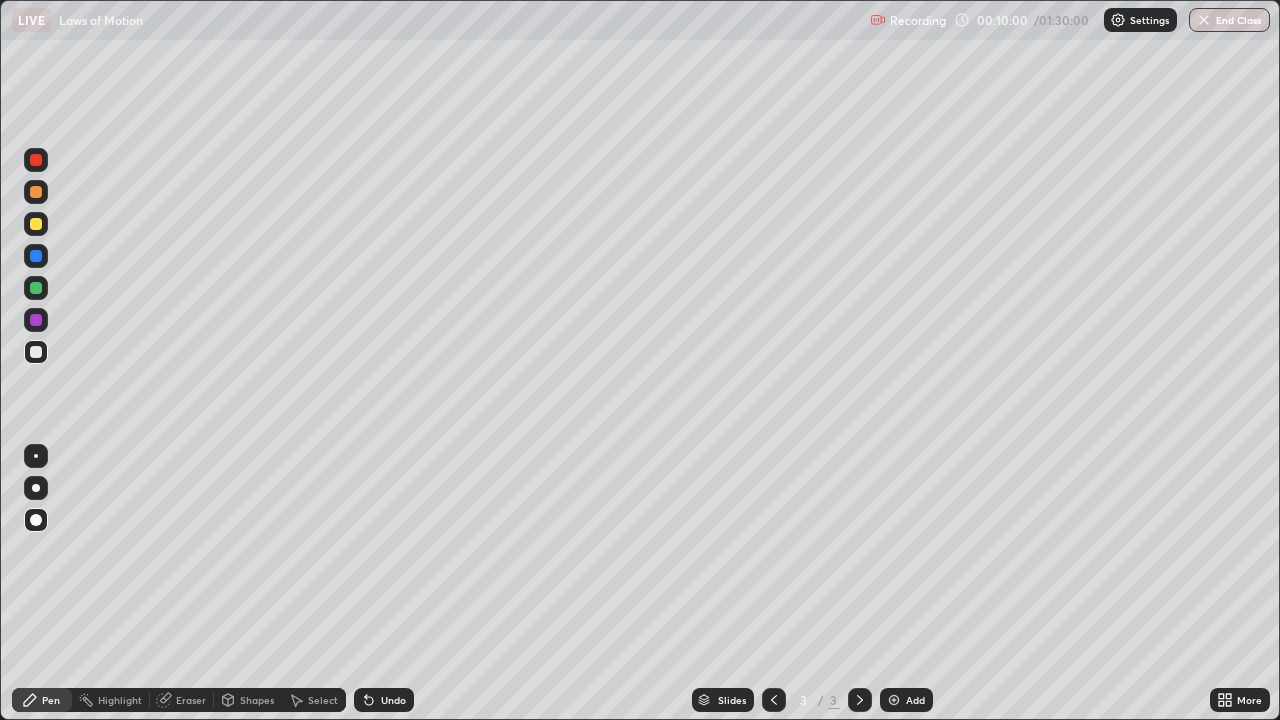 click at bounding box center [36, 352] 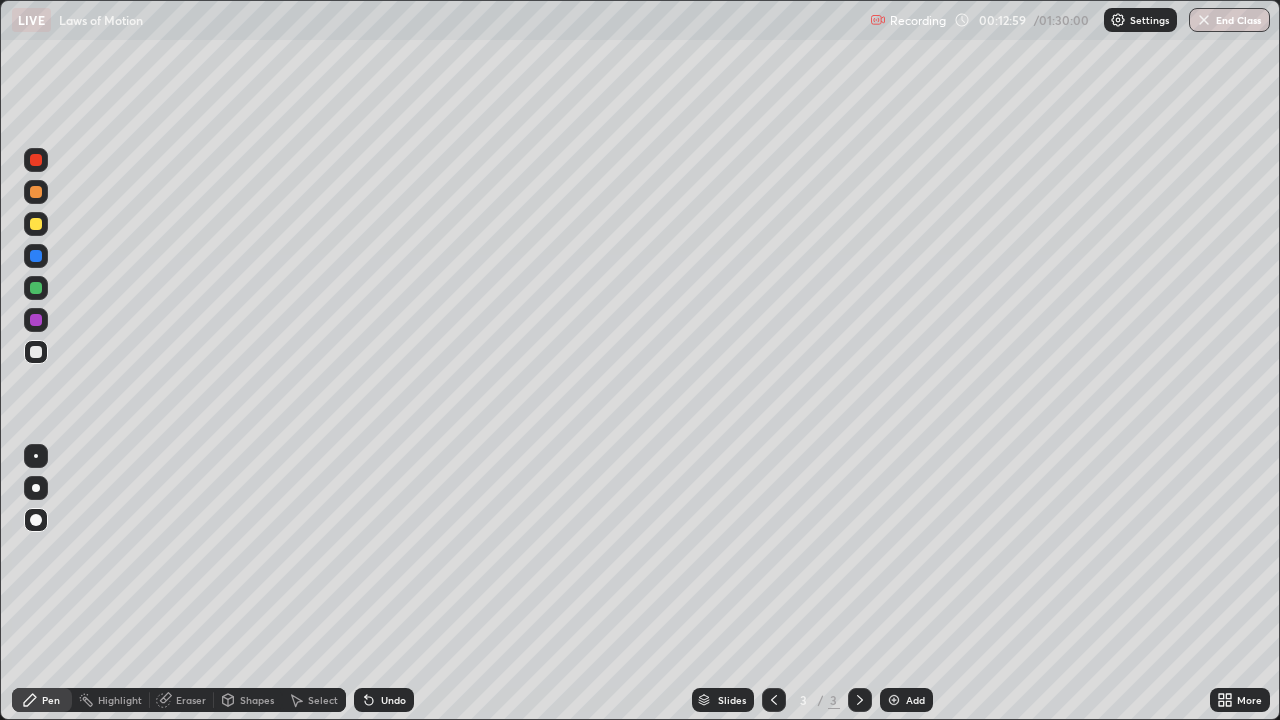 click at bounding box center [36, 352] 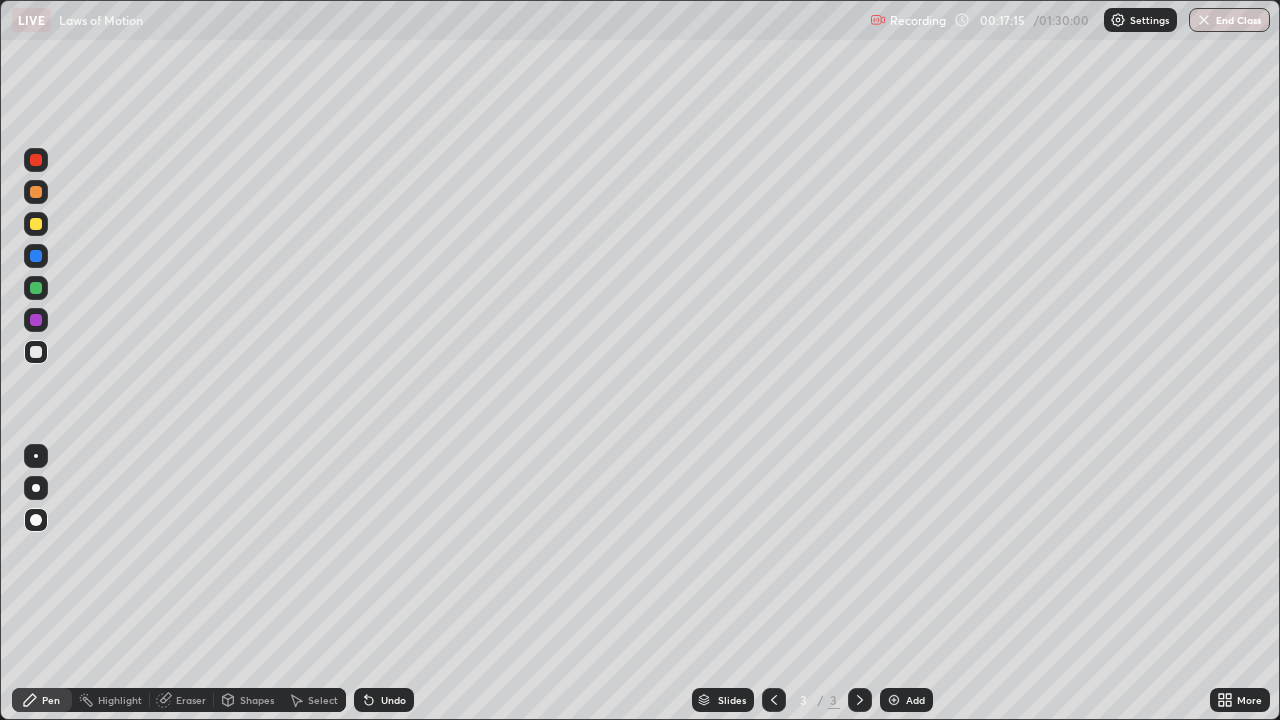 click on "Undo" at bounding box center [384, 700] 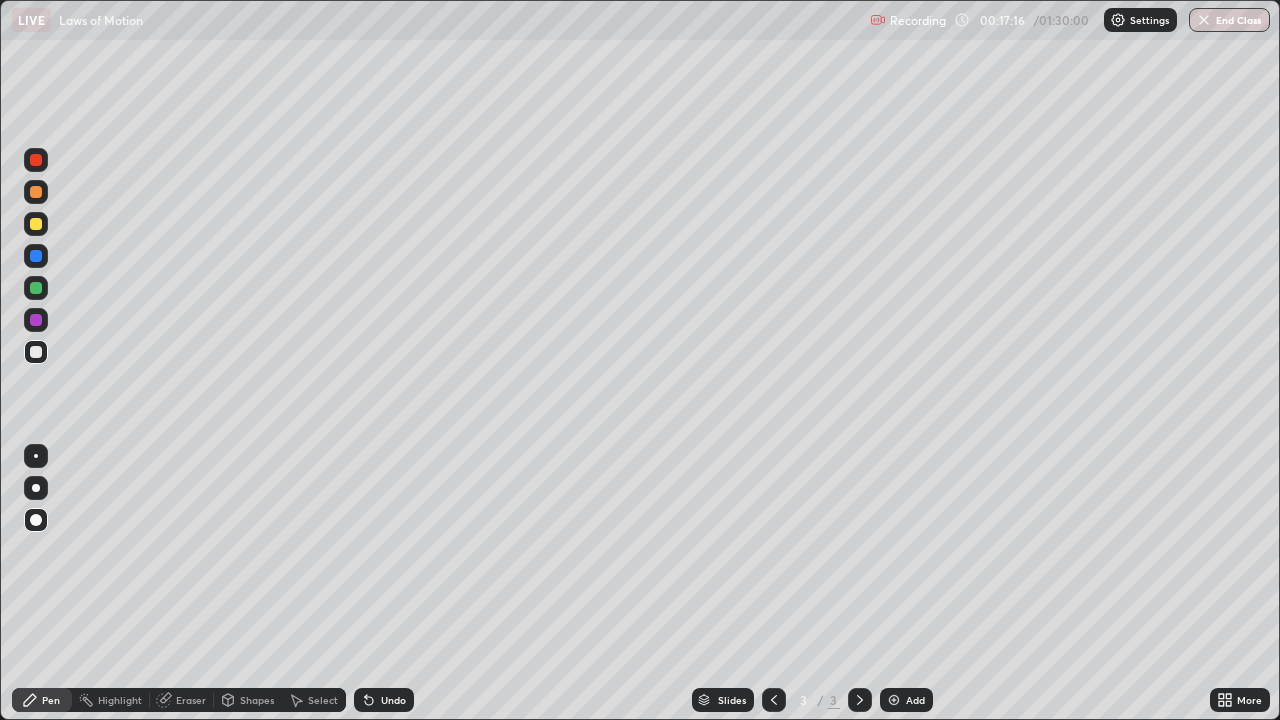 click on "Undo" at bounding box center (384, 700) 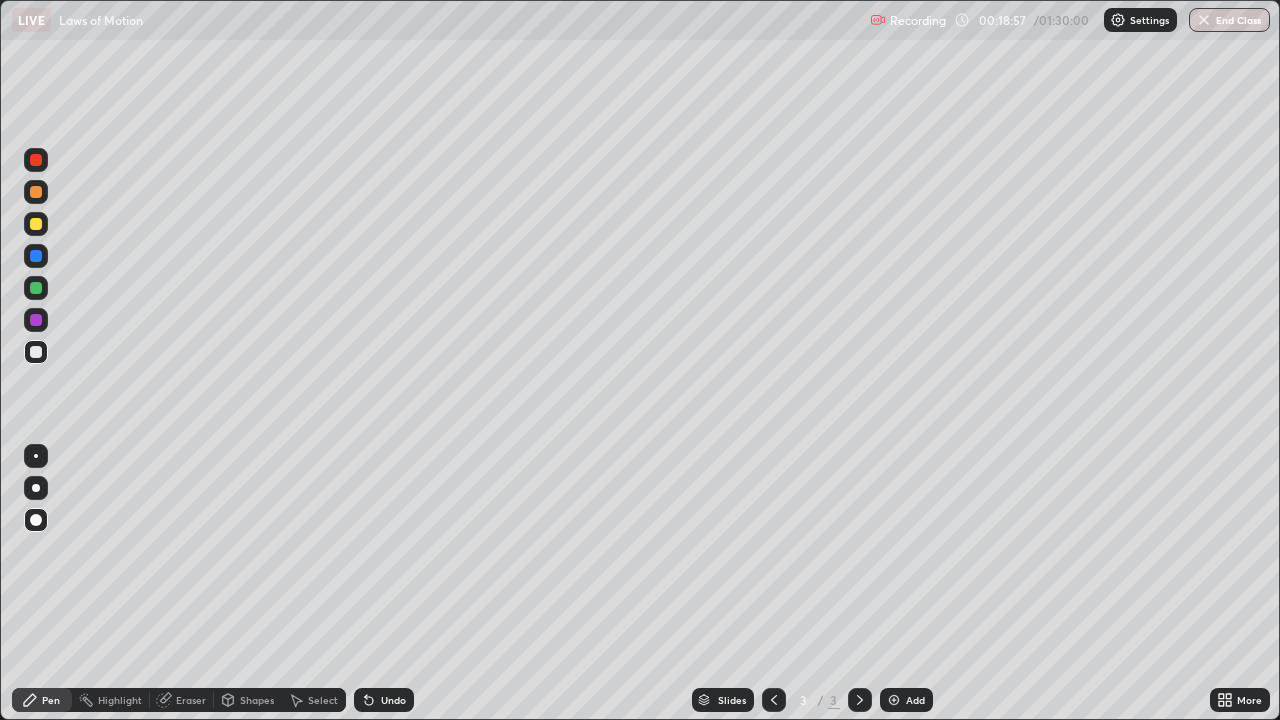 click at bounding box center [36, 224] 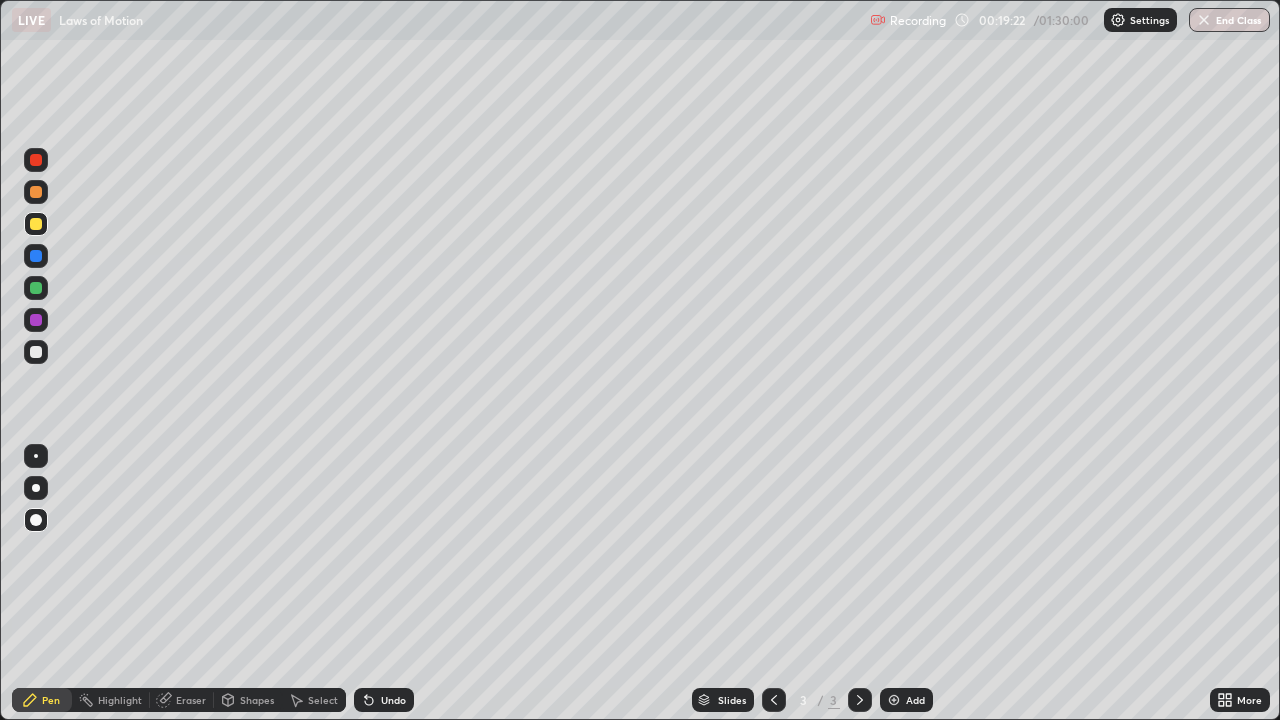 click on "Add" at bounding box center [915, 700] 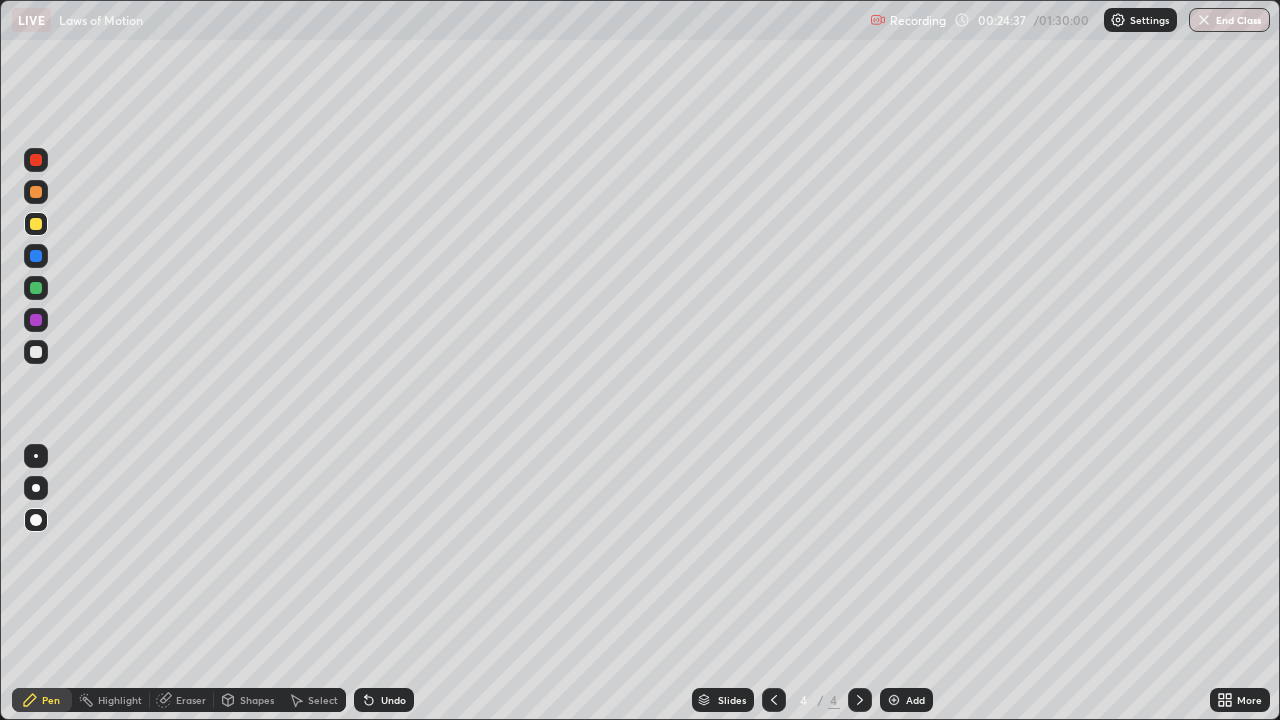 click at bounding box center (36, 288) 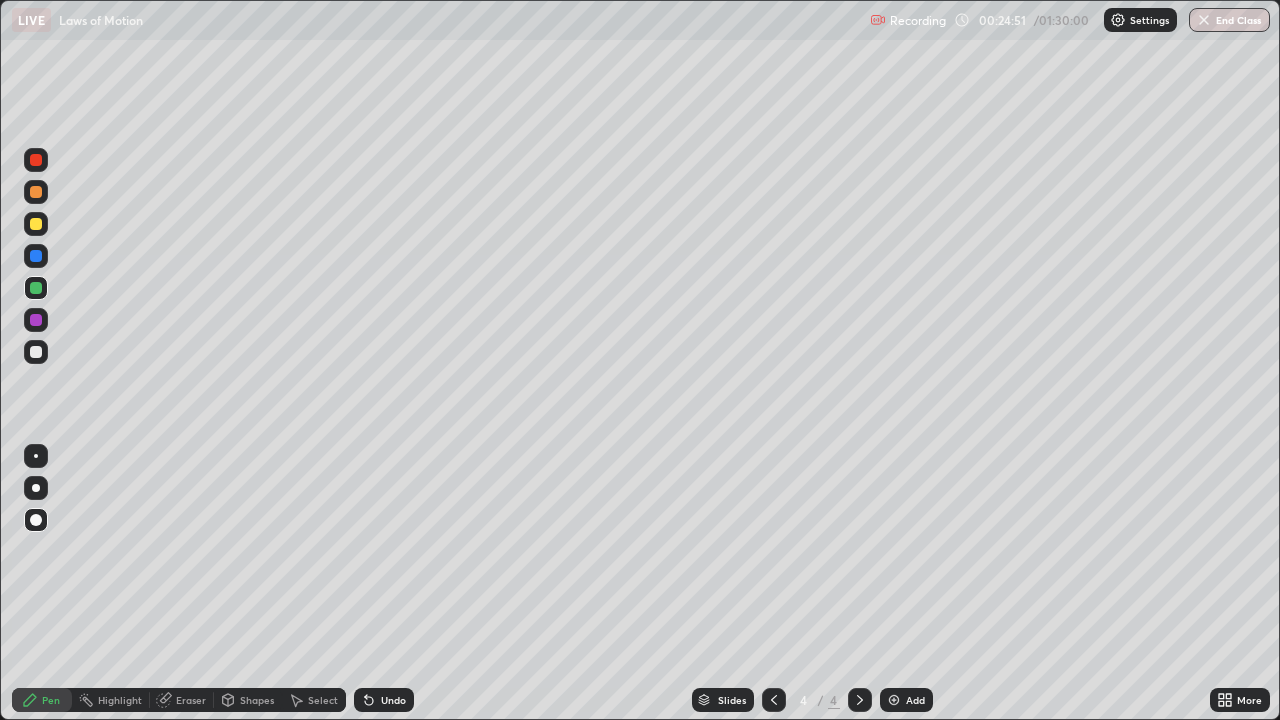 click at bounding box center [36, 320] 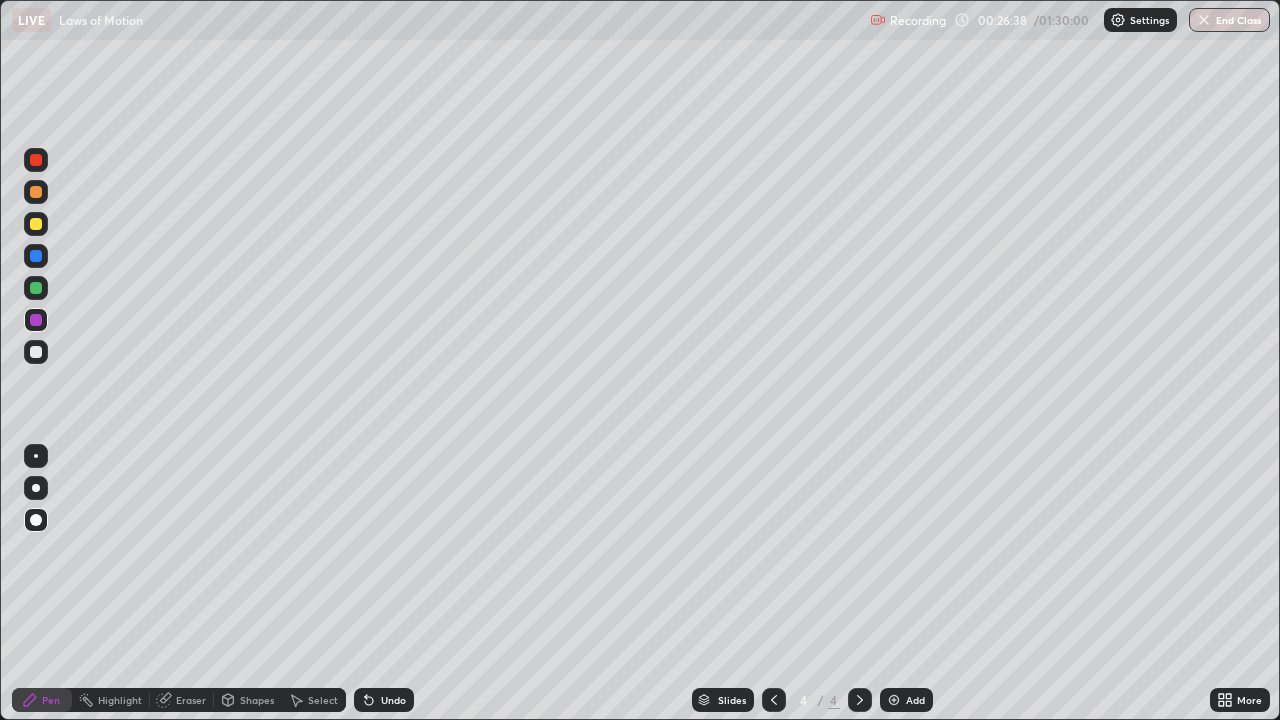 click at bounding box center [36, 352] 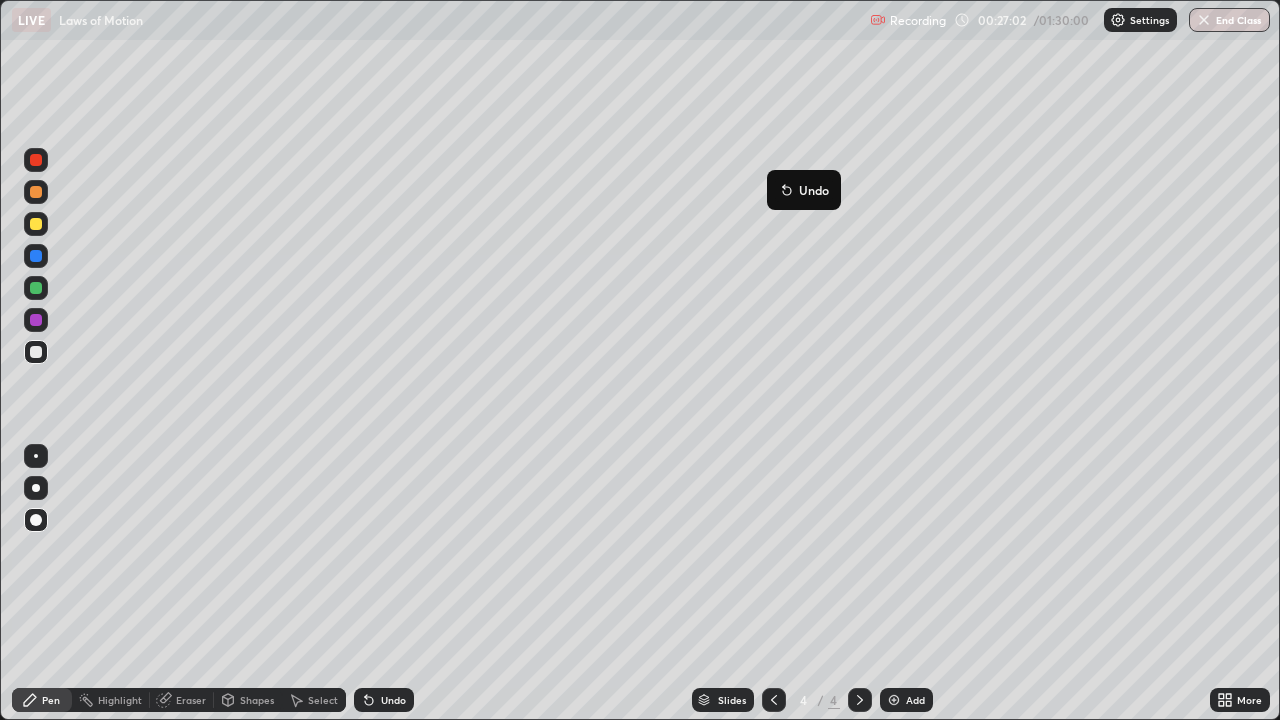click on "Undo" at bounding box center [804, 190] 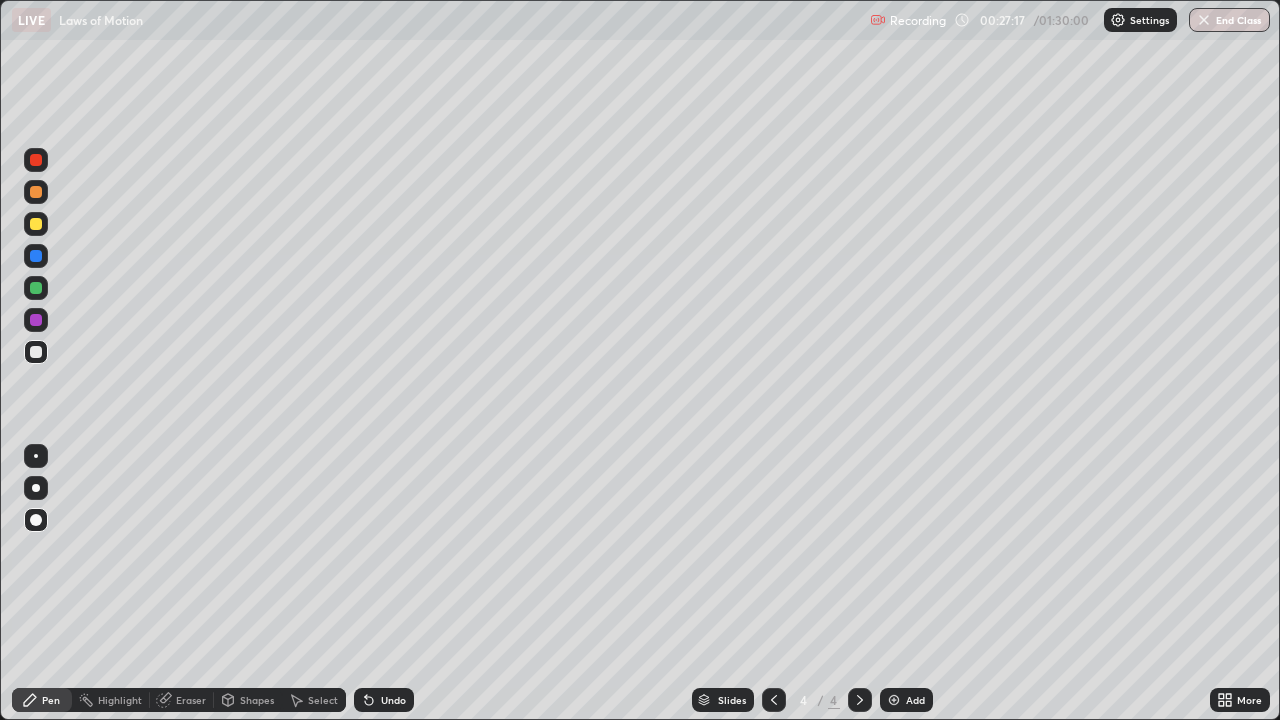 click on "Select" at bounding box center (323, 700) 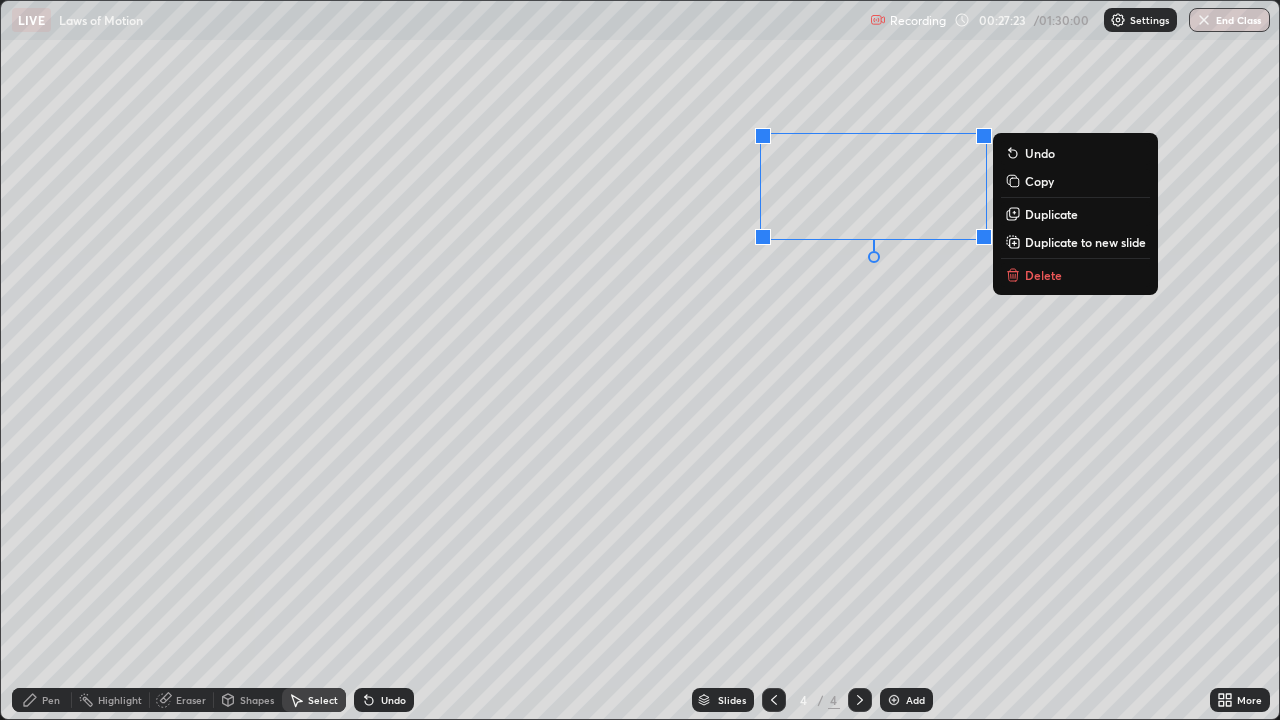click on "Pen" at bounding box center [42, 700] 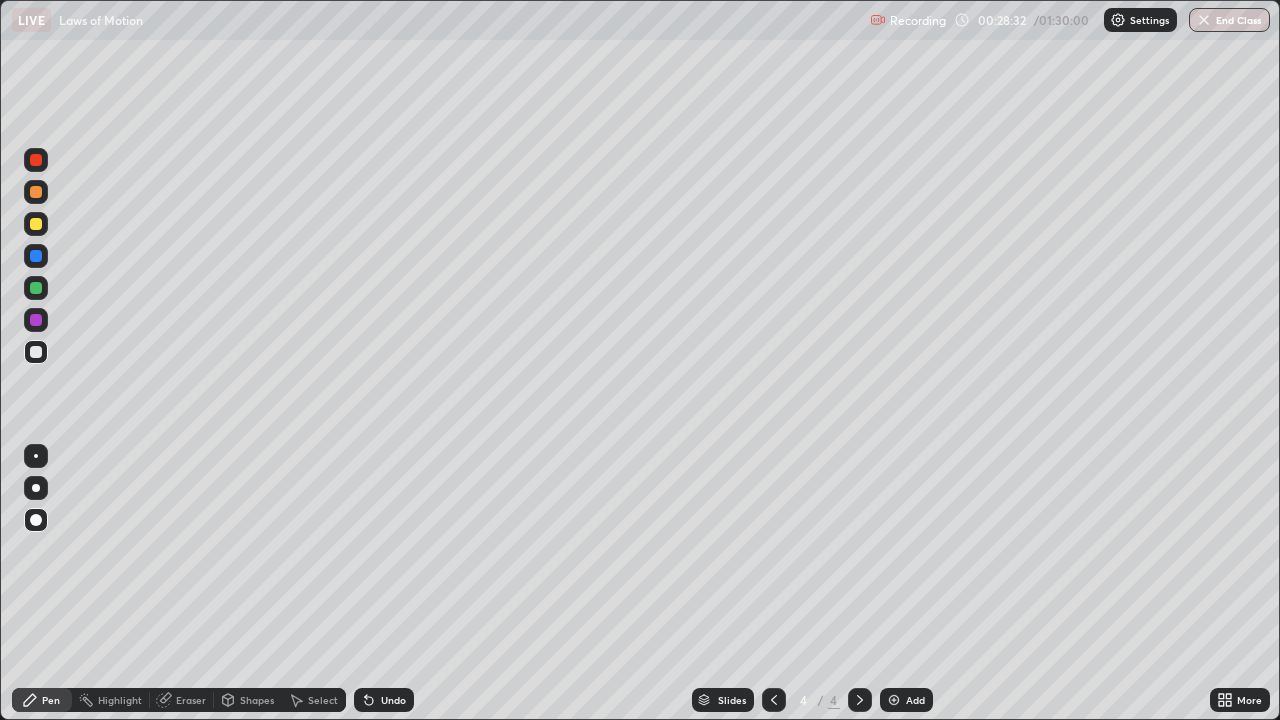 click at bounding box center [36, 288] 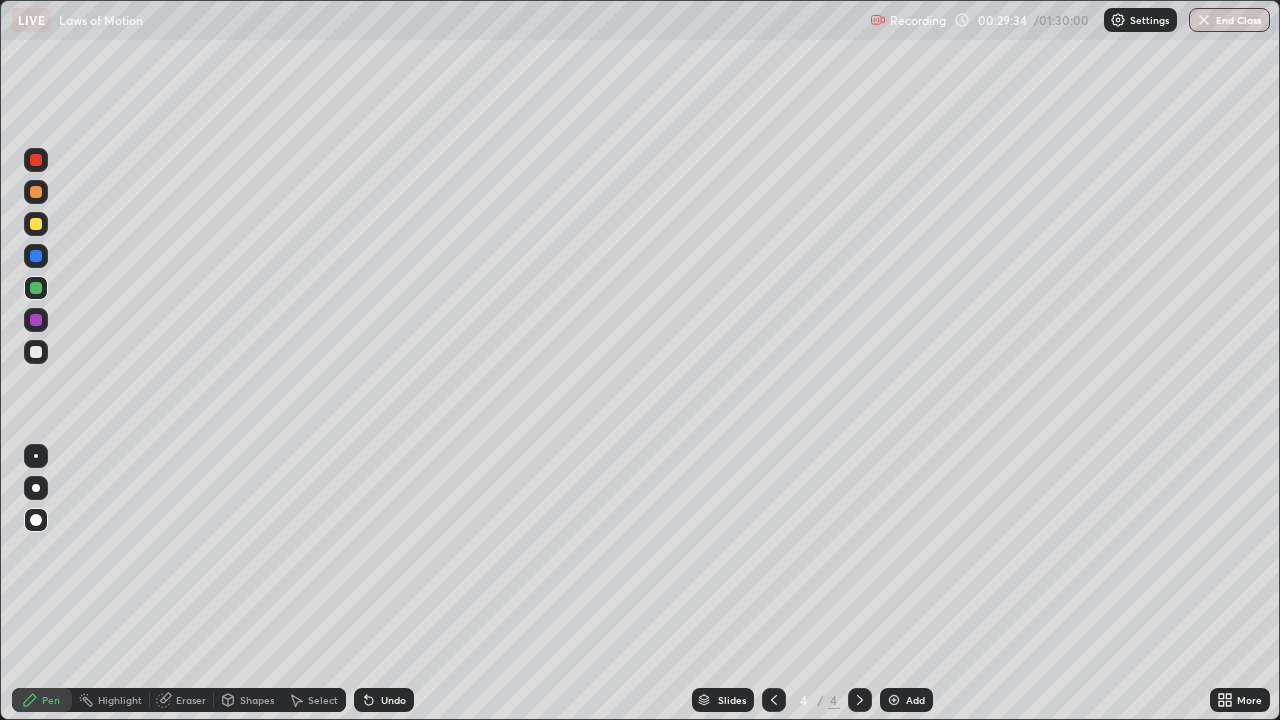 click at bounding box center (36, 320) 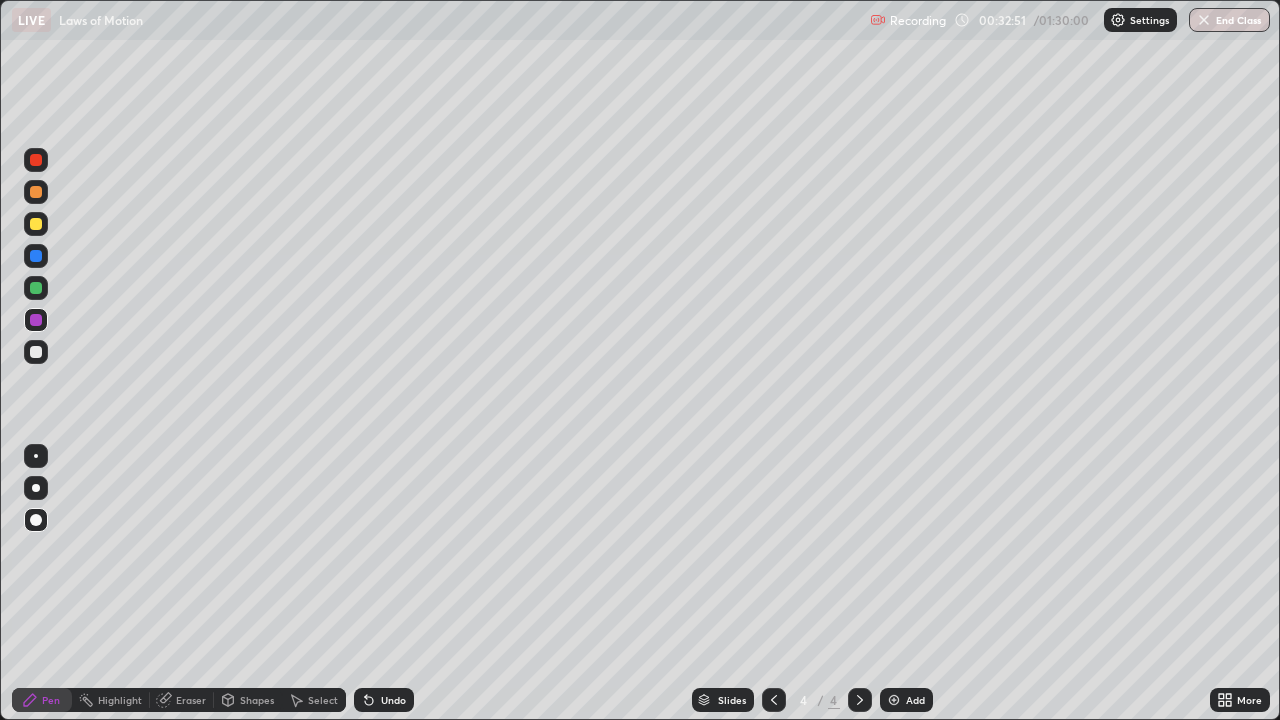 click at bounding box center [894, 700] 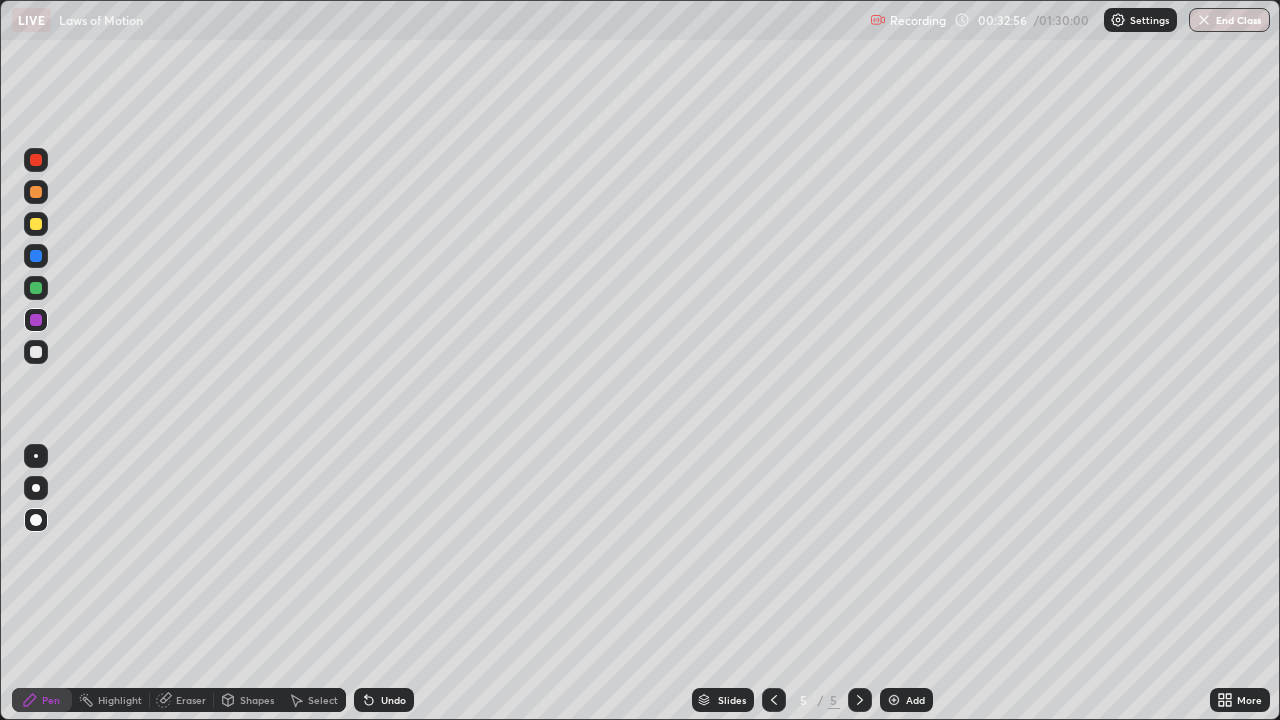 click at bounding box center [36, 256] 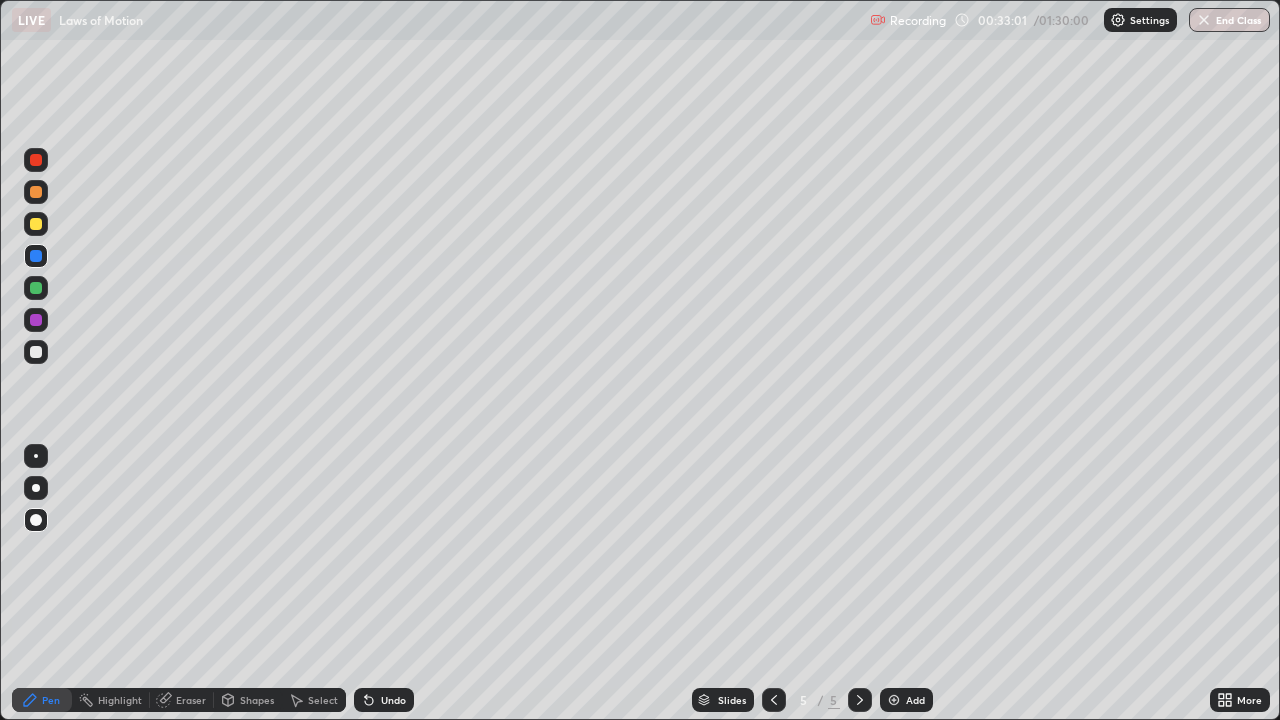 click on "Undo" at bounding box center (384, 700) 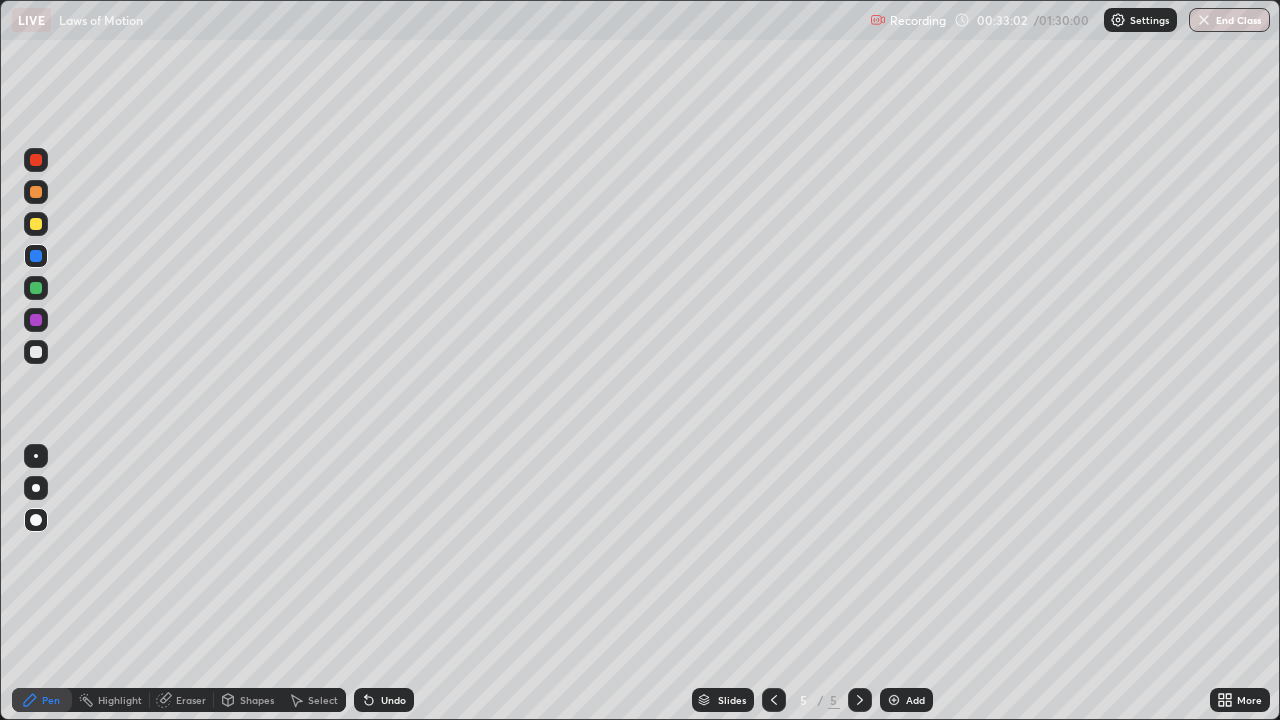 click on "Undo" at bounding box center (393, 700) 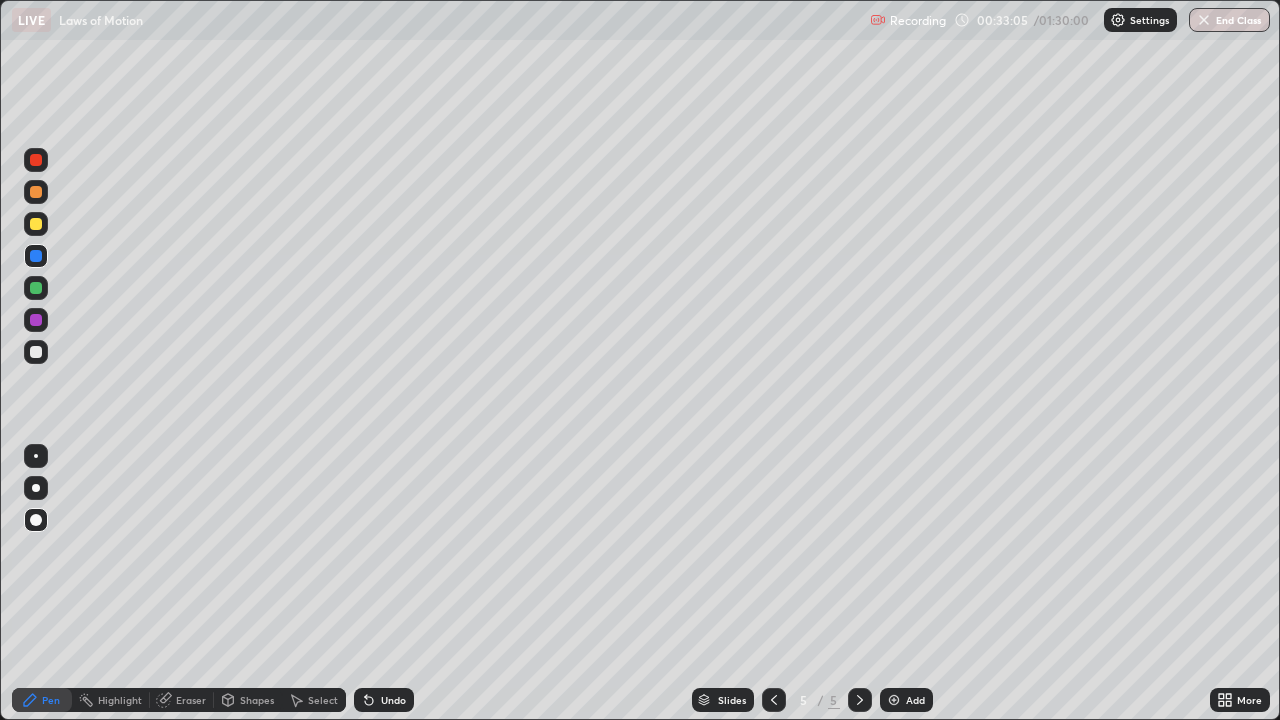 click on "Undo" at bounding box center [393, 700] 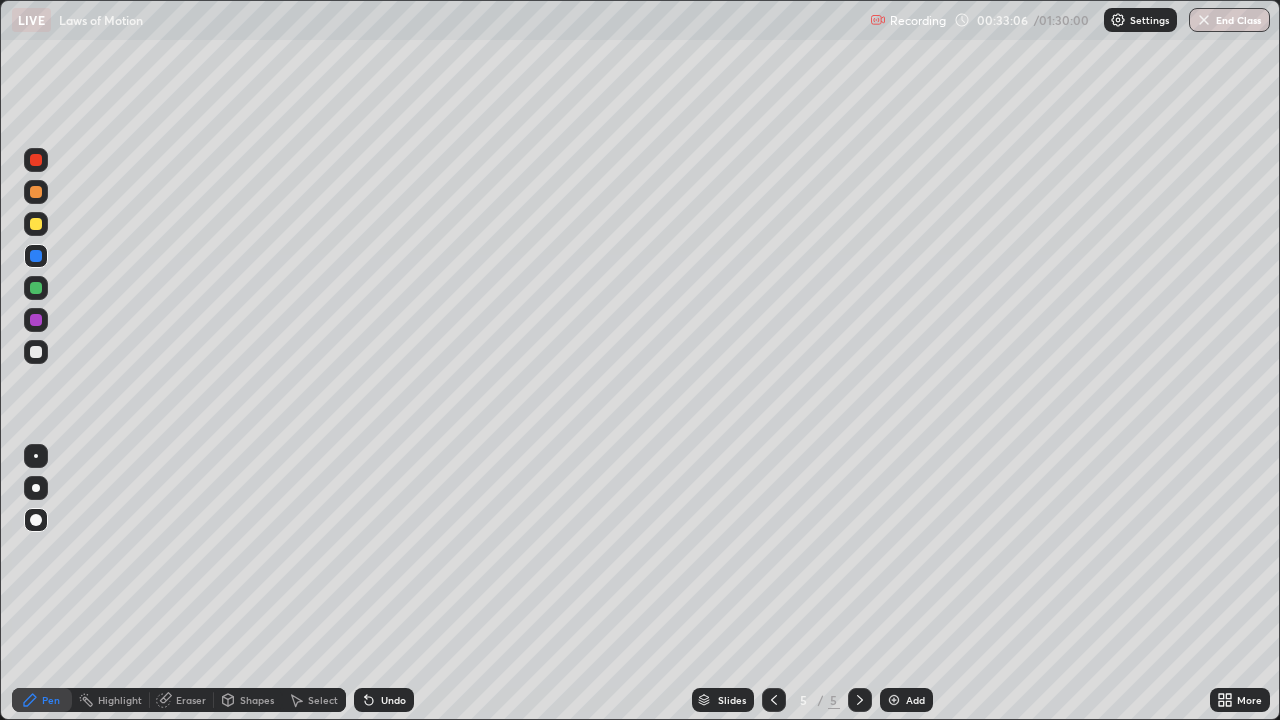 click on "Shapes" at bounding box center [257, 700] 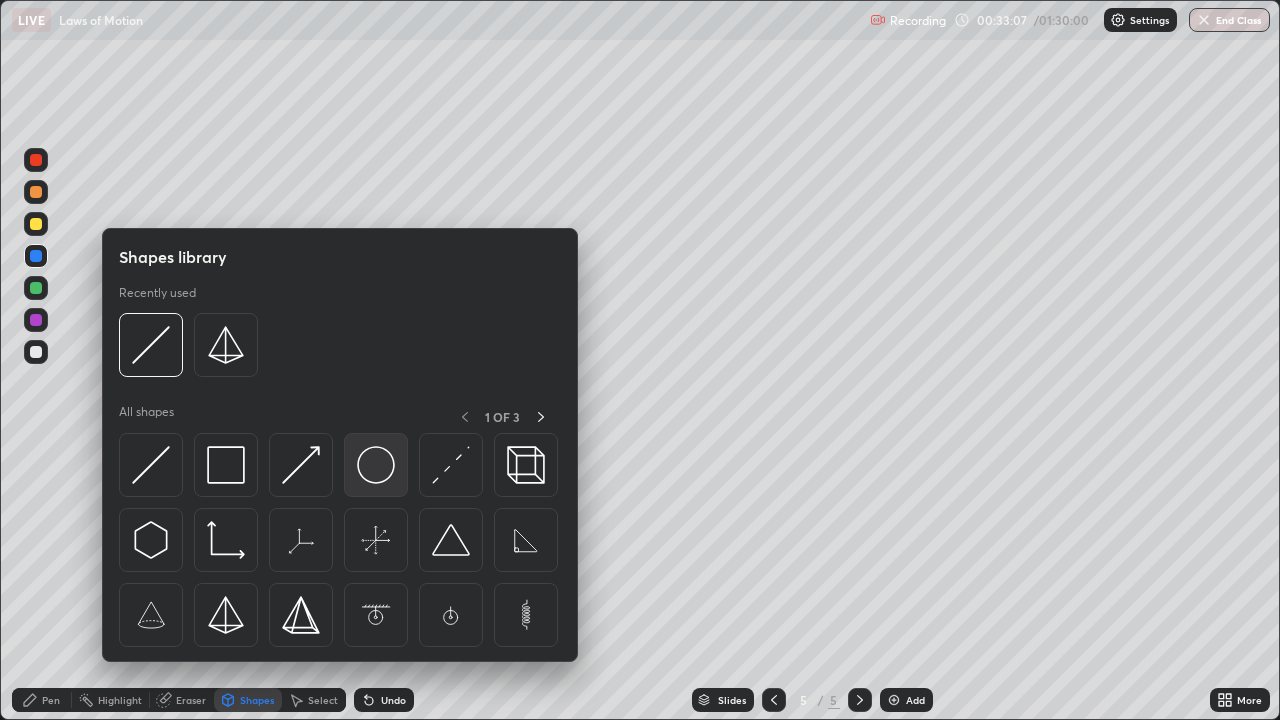 click at bounding box center [376, 465] 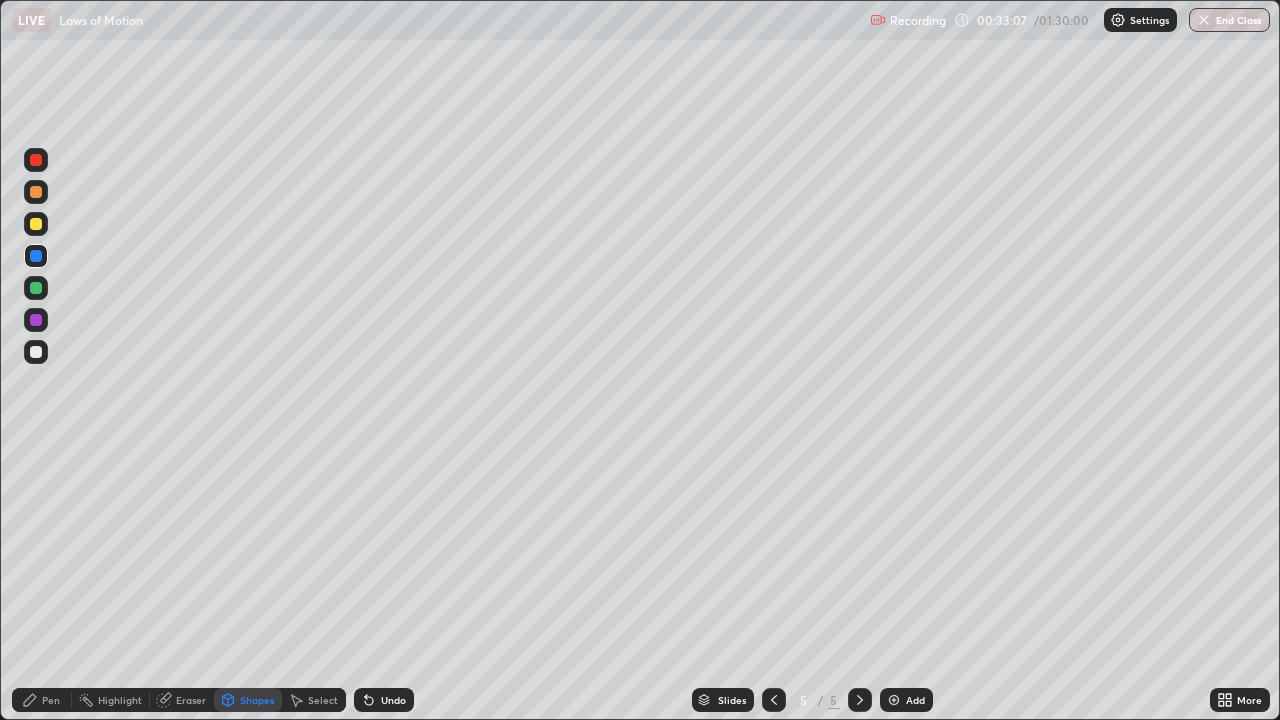 click on "Shapes" at bounding box center [257, 700] 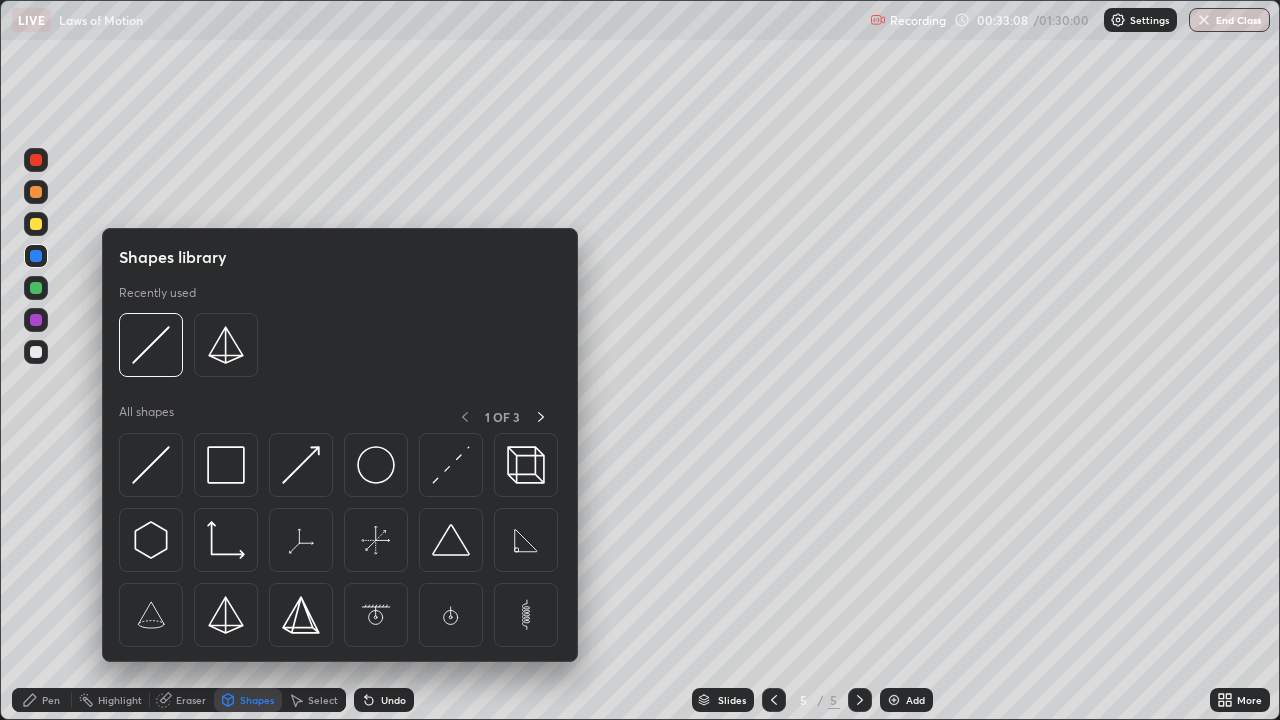 click on "Shapes" at bounding box center [257, 700] 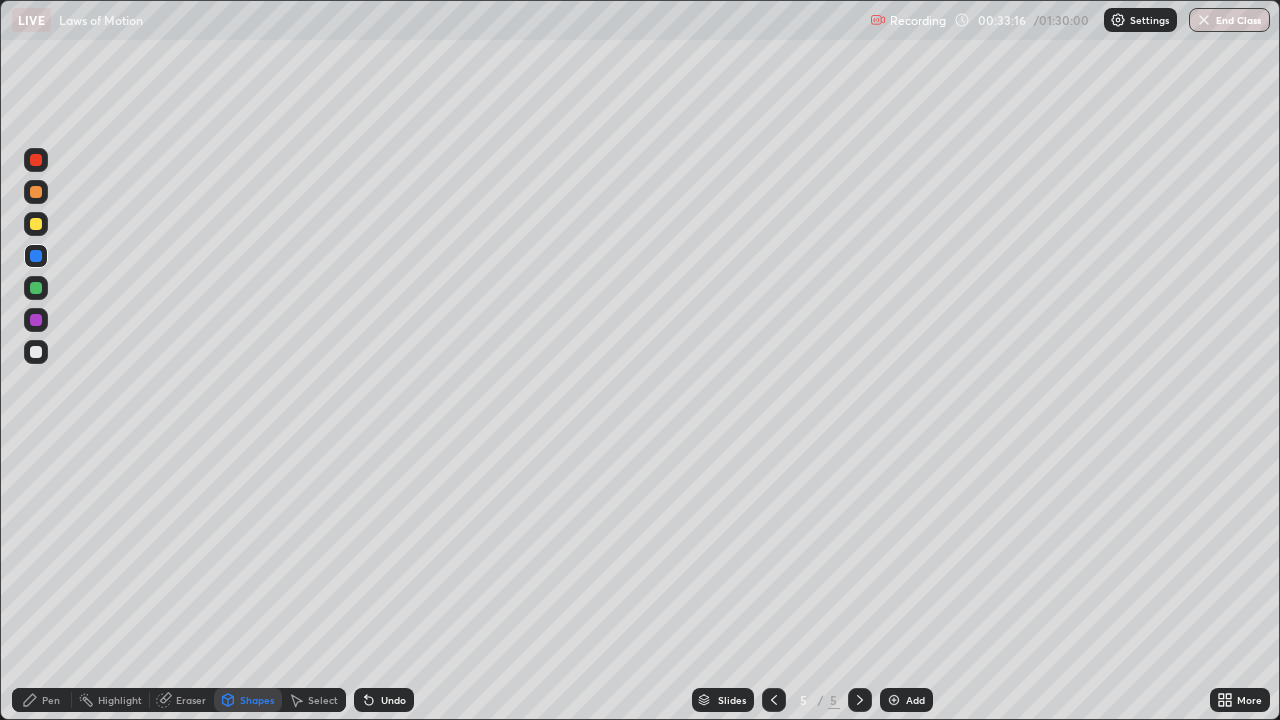 click on "Shapes" at bounding box center [248, 700] 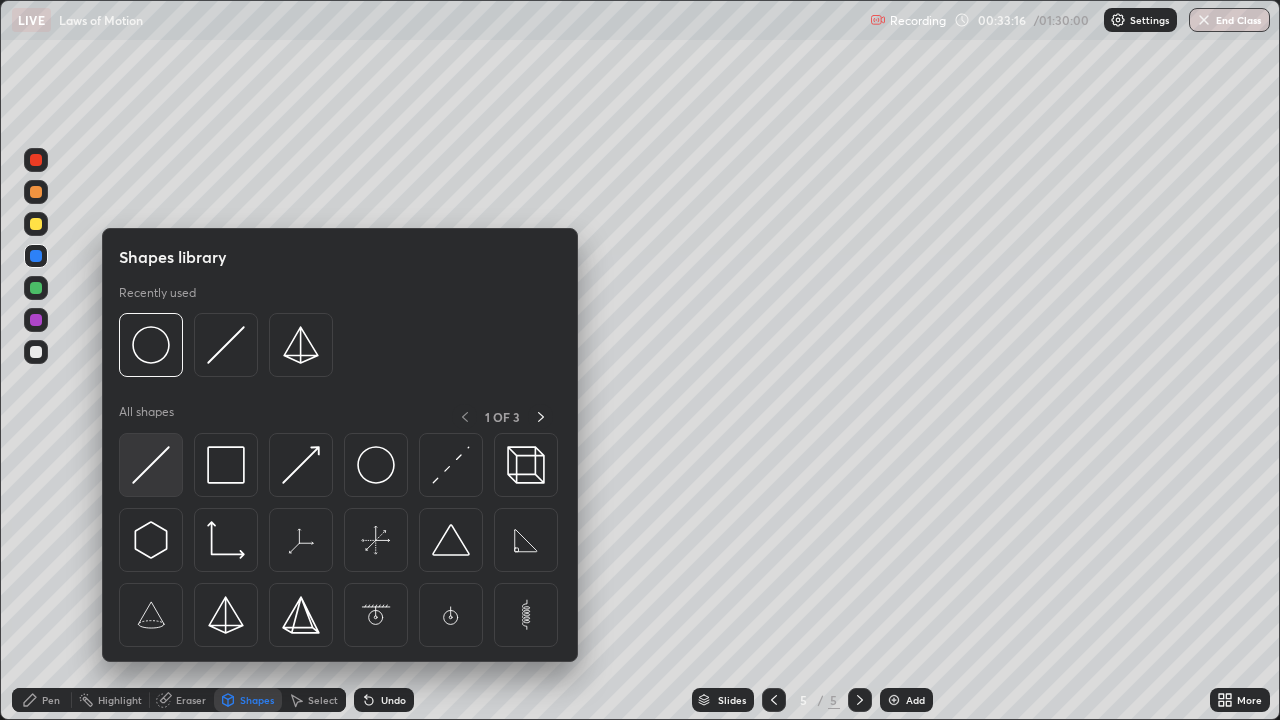 click at bounding box center (151, 465) 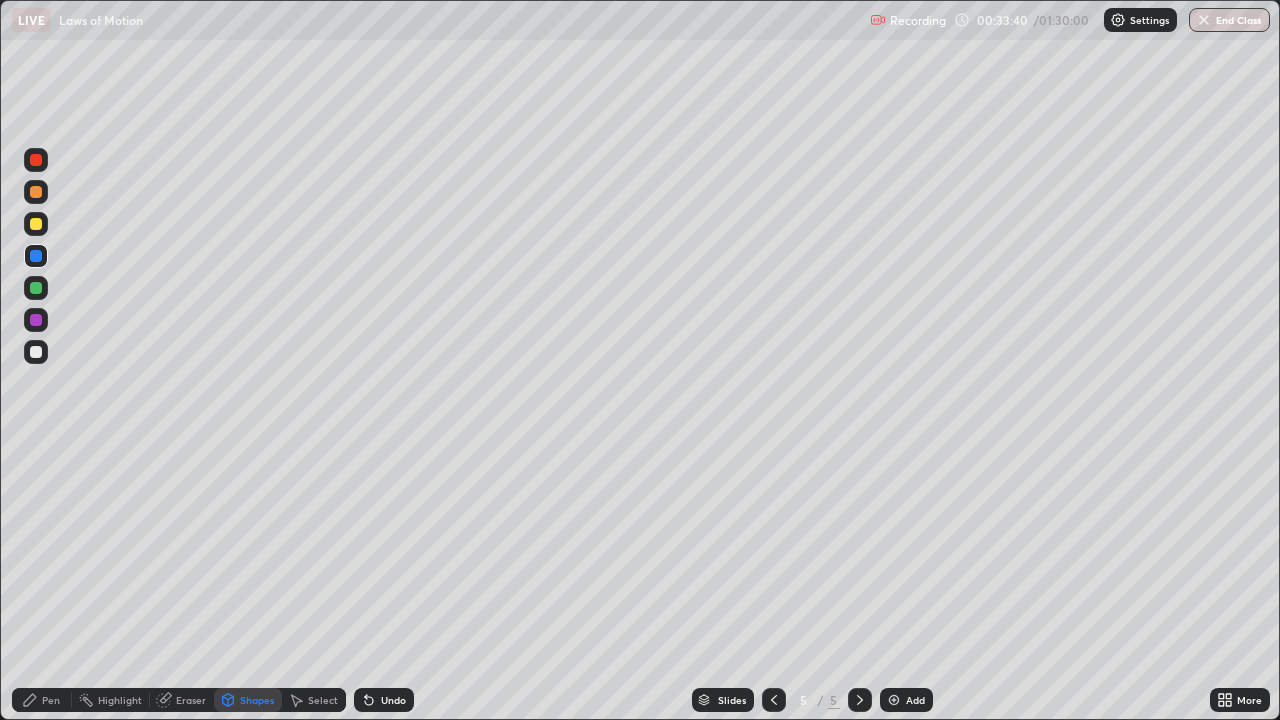 click on "Pen" at bounding box center (51, 700) 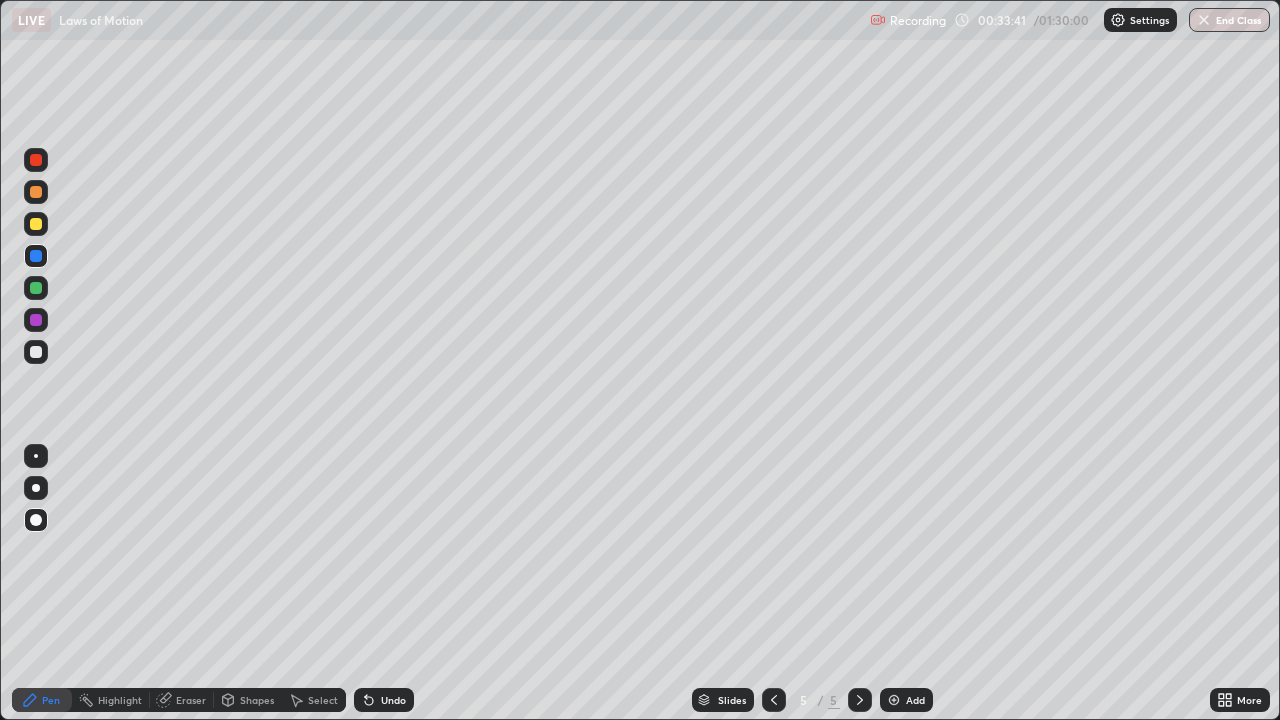 click at bounding box center [36, 320] 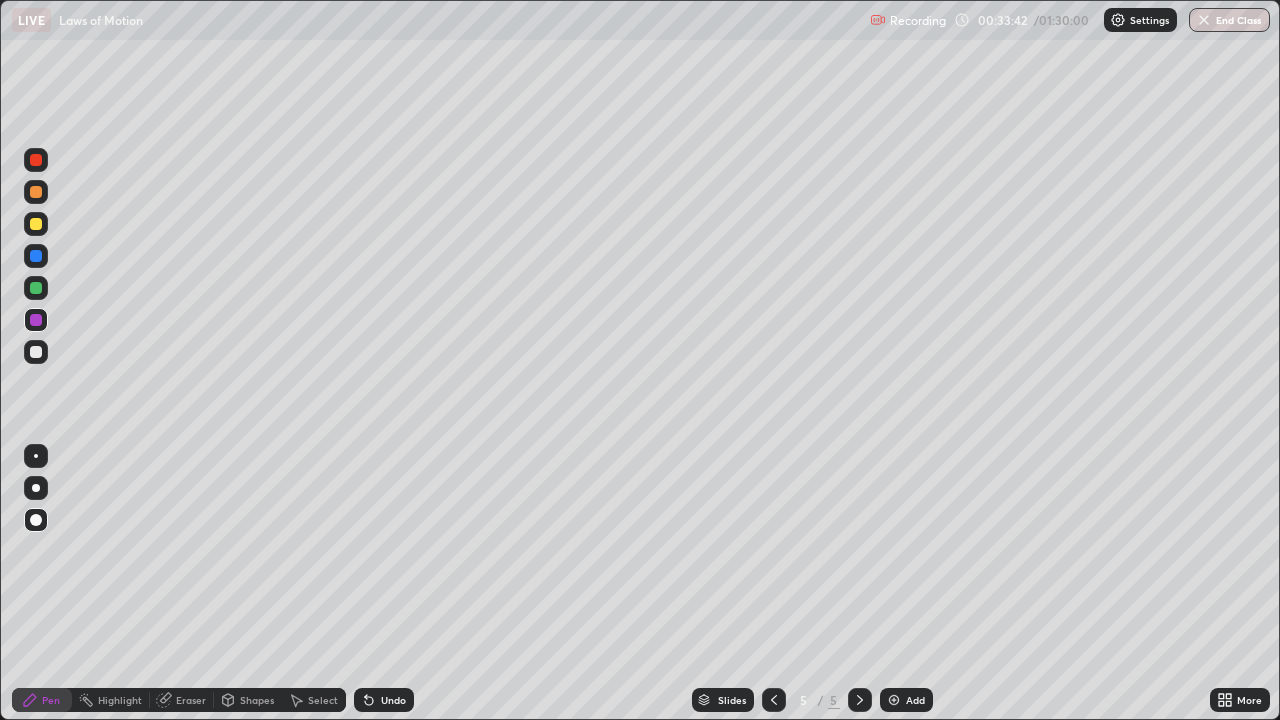 click on "Pen" at bounding box center [51, 700] 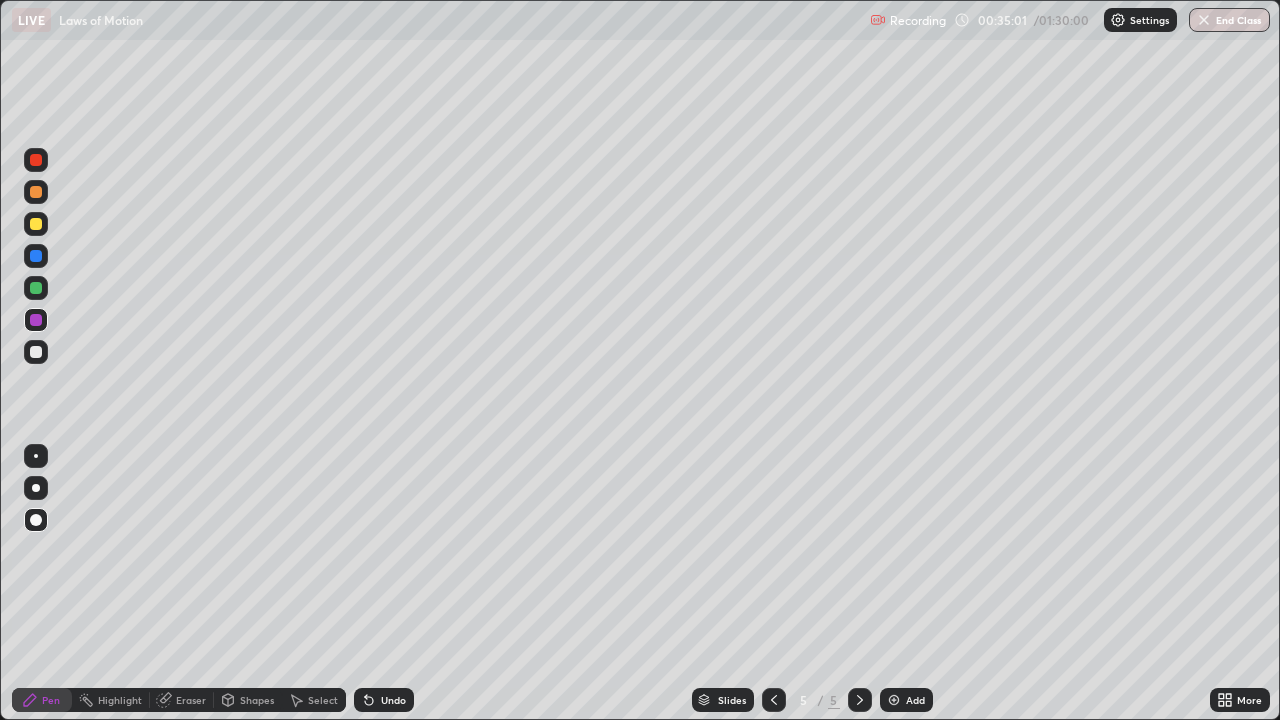 click 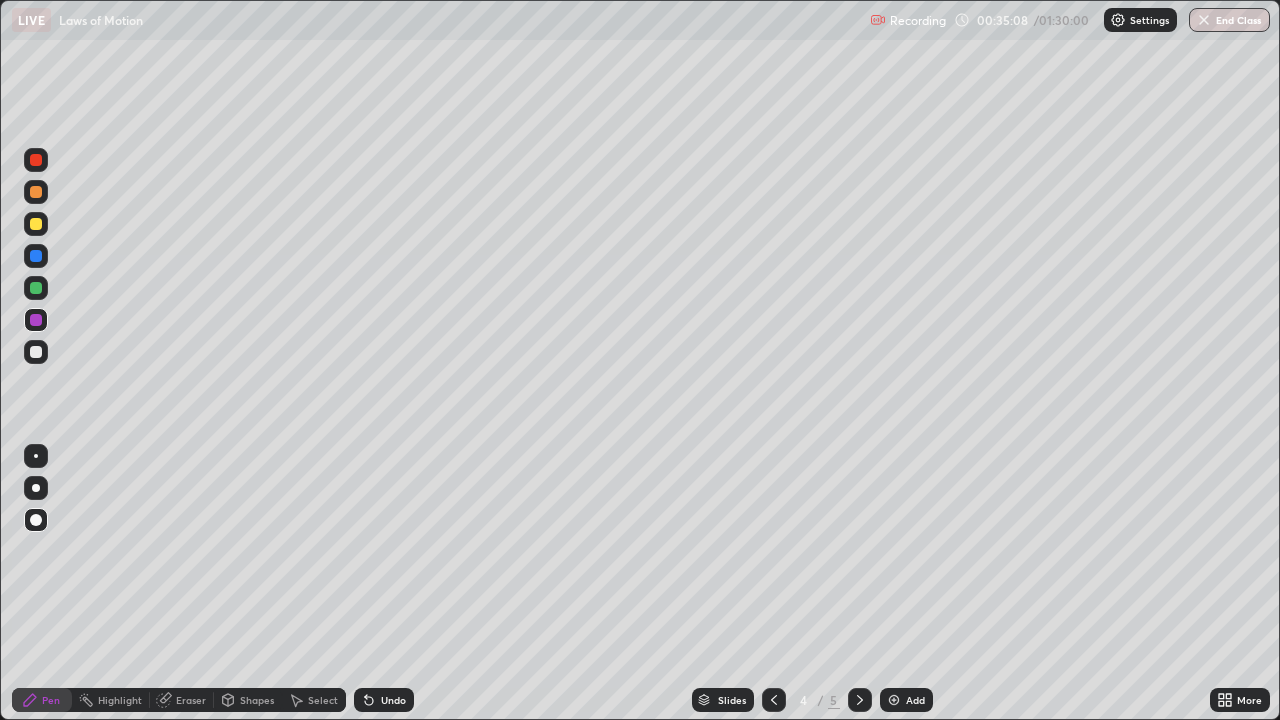 click 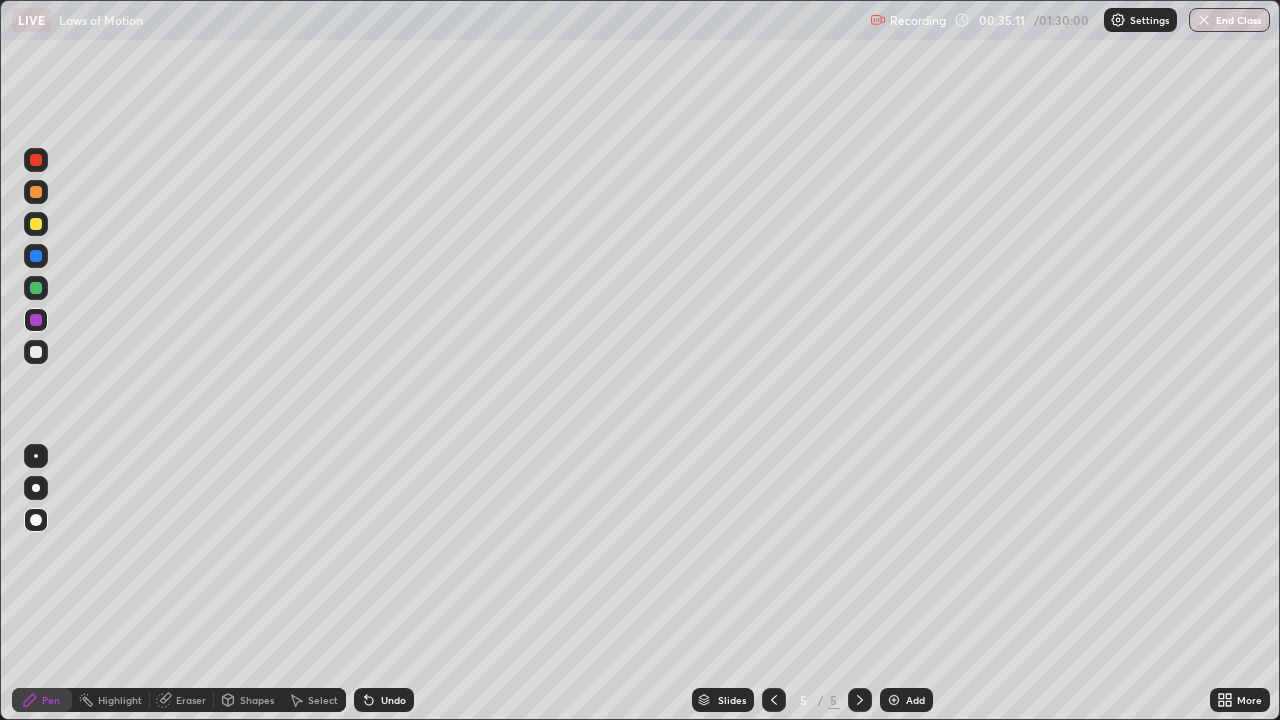 click at bounding box center [36, 520] 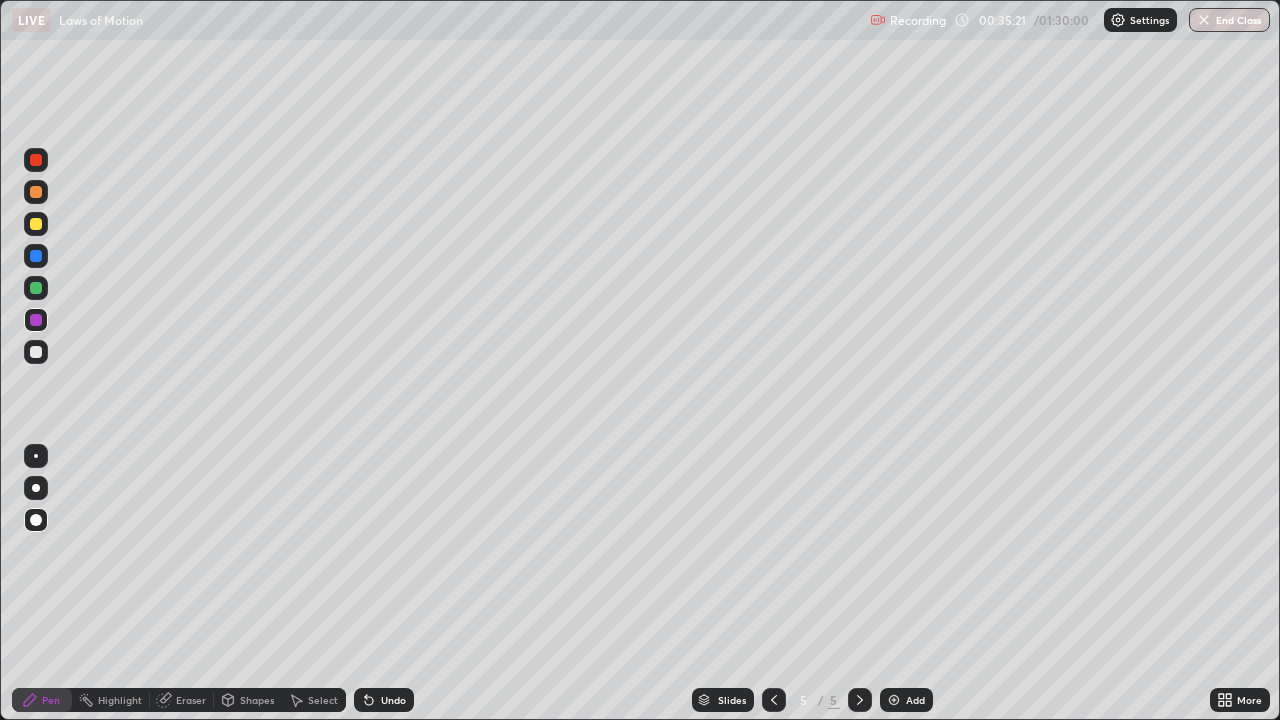 click at bounding box center (36, 352) 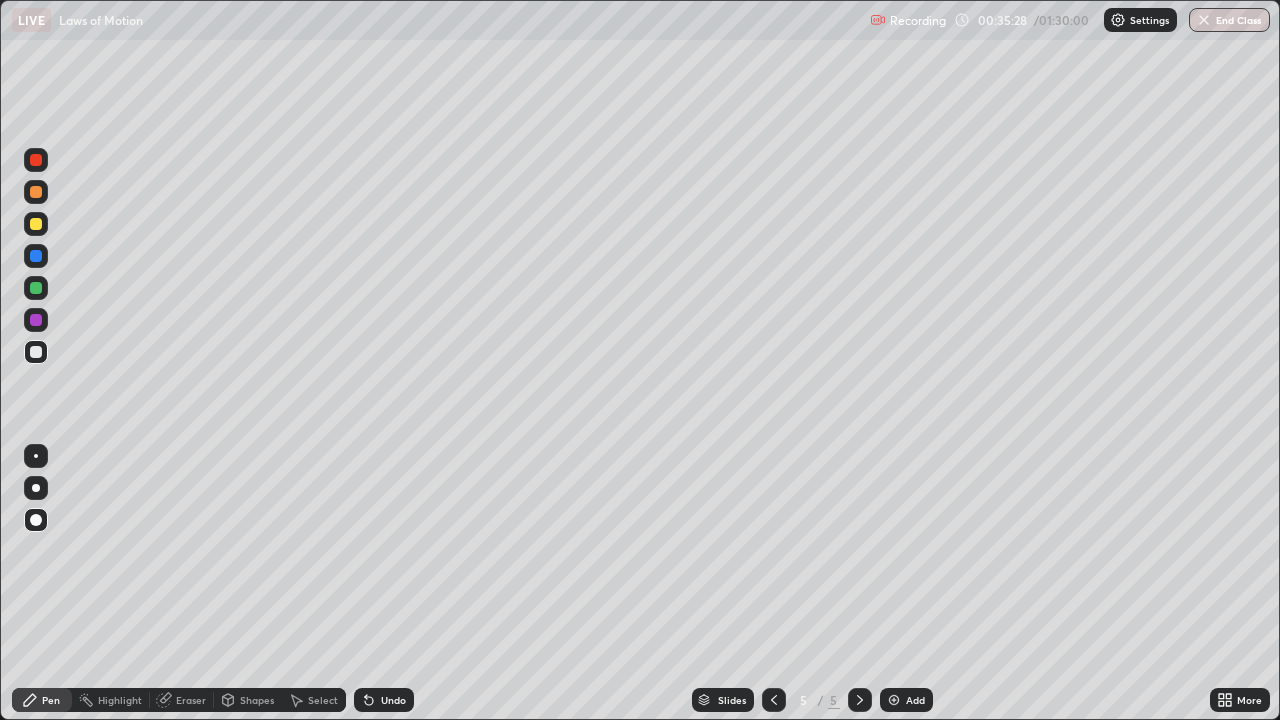 click 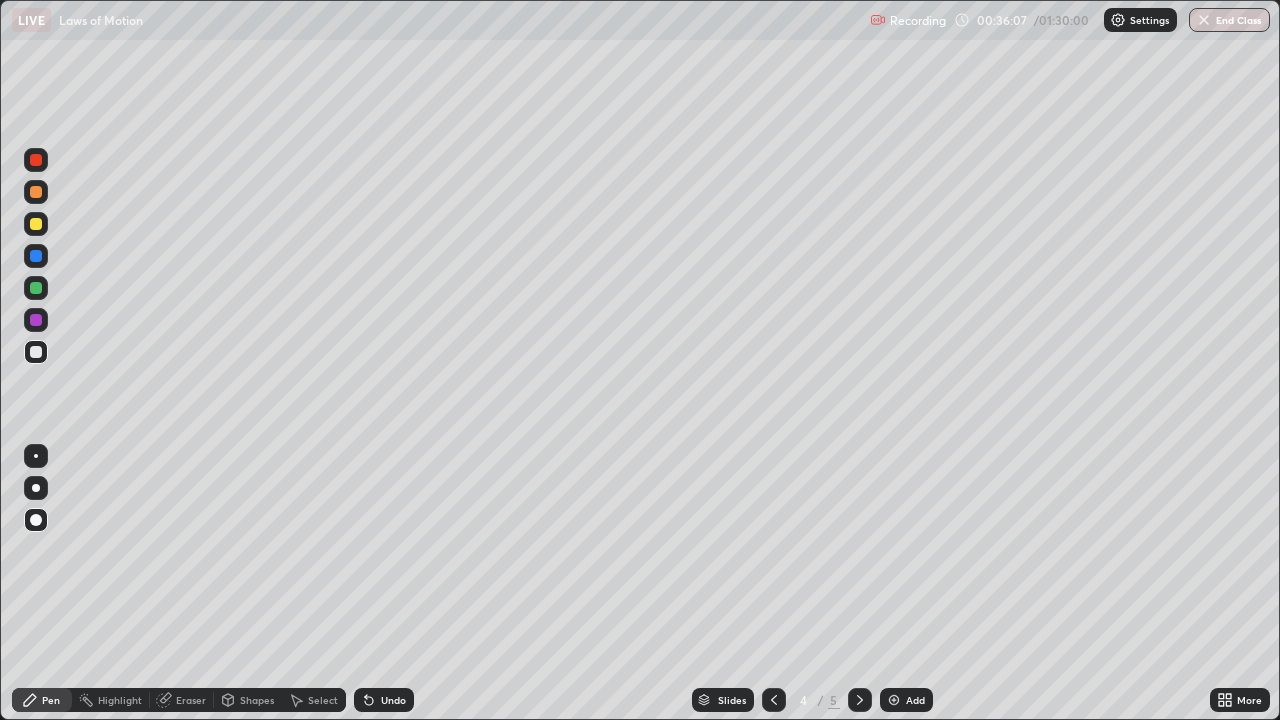 click 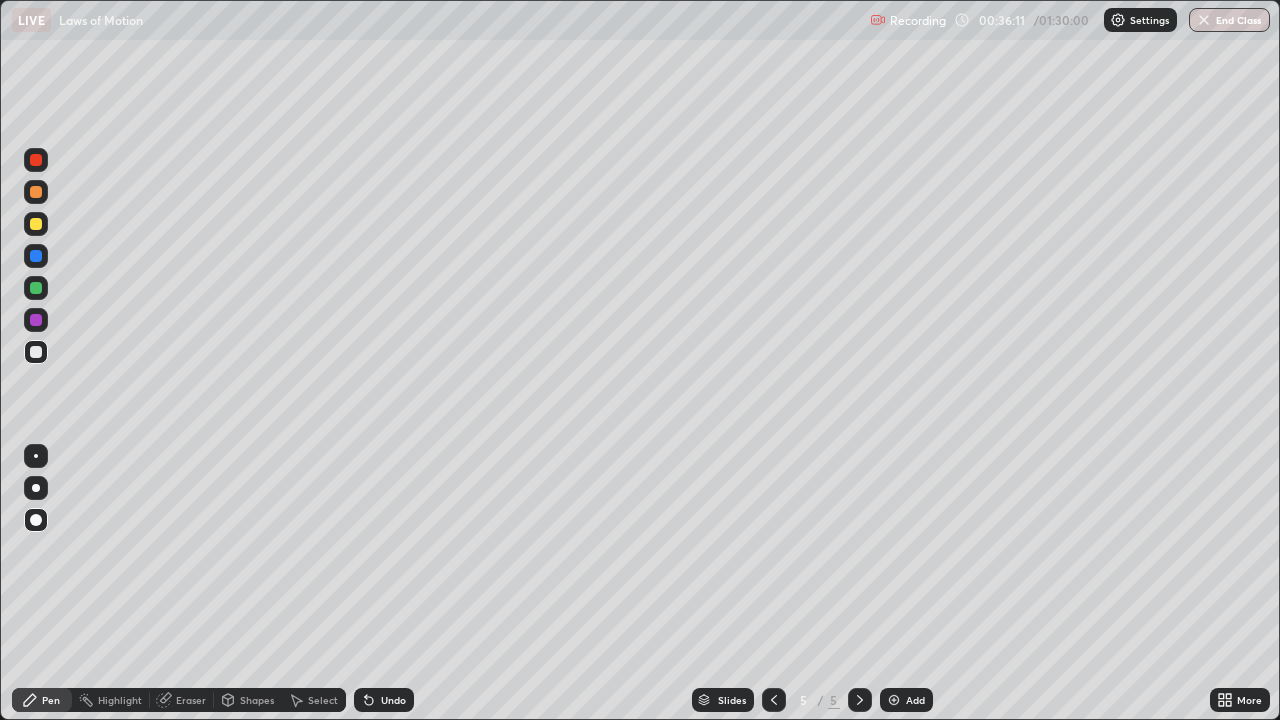 click on "Select" at bounding box center [323, 700] 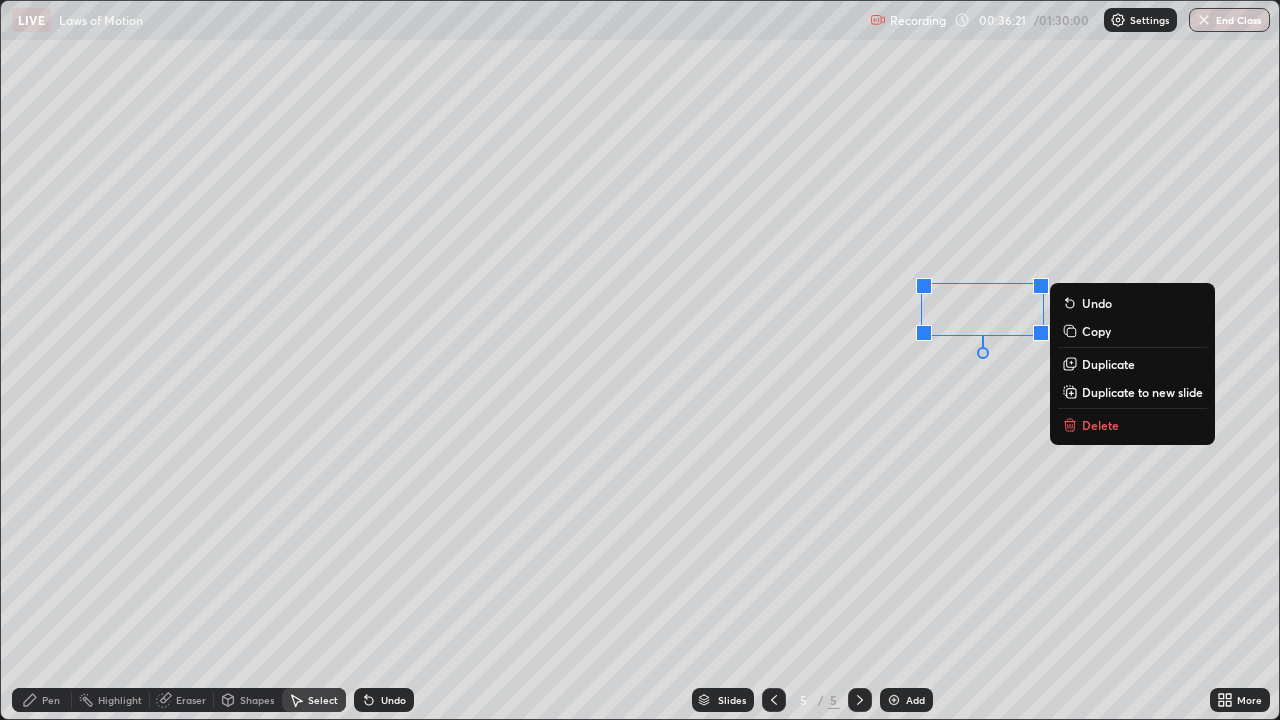 click on "Pen" at bounding box center [51, 700] 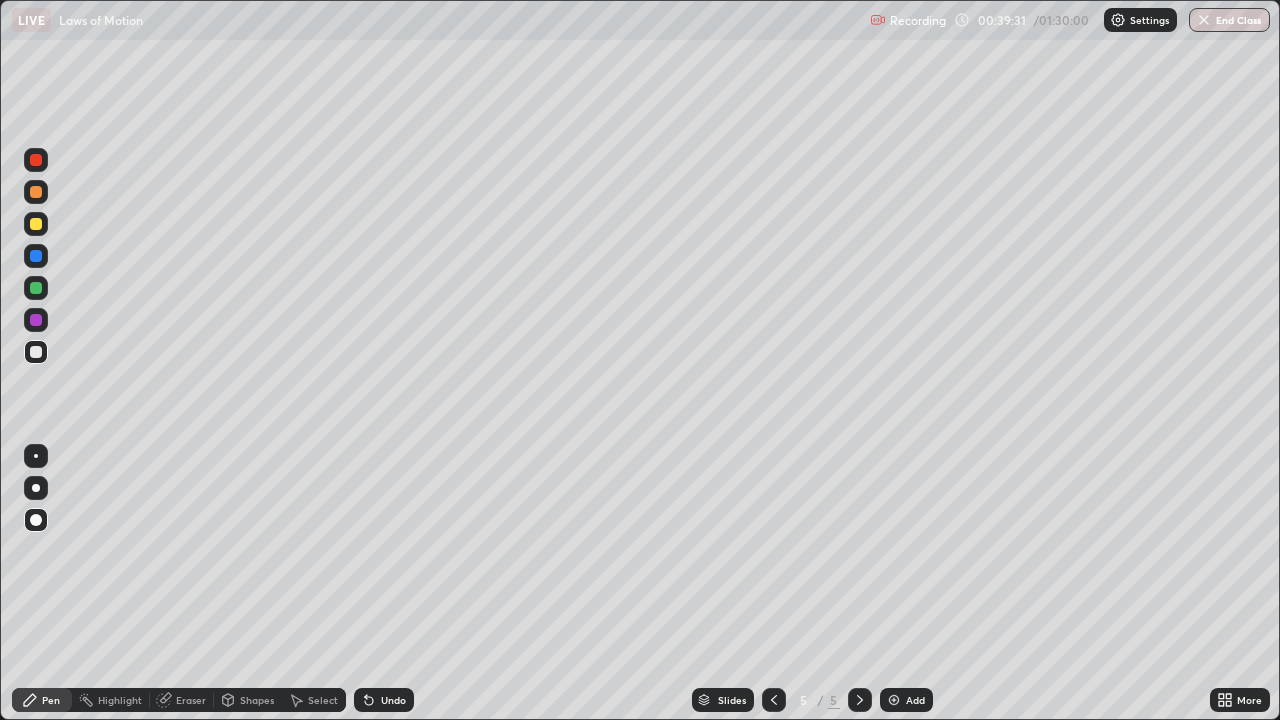 click on "Select" at bounding box center (323, 700) 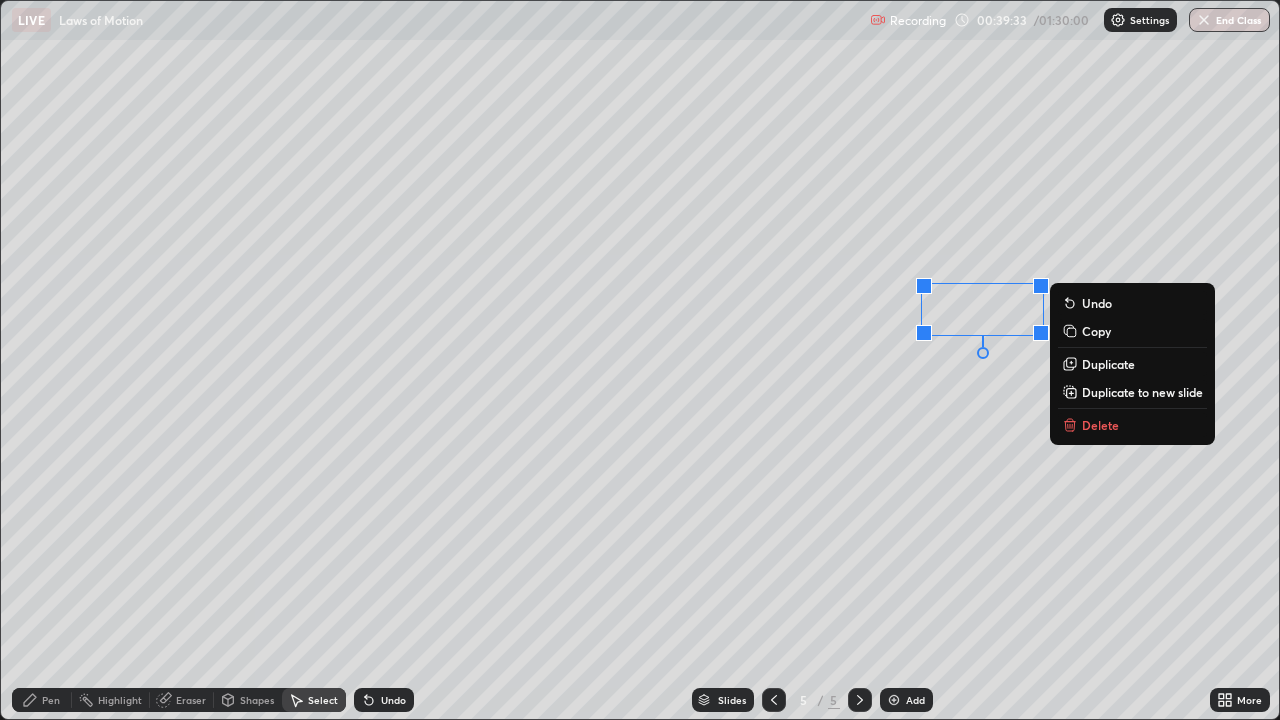 click on "Delete" at bounding box center (1100, 425) 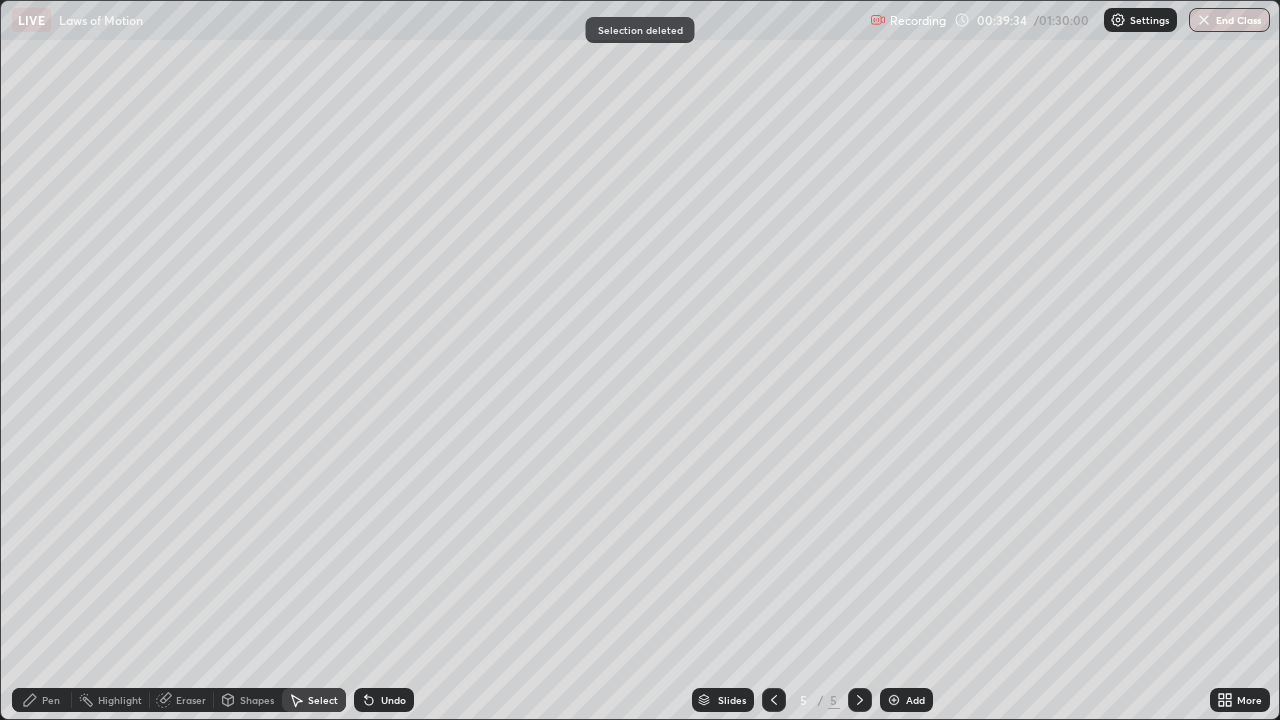 click on "Pen" at bounding box center [42, 700] 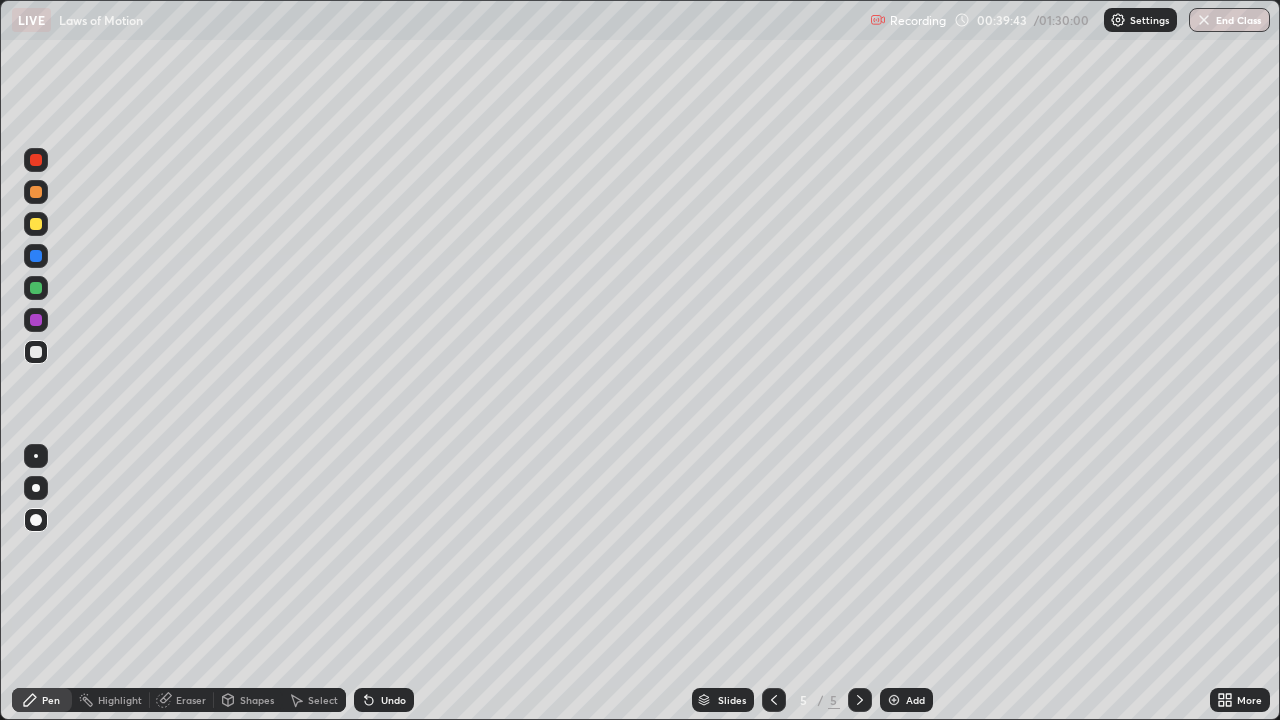click on "Undo" at bounding box center [393, 700] 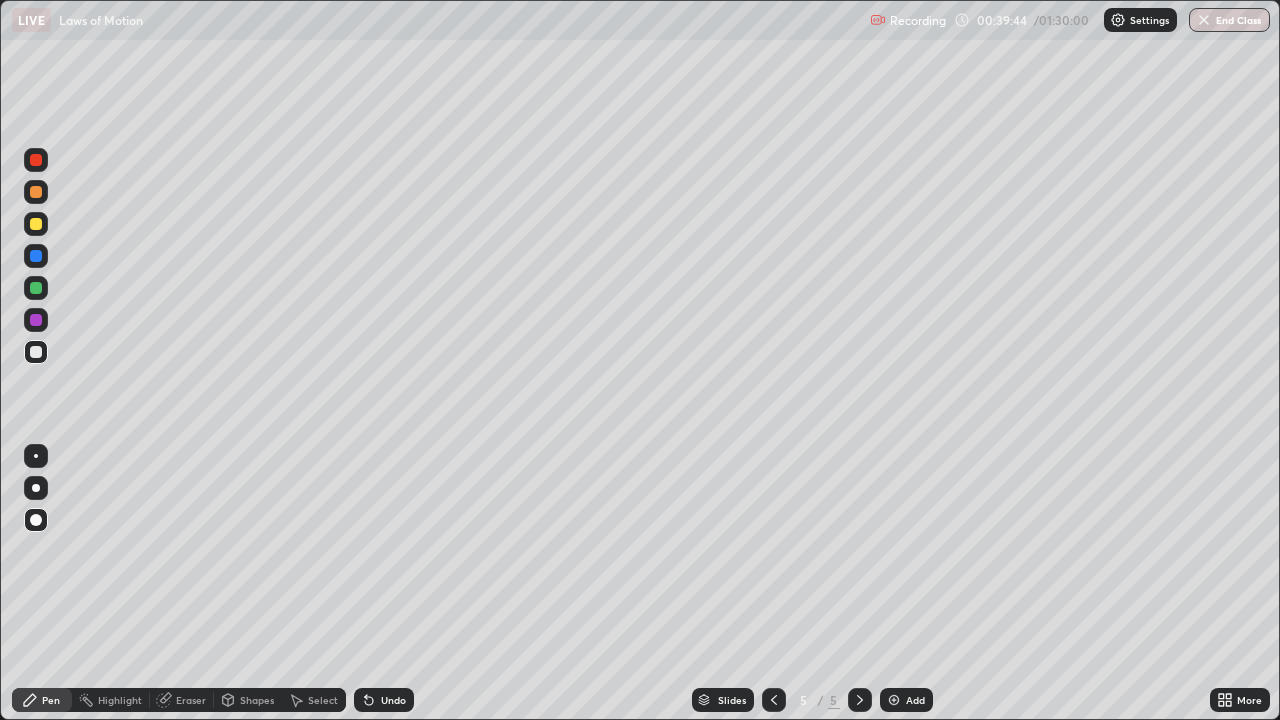 click on "Undo" at bounding box center (384, 700) 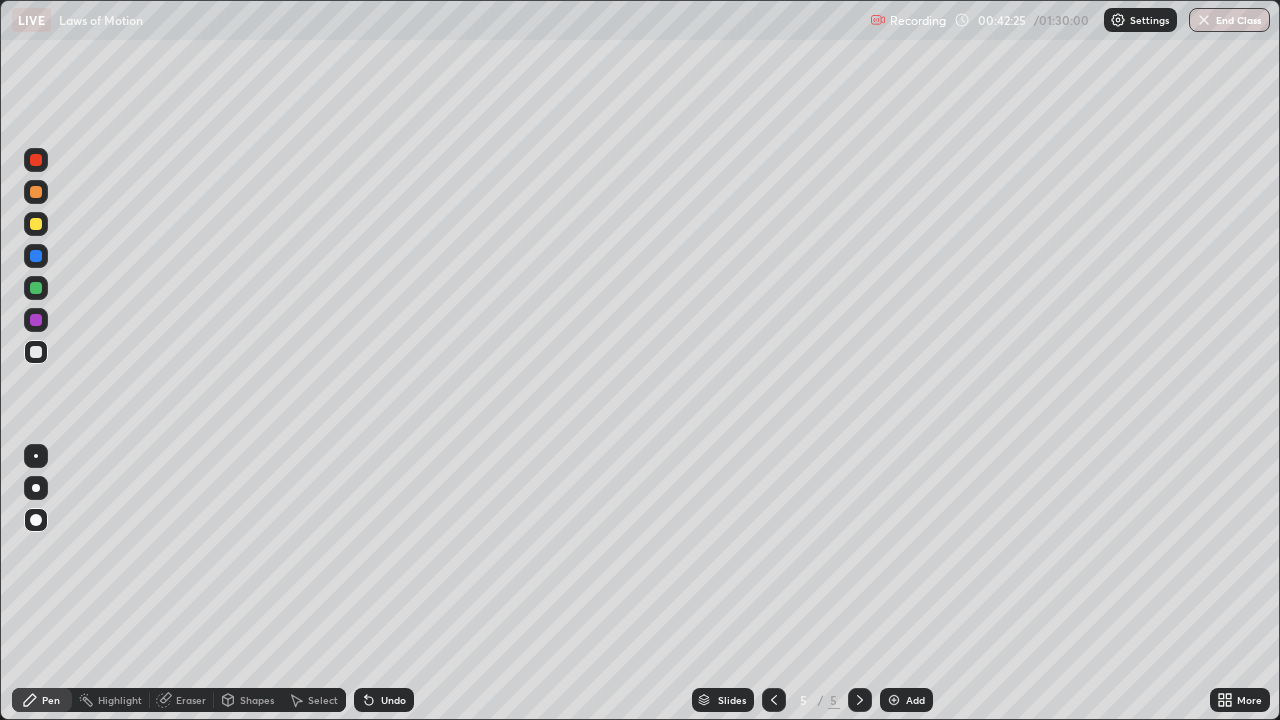 click 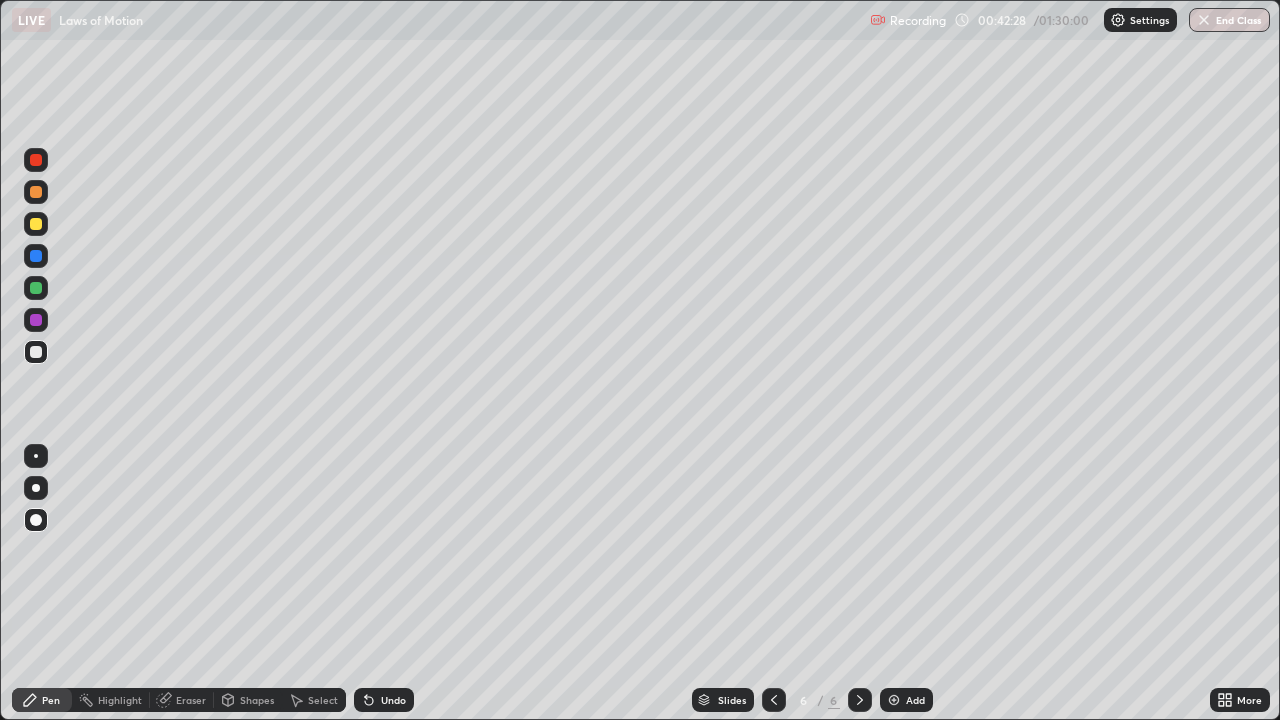 click at bounding box center [36, 288] 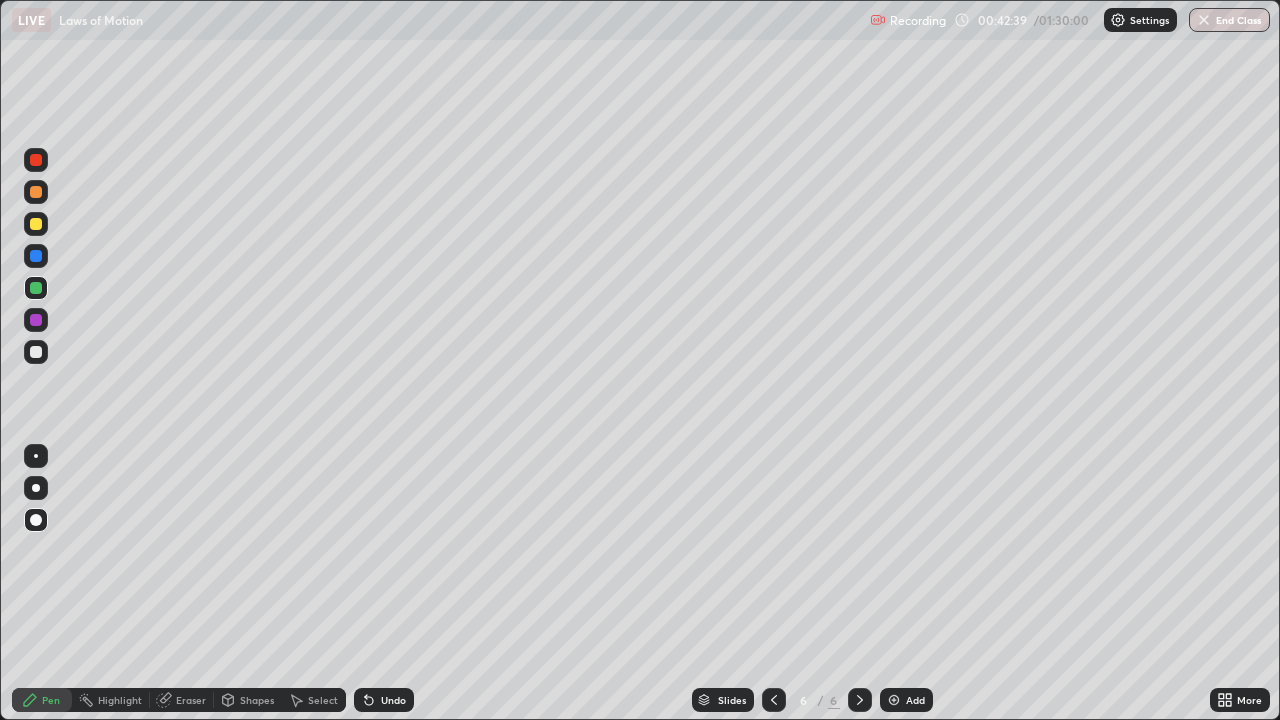 click at bounding box center [36, 352] 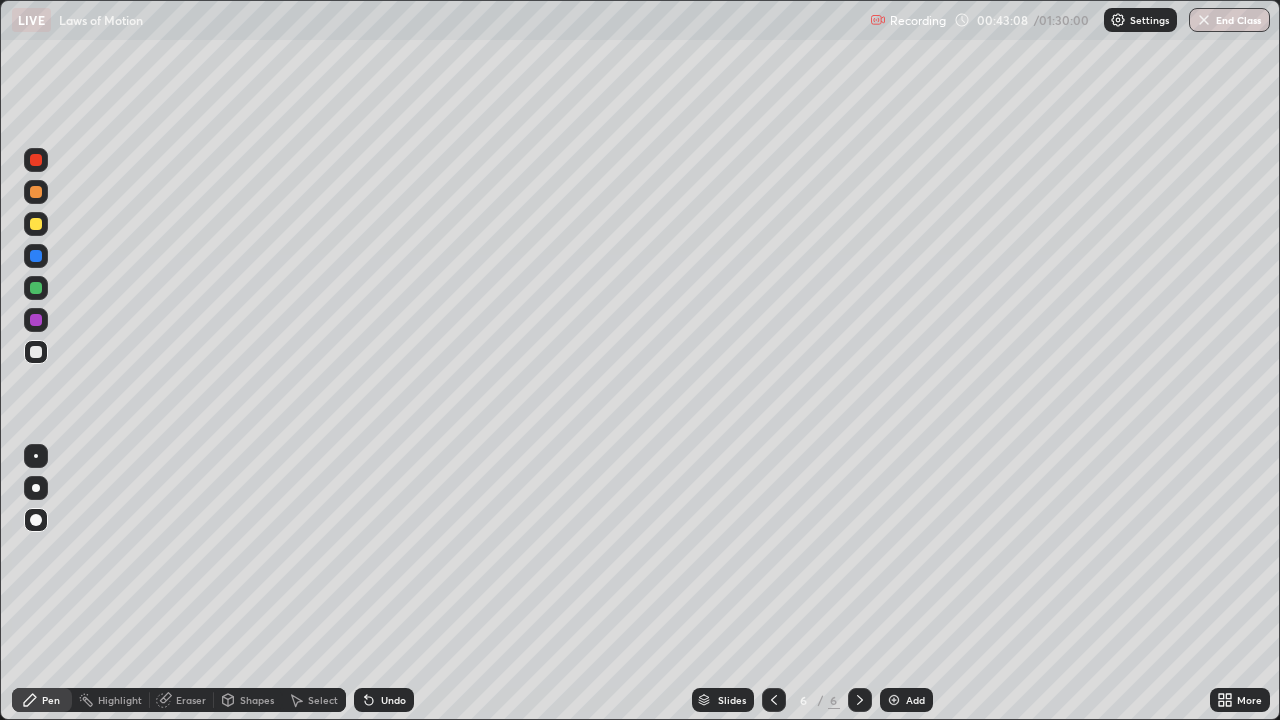 click on "Undo" at bounding box center [393, 700] 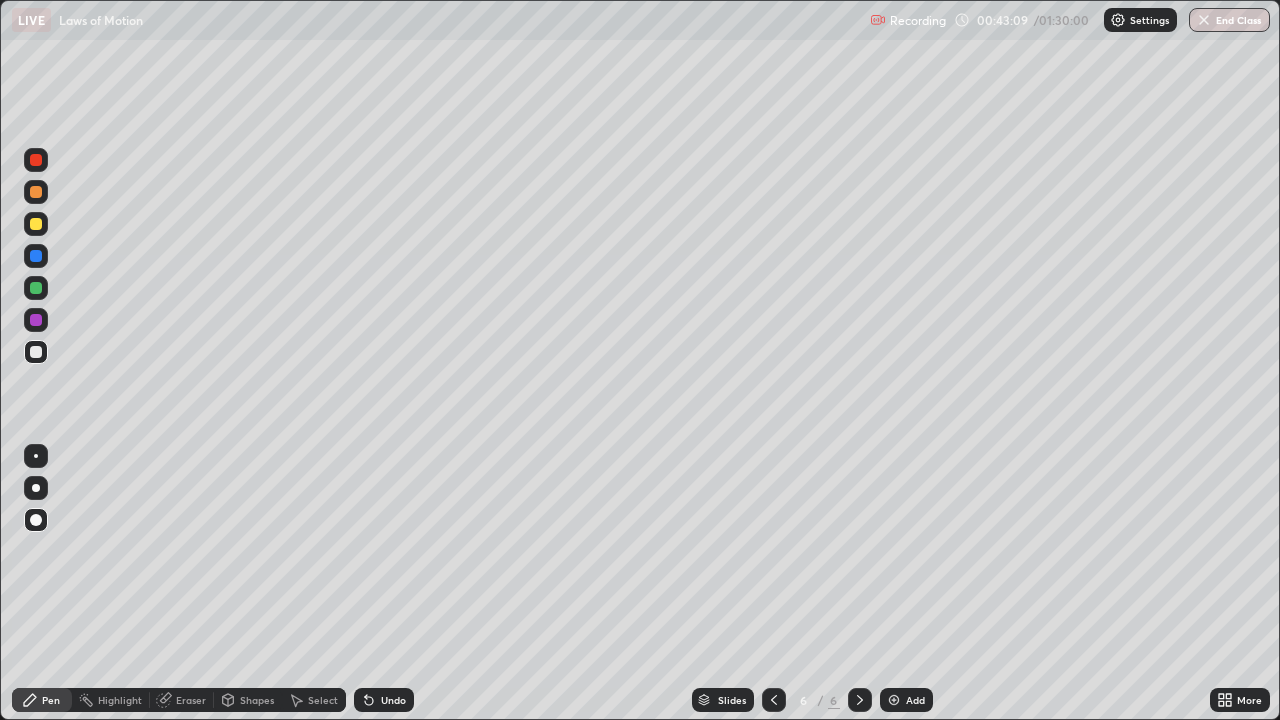 click on "Undo" at bounding box center (393, 700) 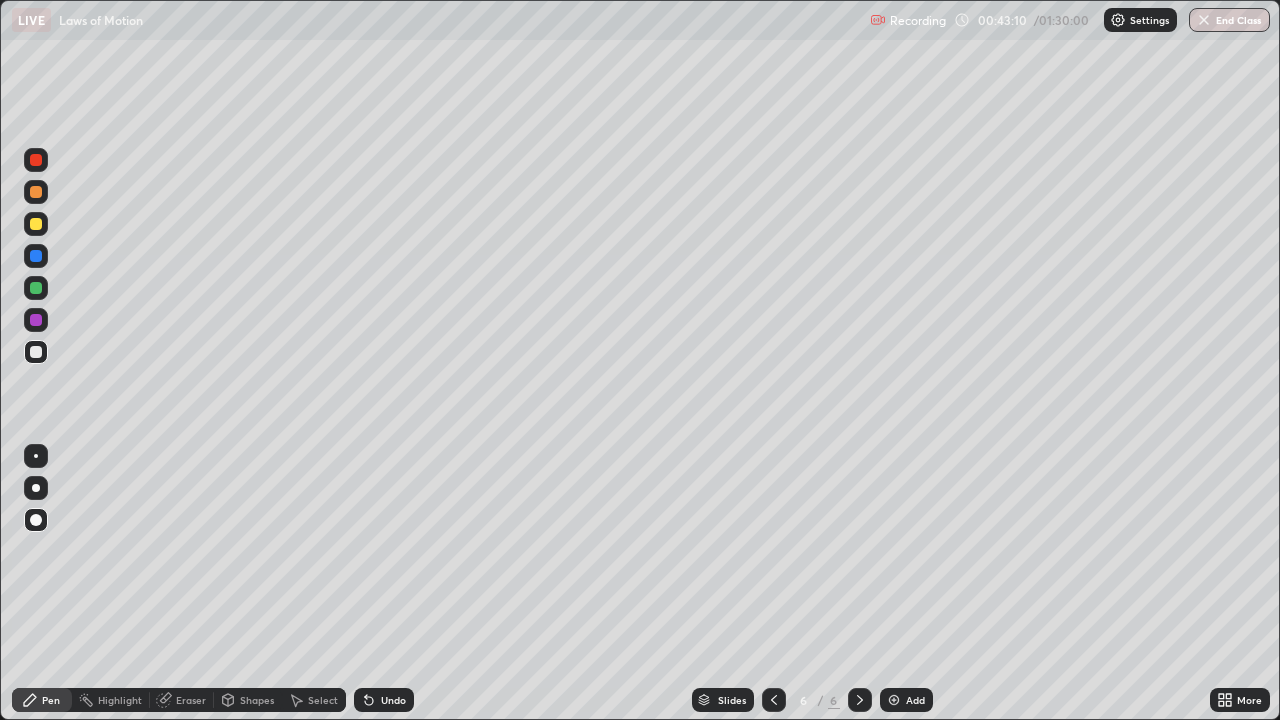 click on "Undo" at bounding box center [393, 700] 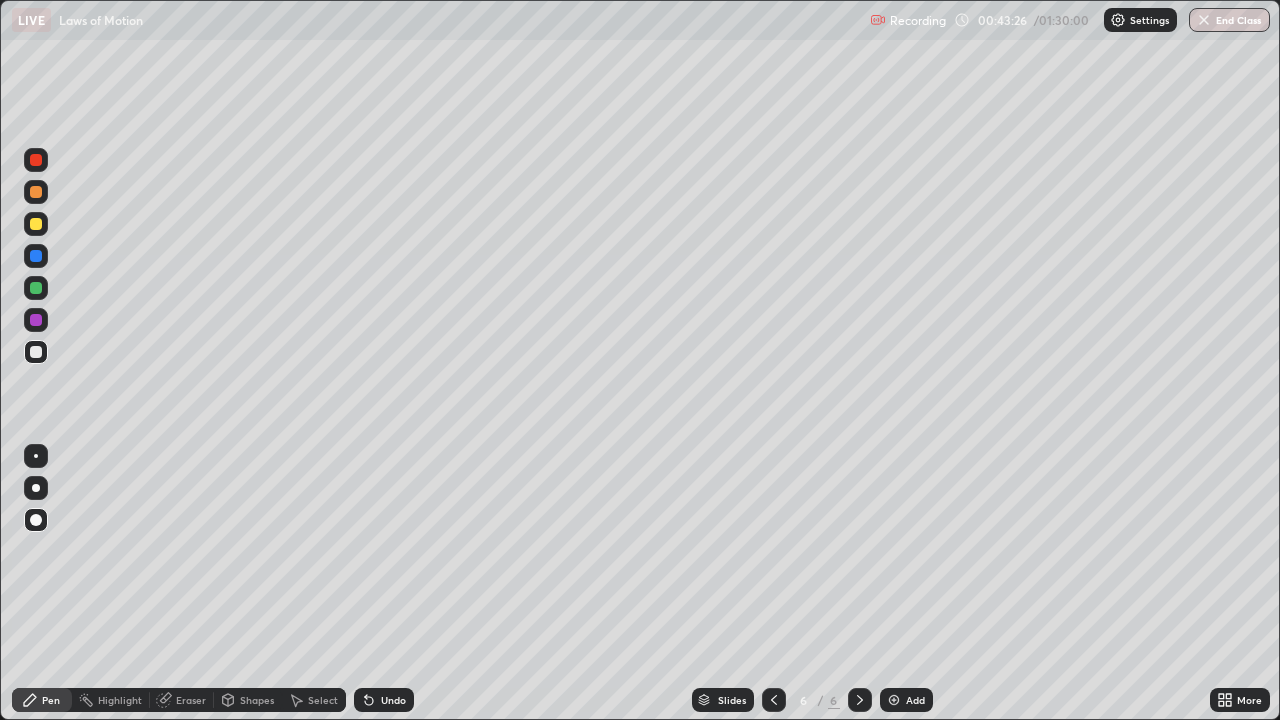 click at bounding box center [36, 488] 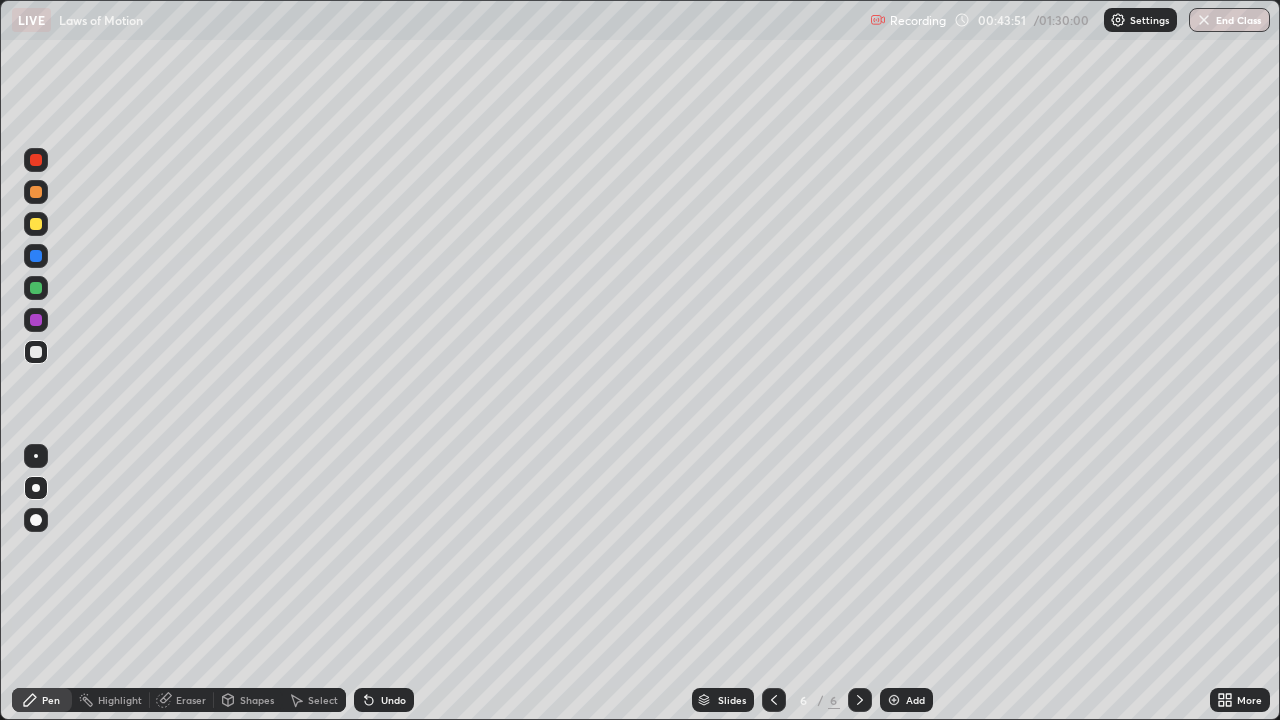 click at bounding box center (36, 456) 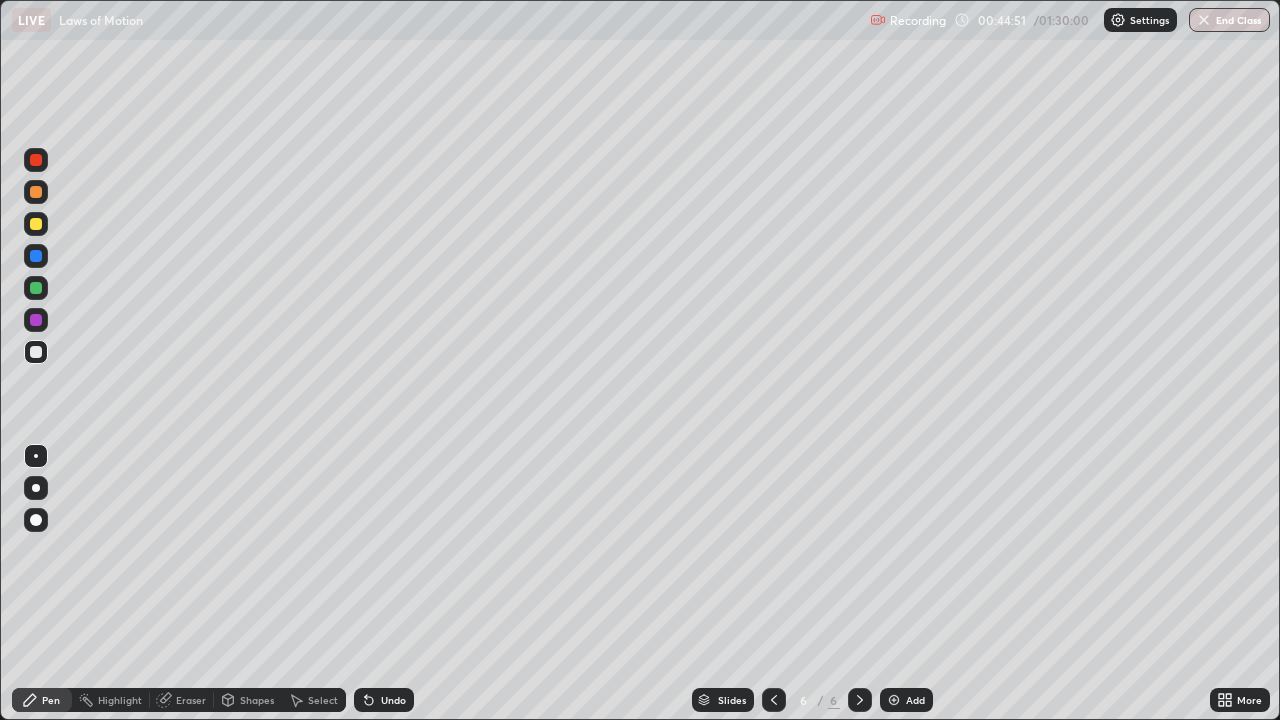 click at bounding box center (36, 320) 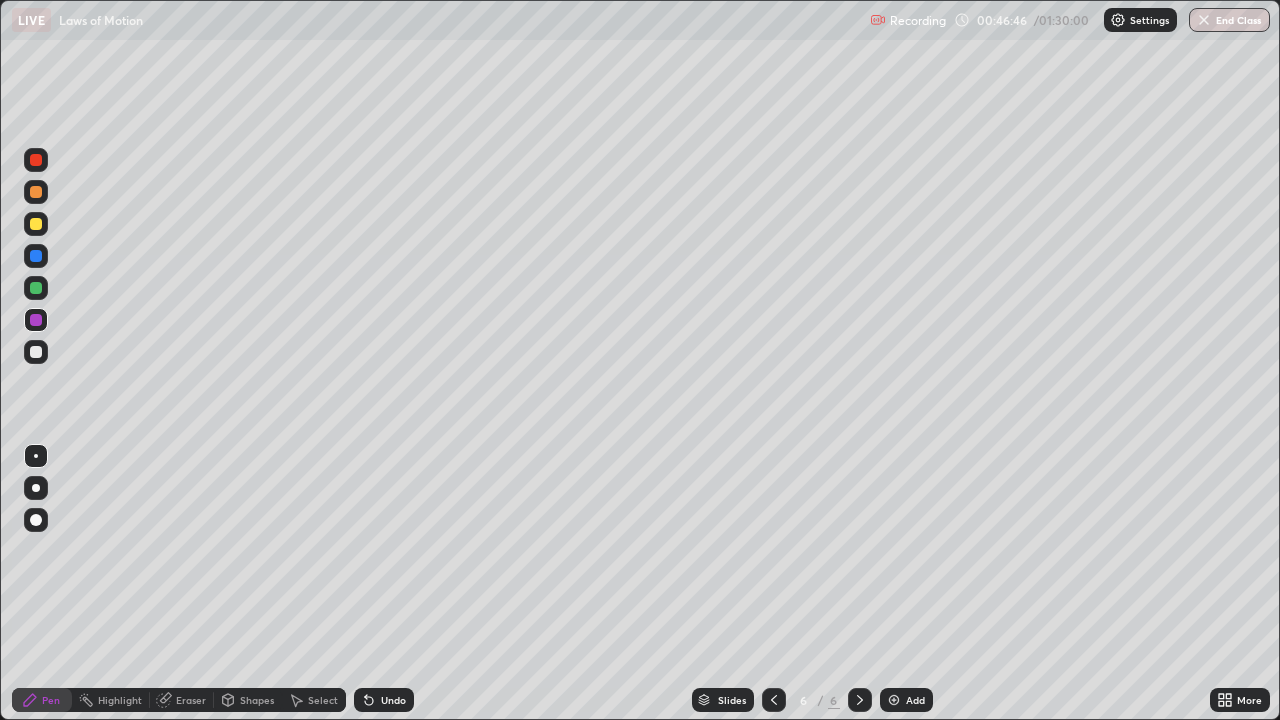 click on "Undo" at bounding box center [393, 700] 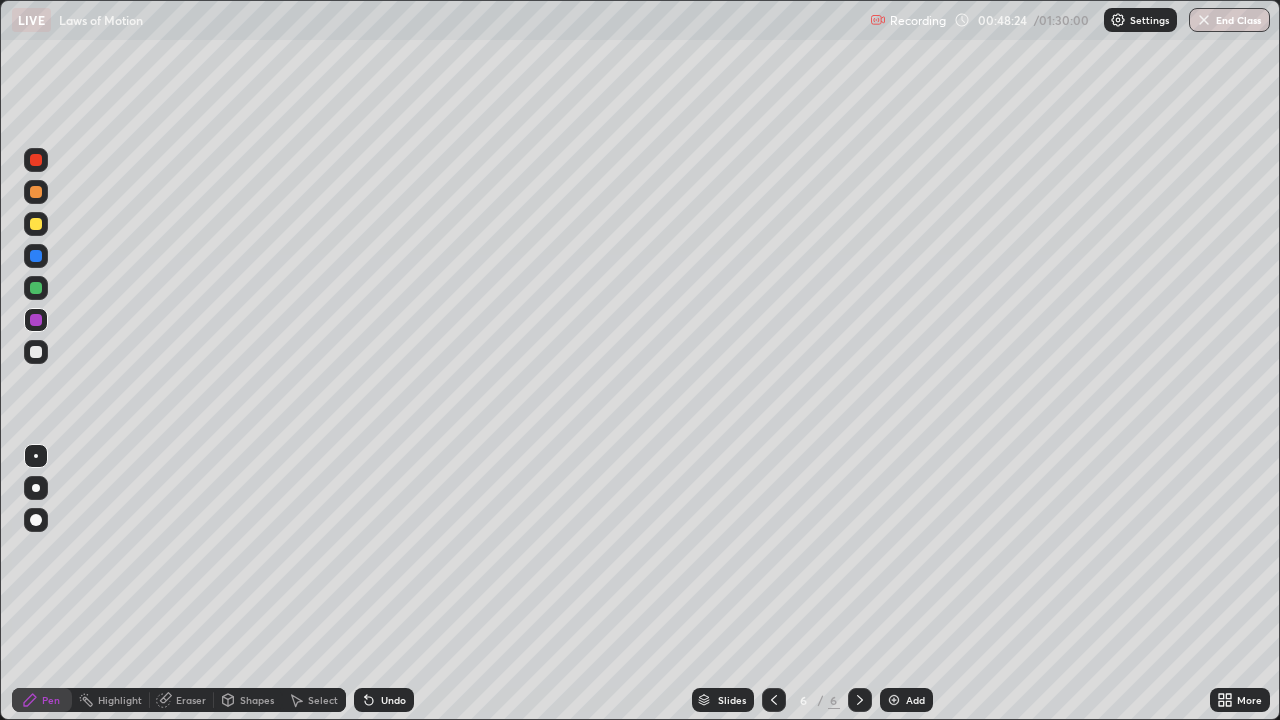 click on "Add" at bounding box center [915, 700] 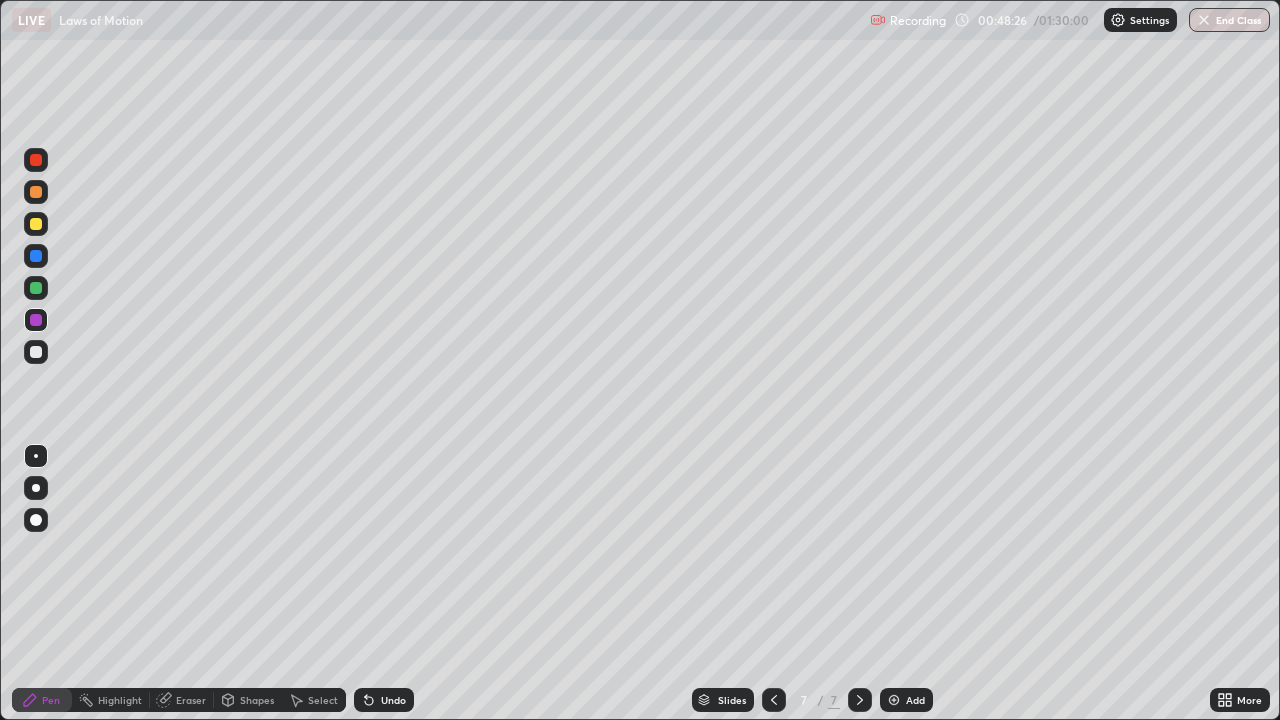 click 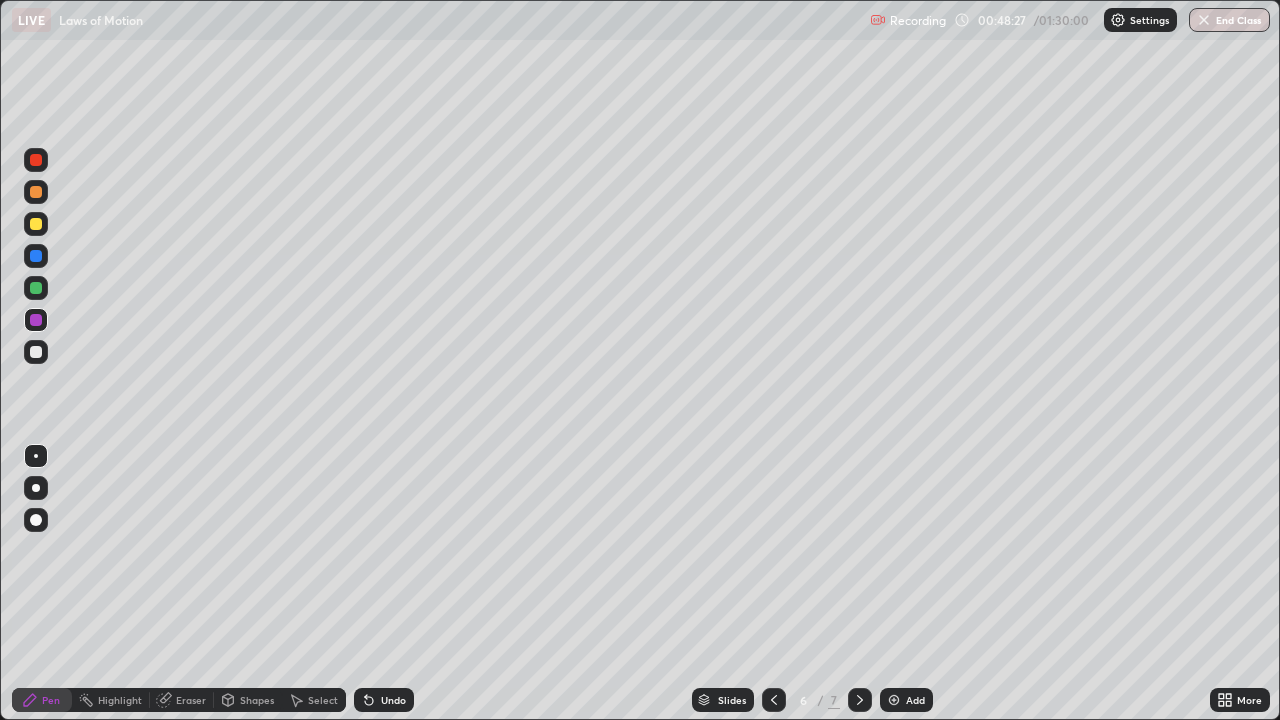 click 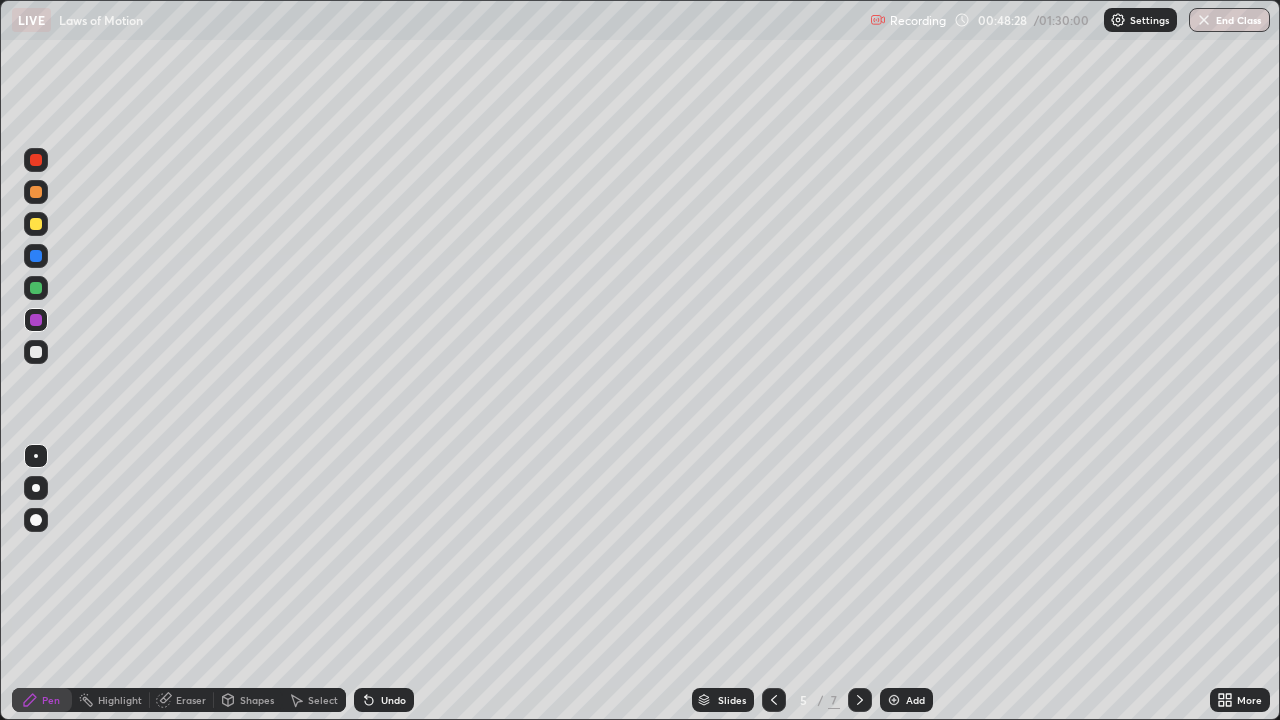 click 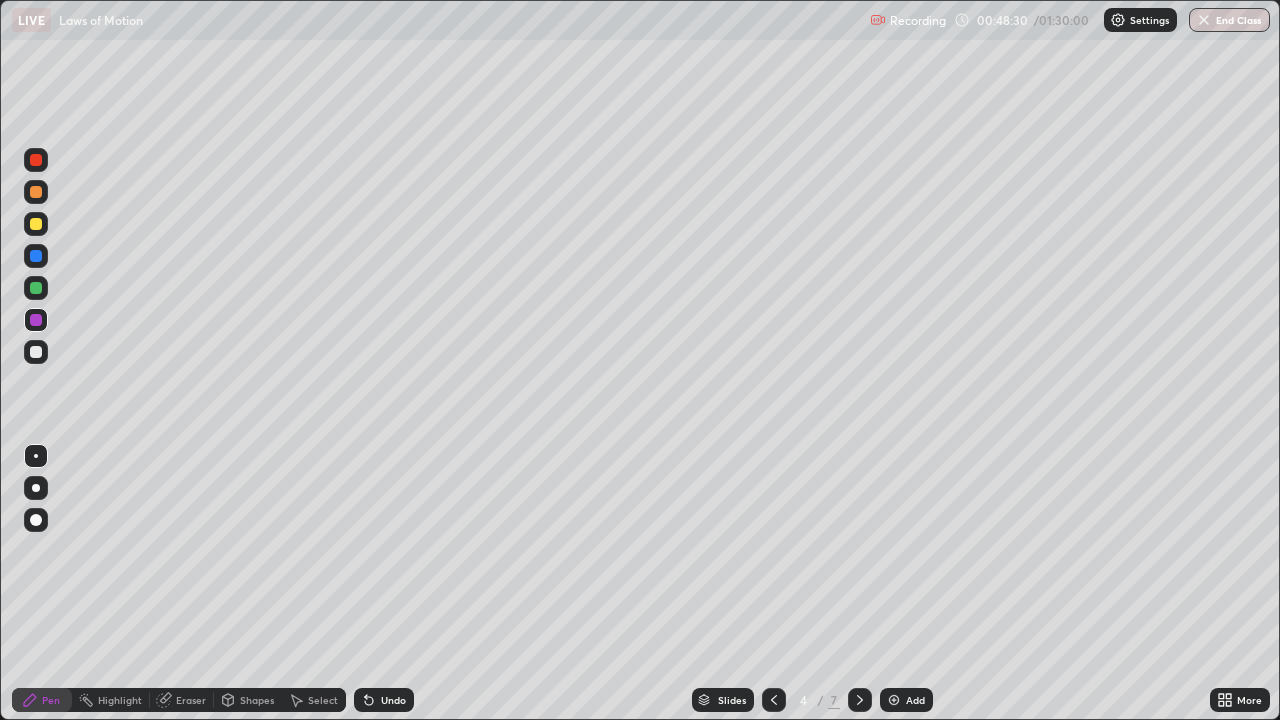 click 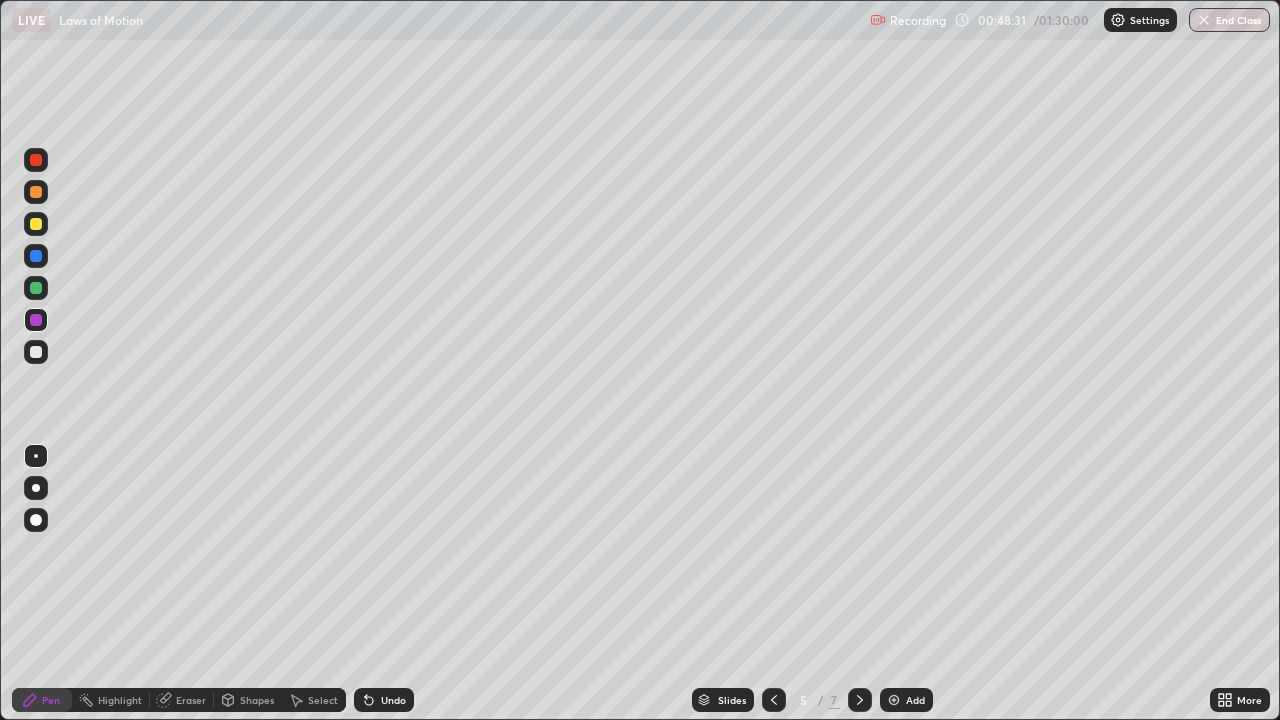click 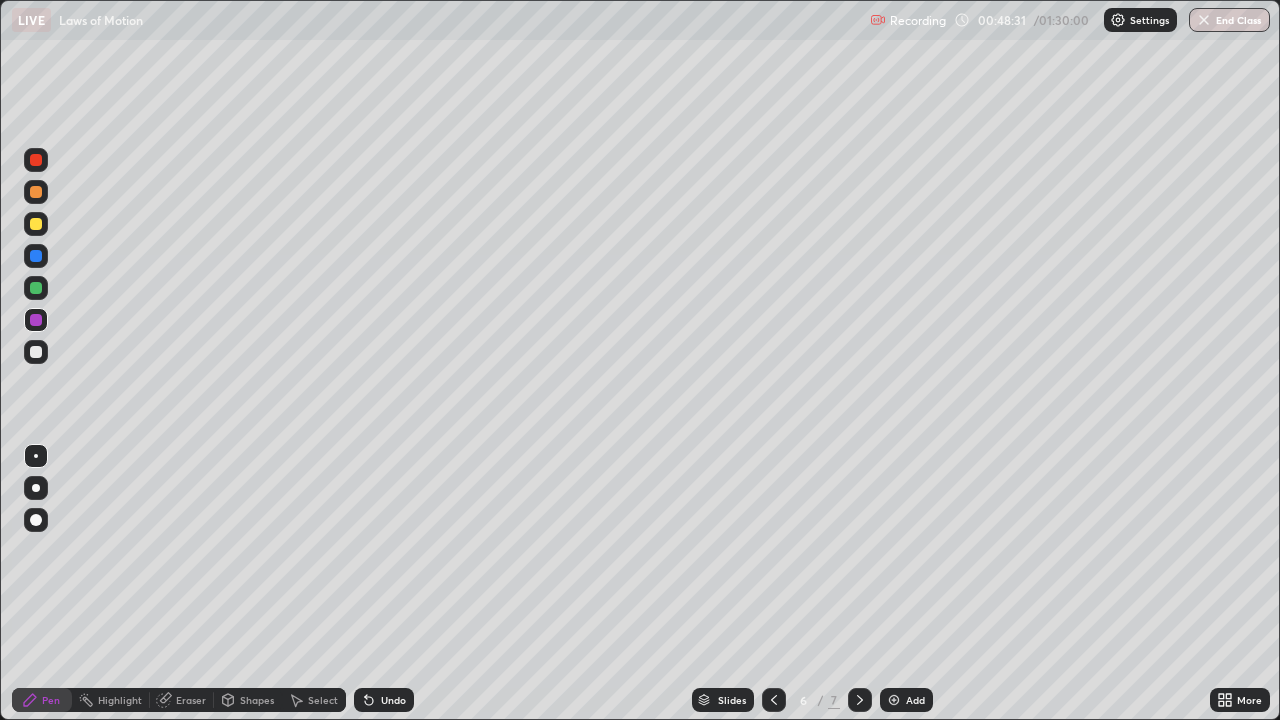 click 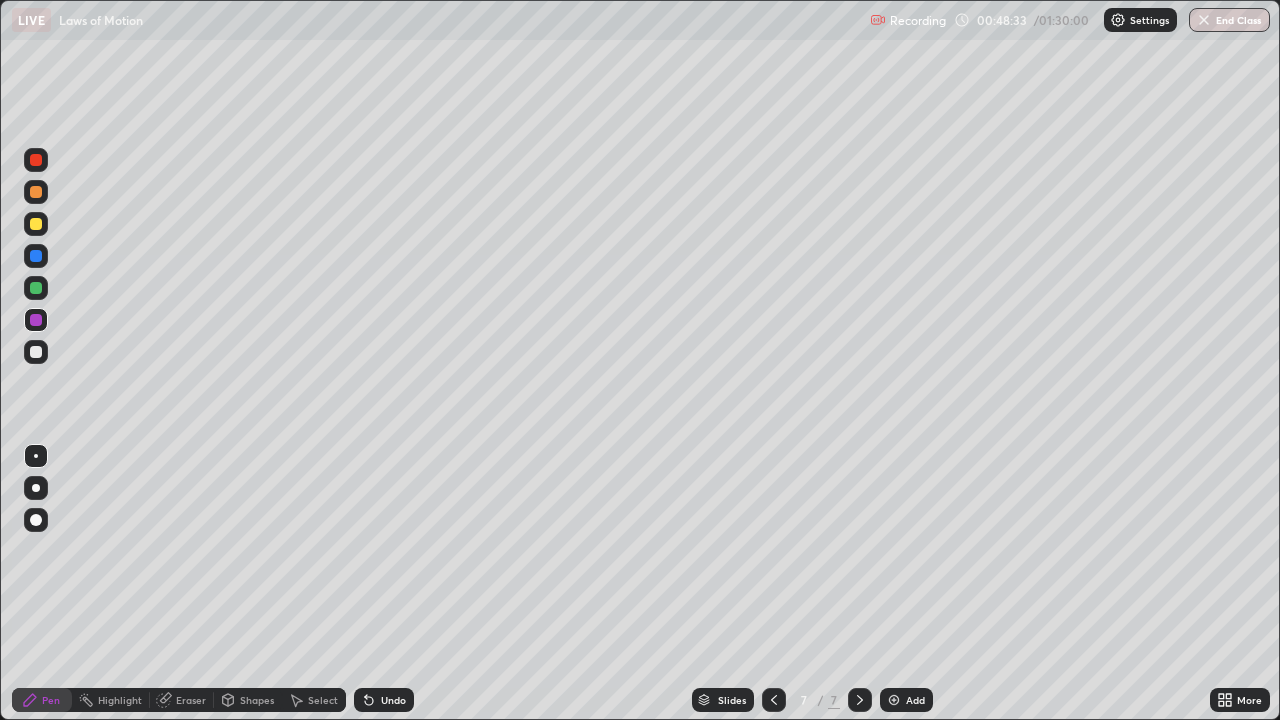 click at bounding box center [36, 352] 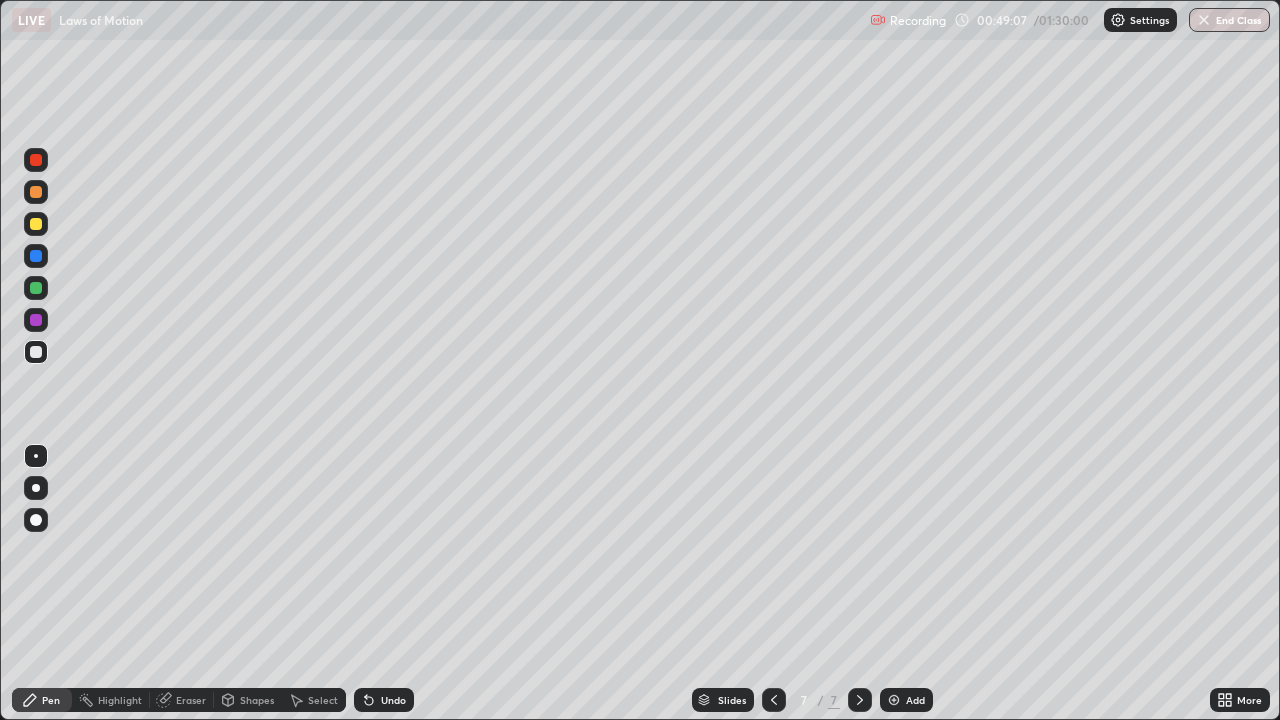 click at bounding box center (36, 320) 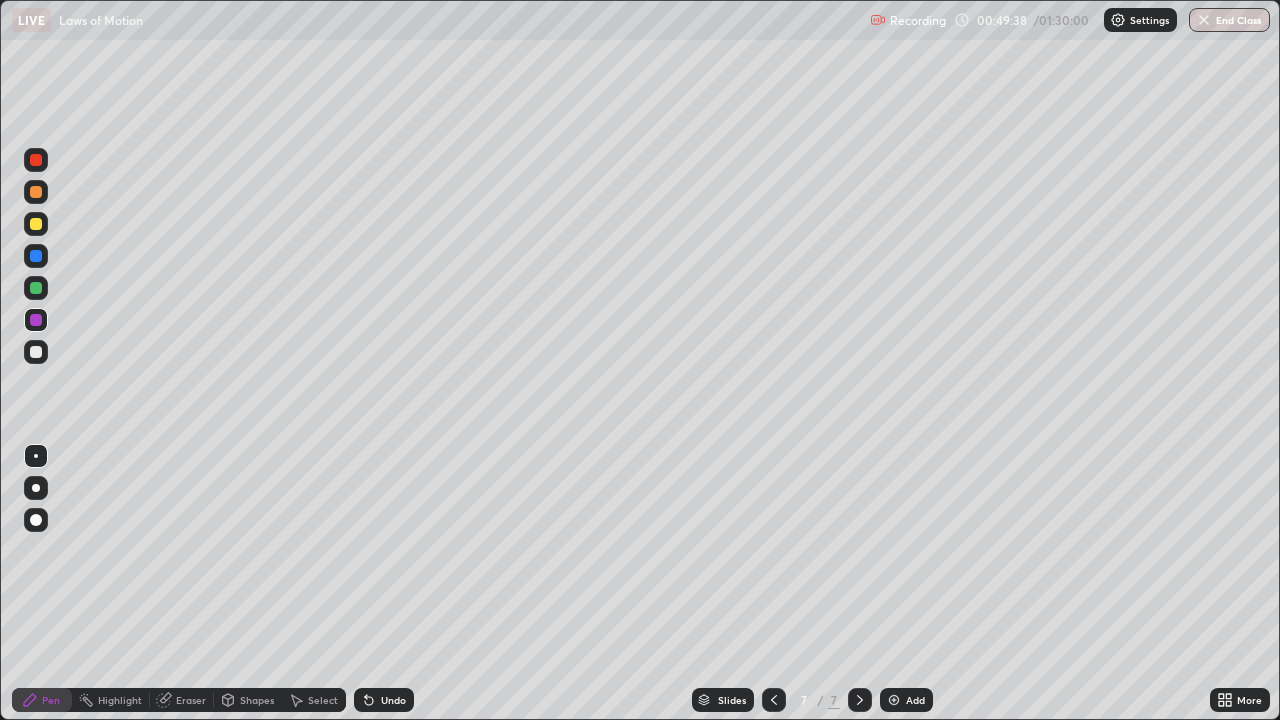 click on "Eraser" at bounding box center (191, 700) 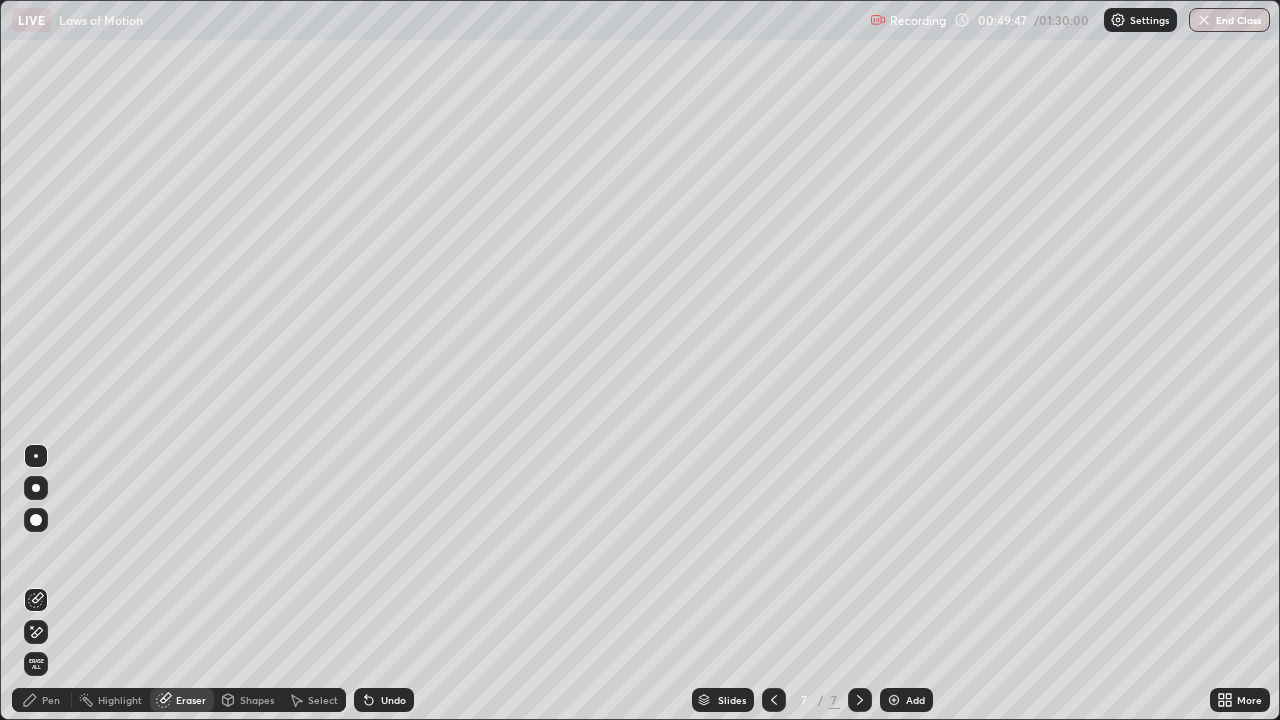 click on "Pen" at bounding box center [51, 700] 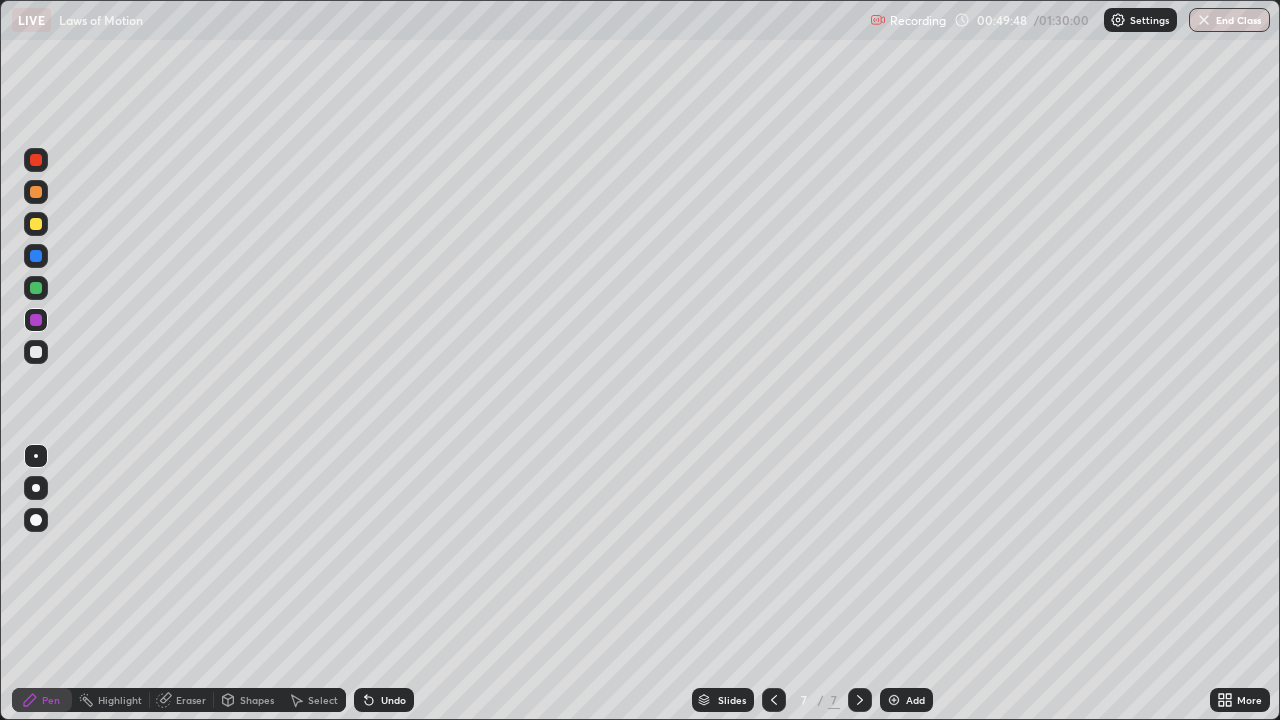 click at bounding box center [36, 520] 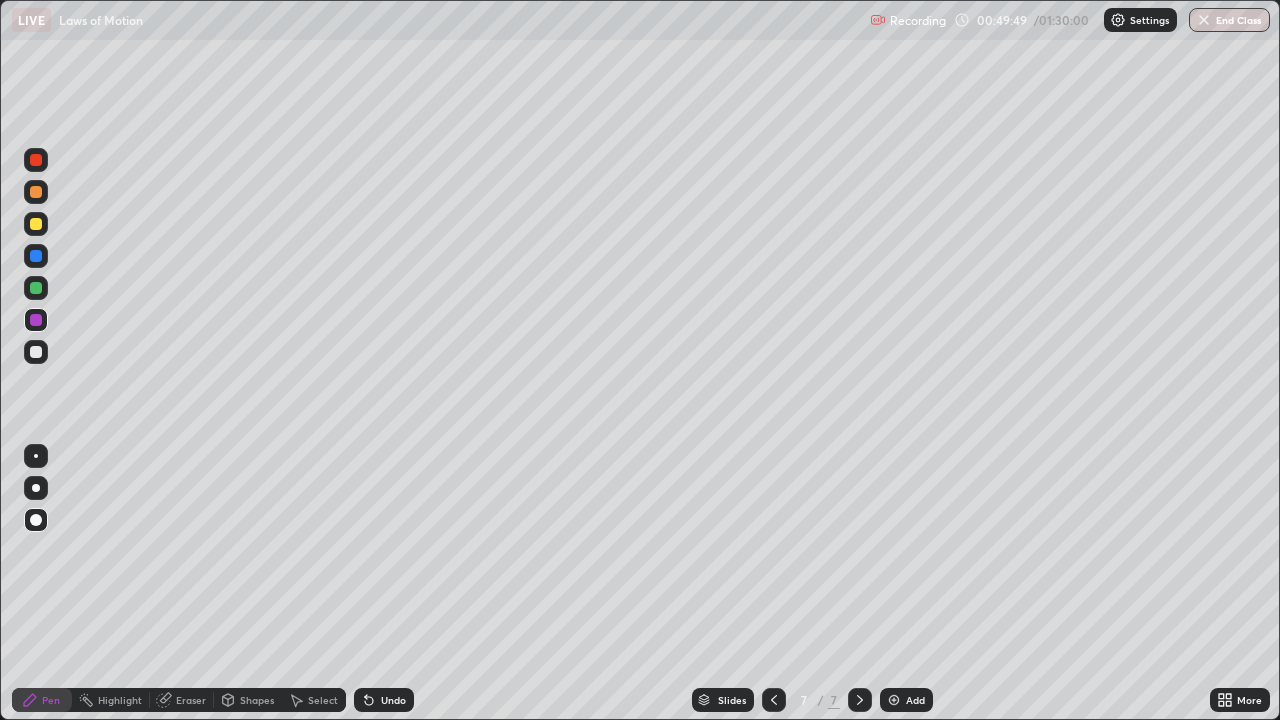 click at bounding box center (36, 288) 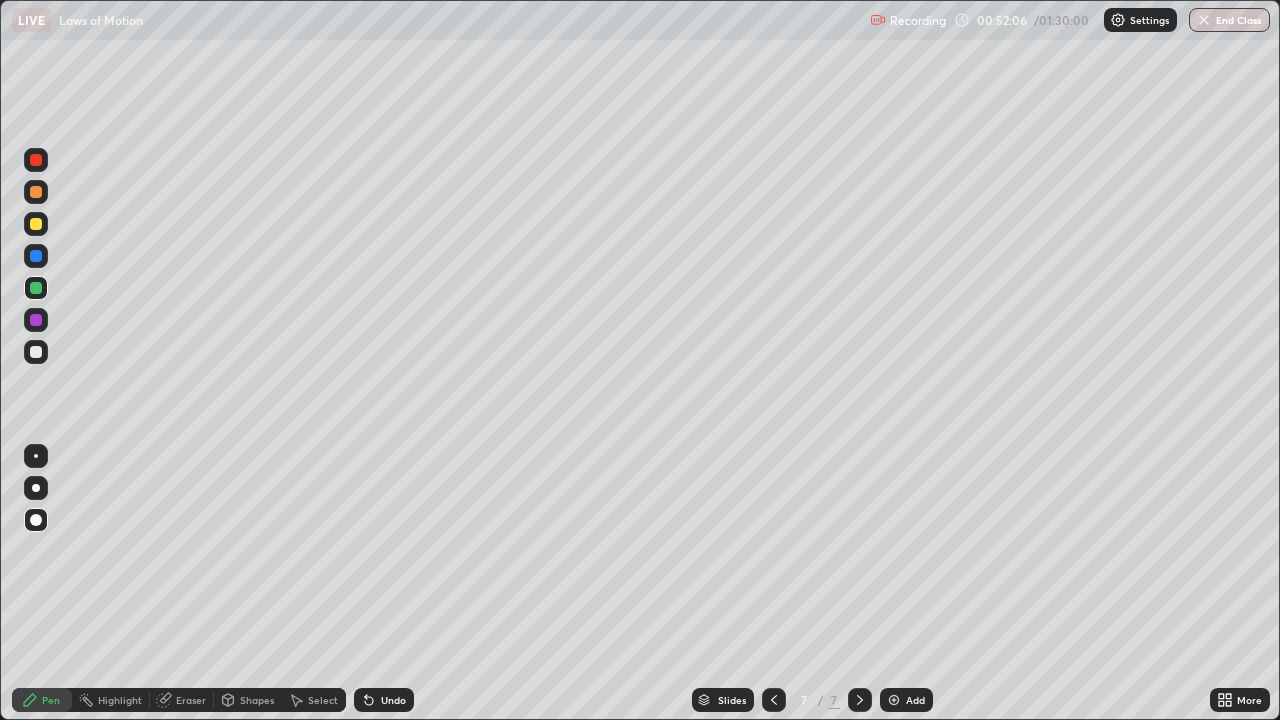 click on "Undo" at bounding box center (393, 700) 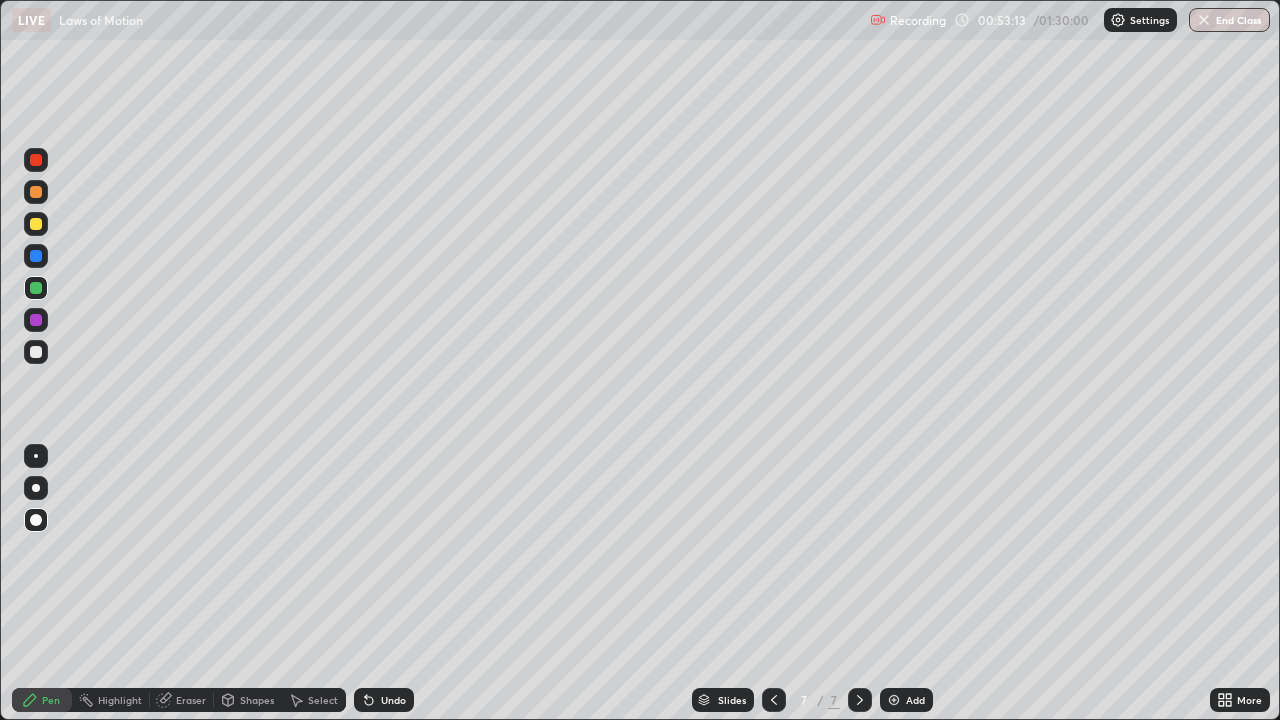 click on "Eraser" at bounding box center [191, 700] 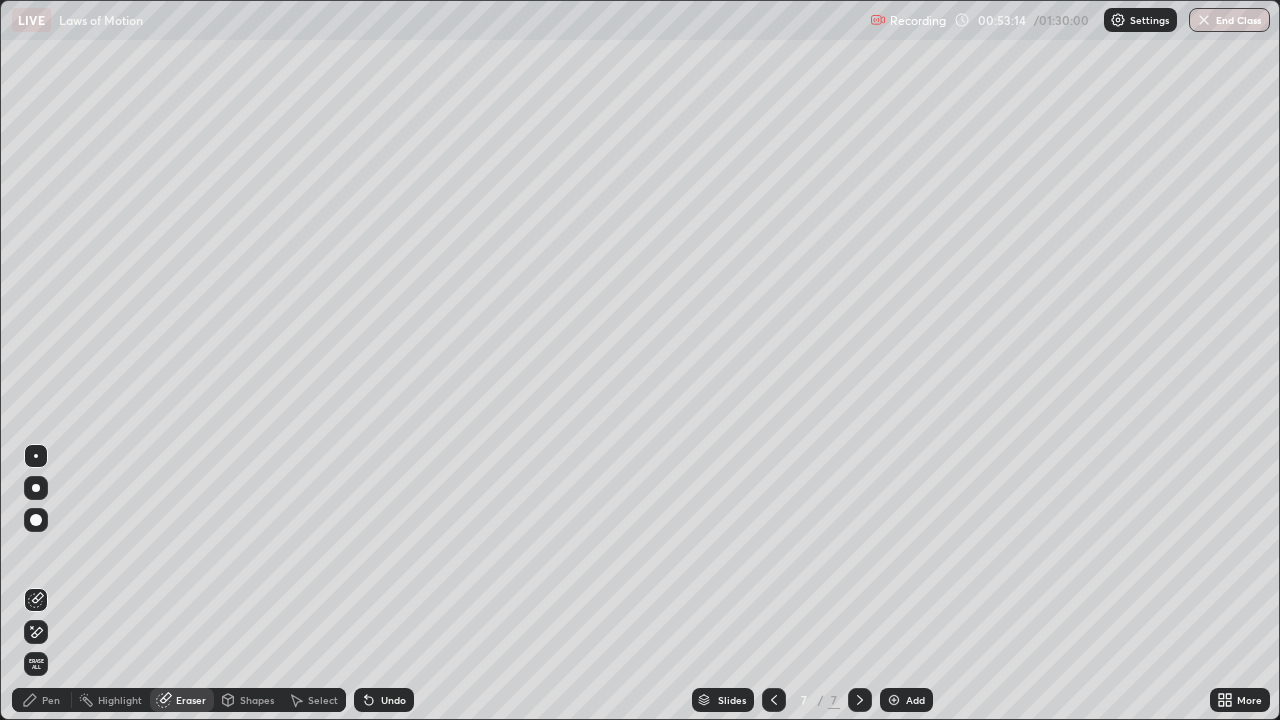 click on "Pen" at bounding box center [42, 700] 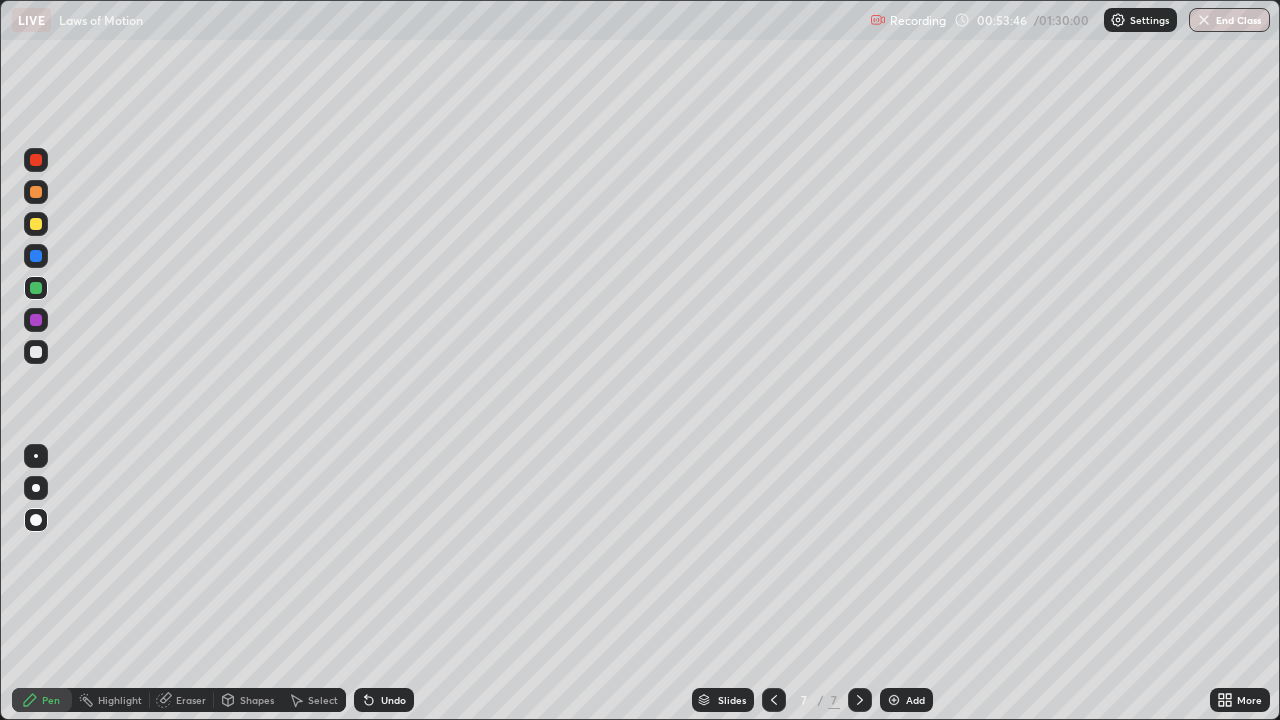 click at bounding box center (36, 320) 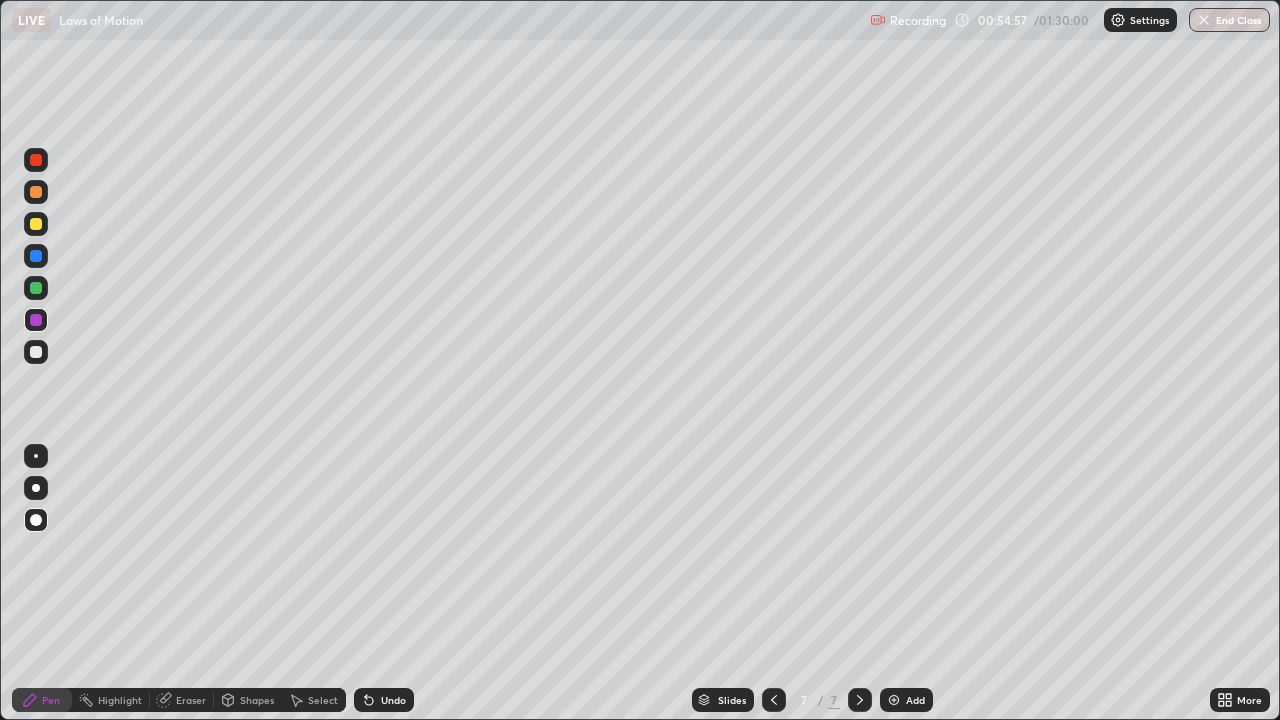 click on "Undo" at bounding box center [393, 700] 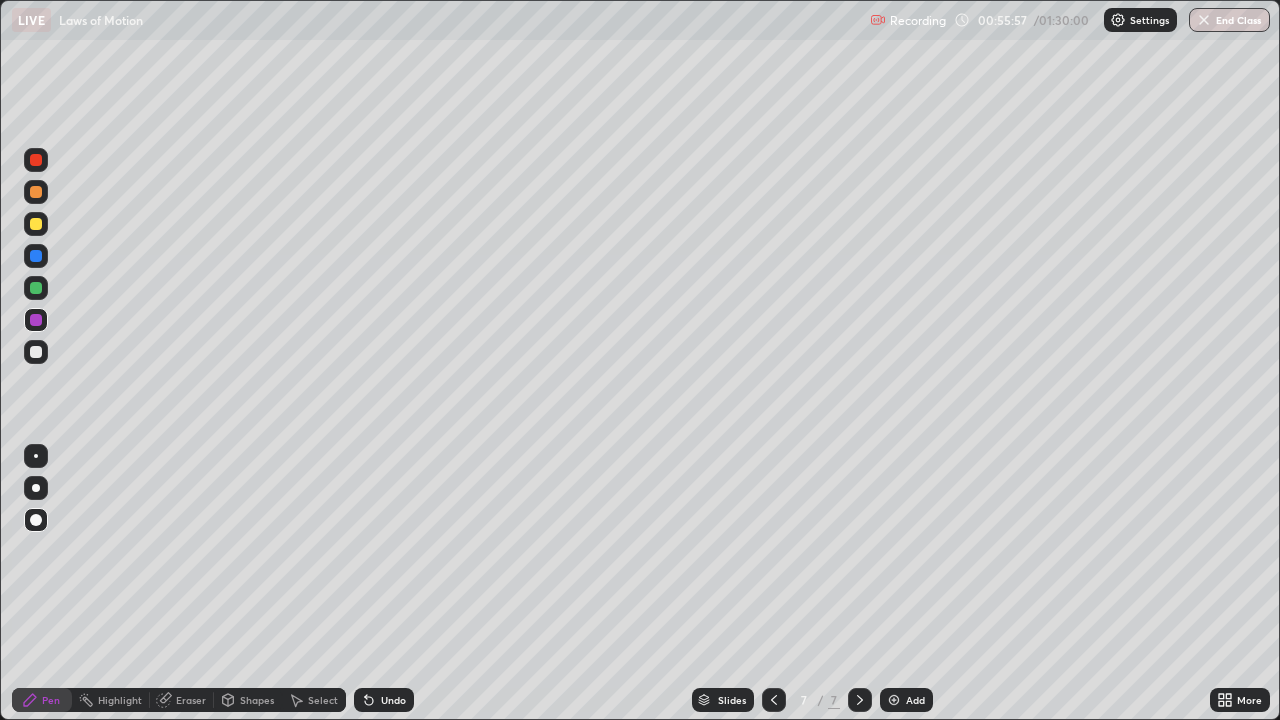 click on "Eraser" at bounding box center (191, 700) 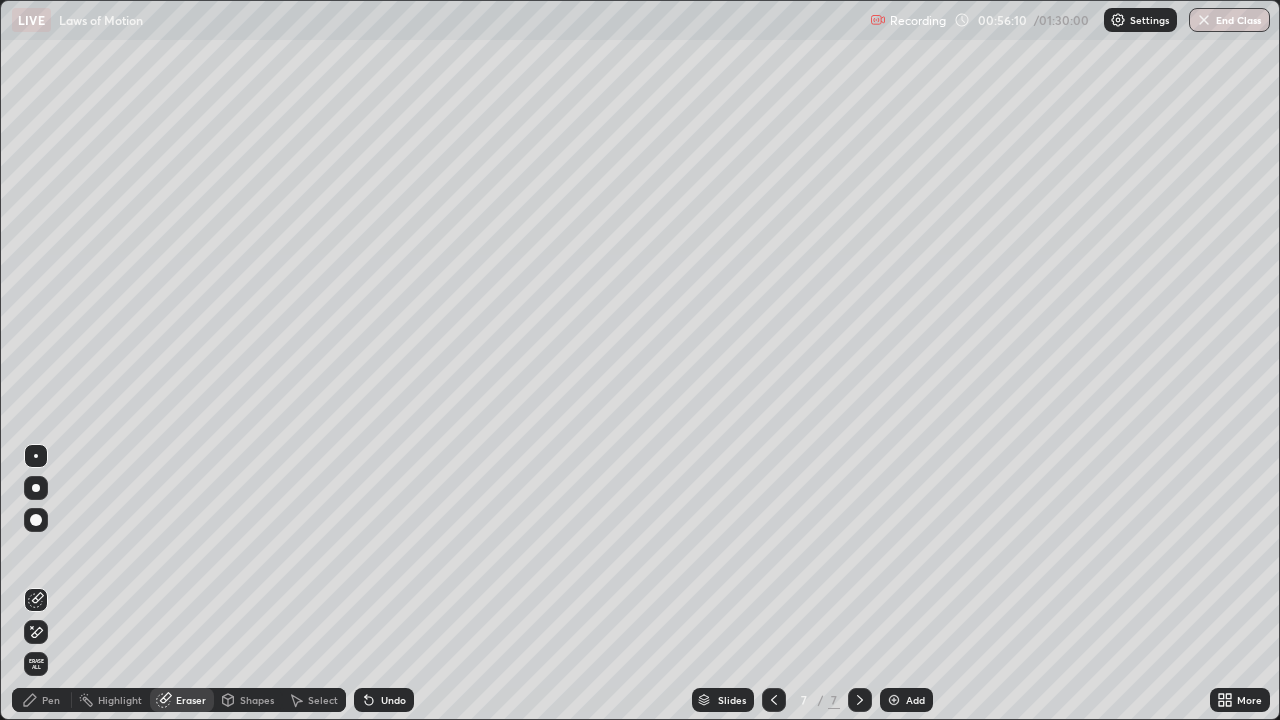 click on "Pen" at bounding box center (51, 700) 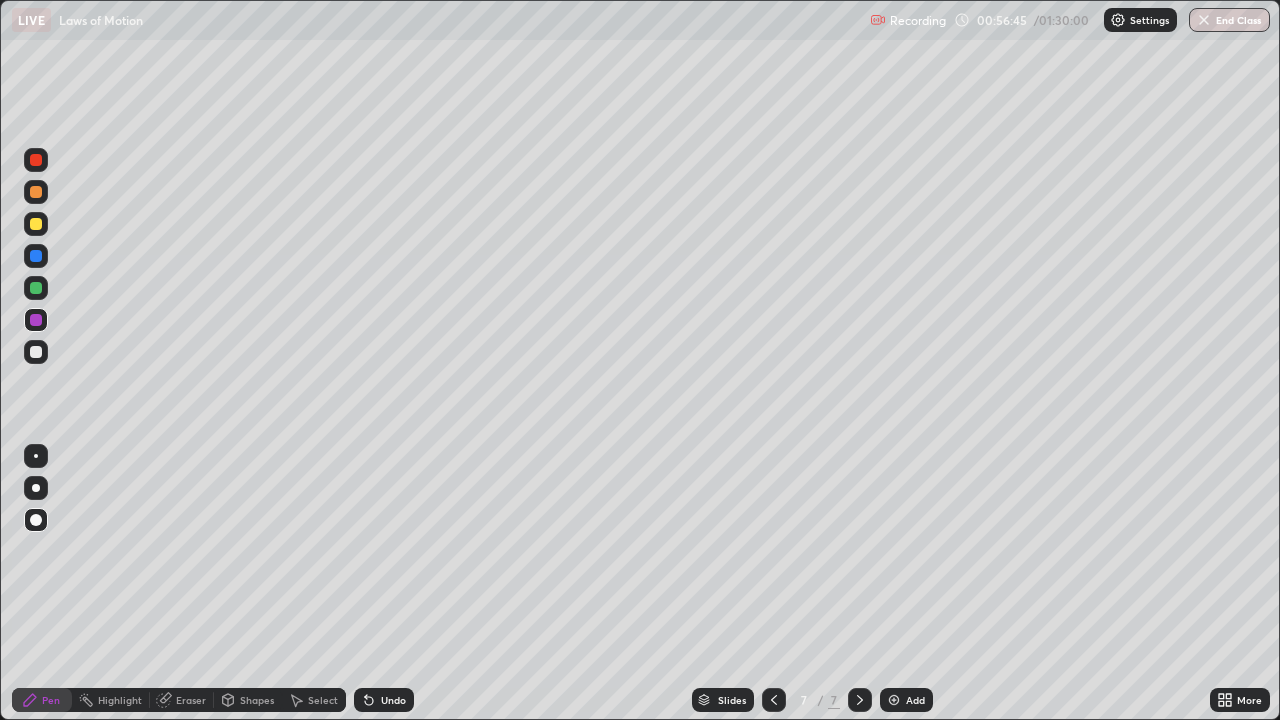 click on "Undo" at bounding box center [384, 700] 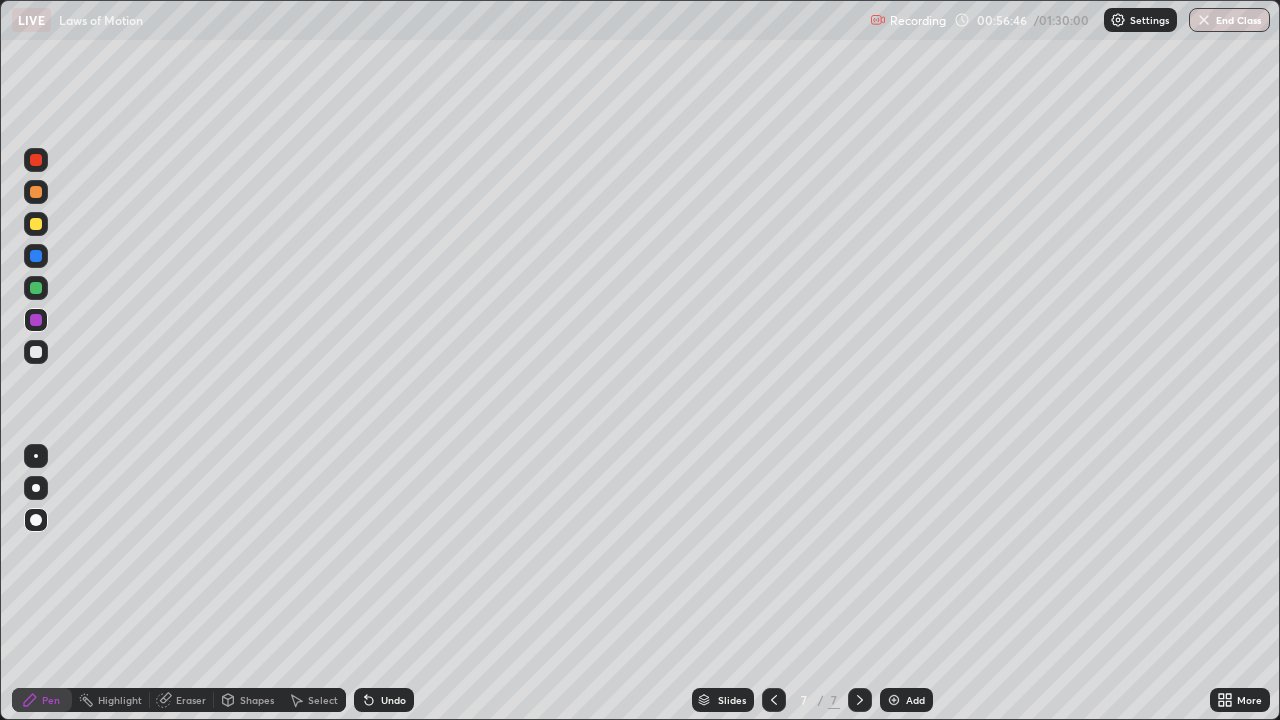 click on "Undo" at bounding box center [384, 700] 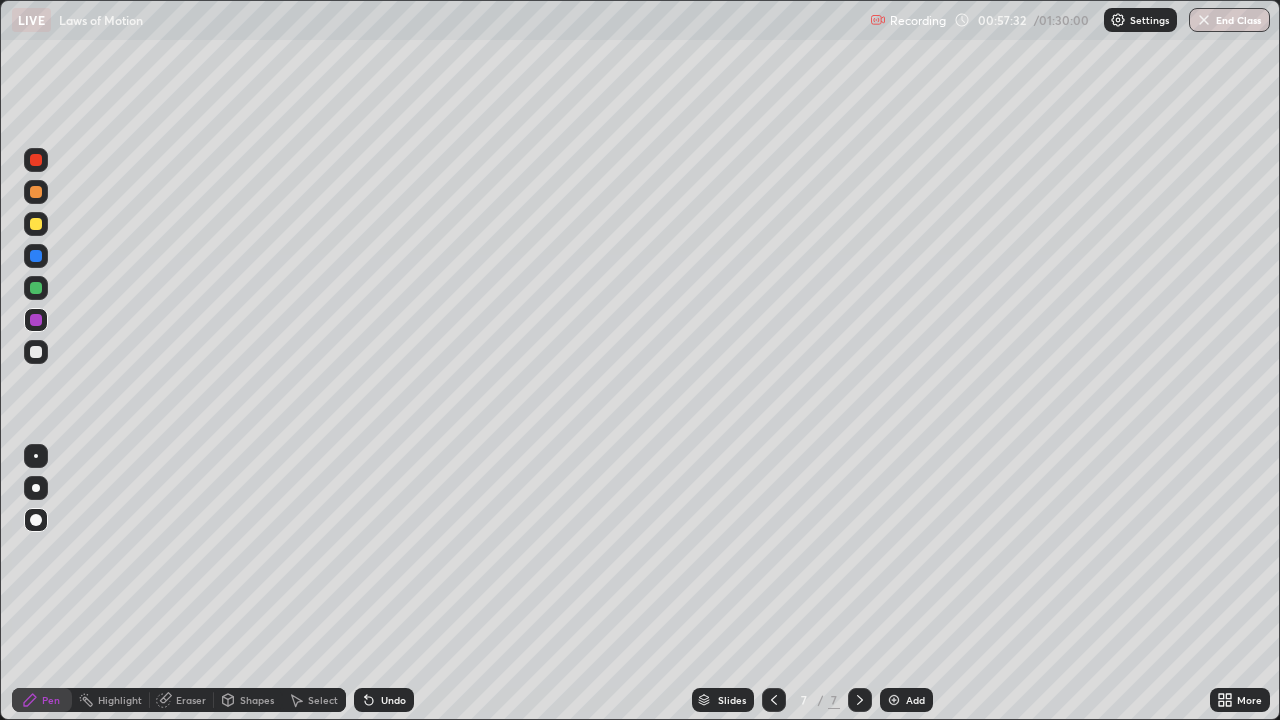 click on "Add" at bounding box center (906, 700) 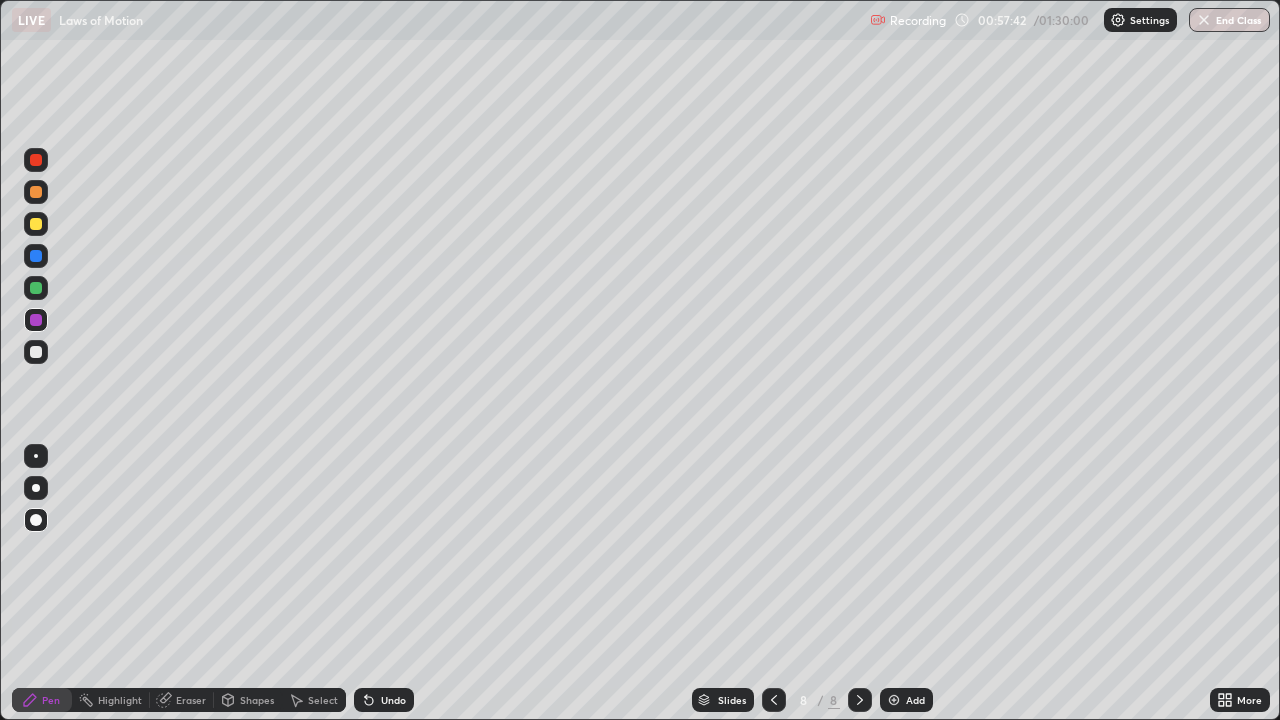 click at bounding box center [36, 352] 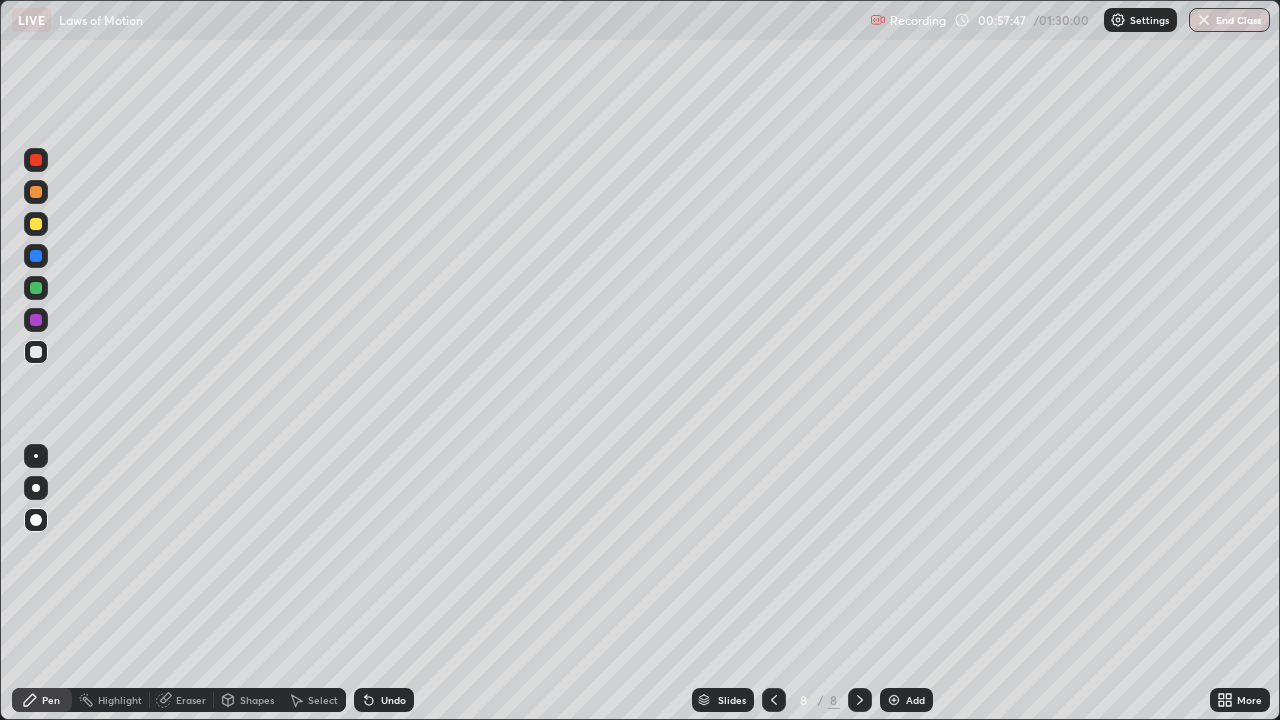 click at bounding box center [36, 288] 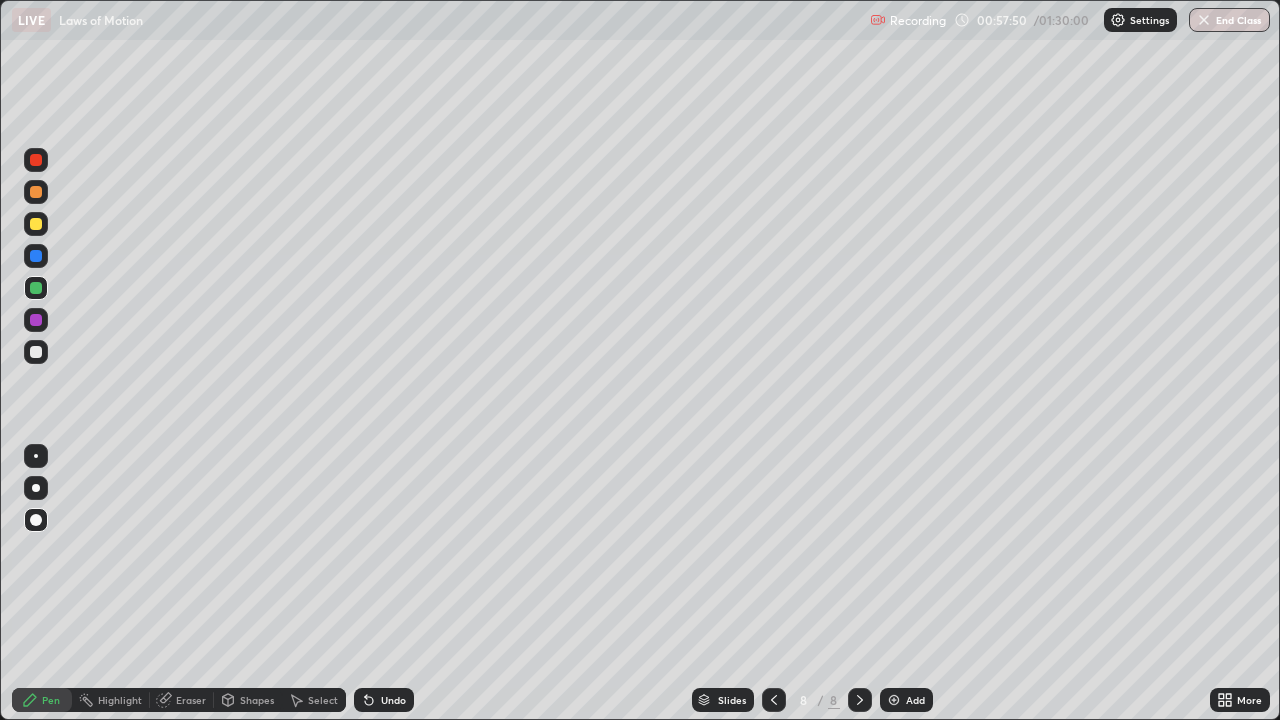 click on "Undo" at bounding box center [393, 700] 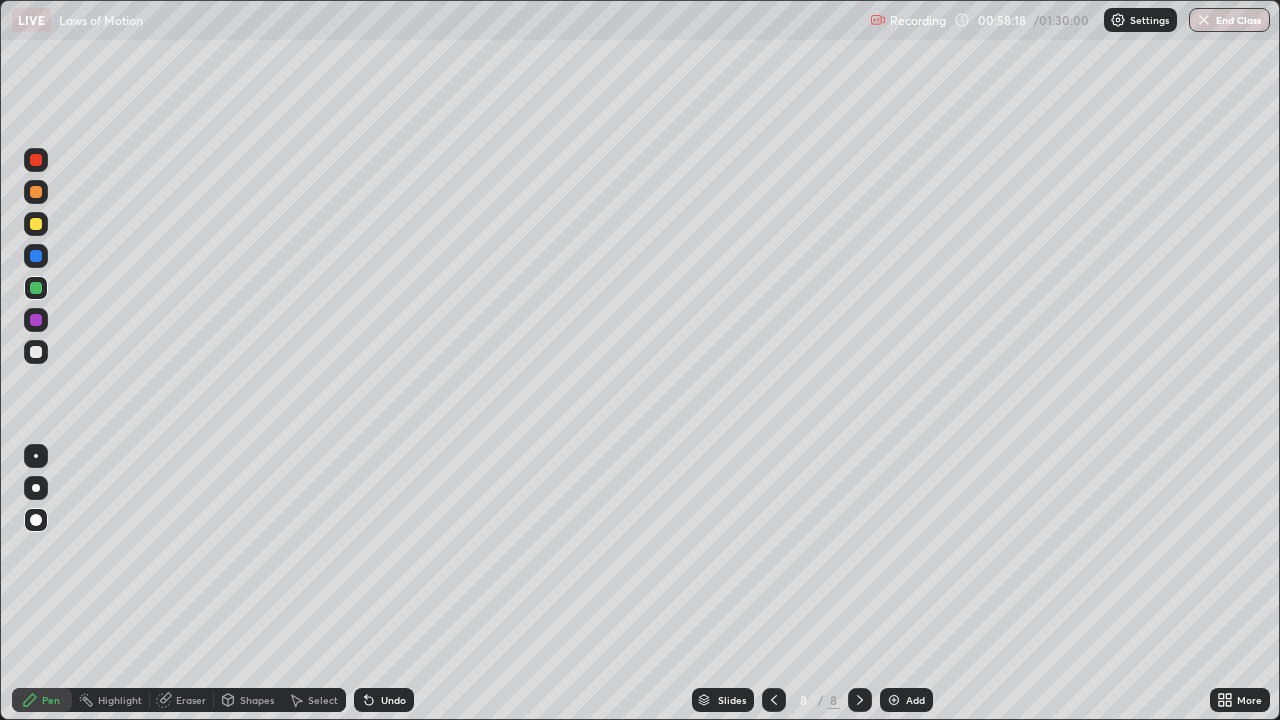 click at bounding box center (36, 352) 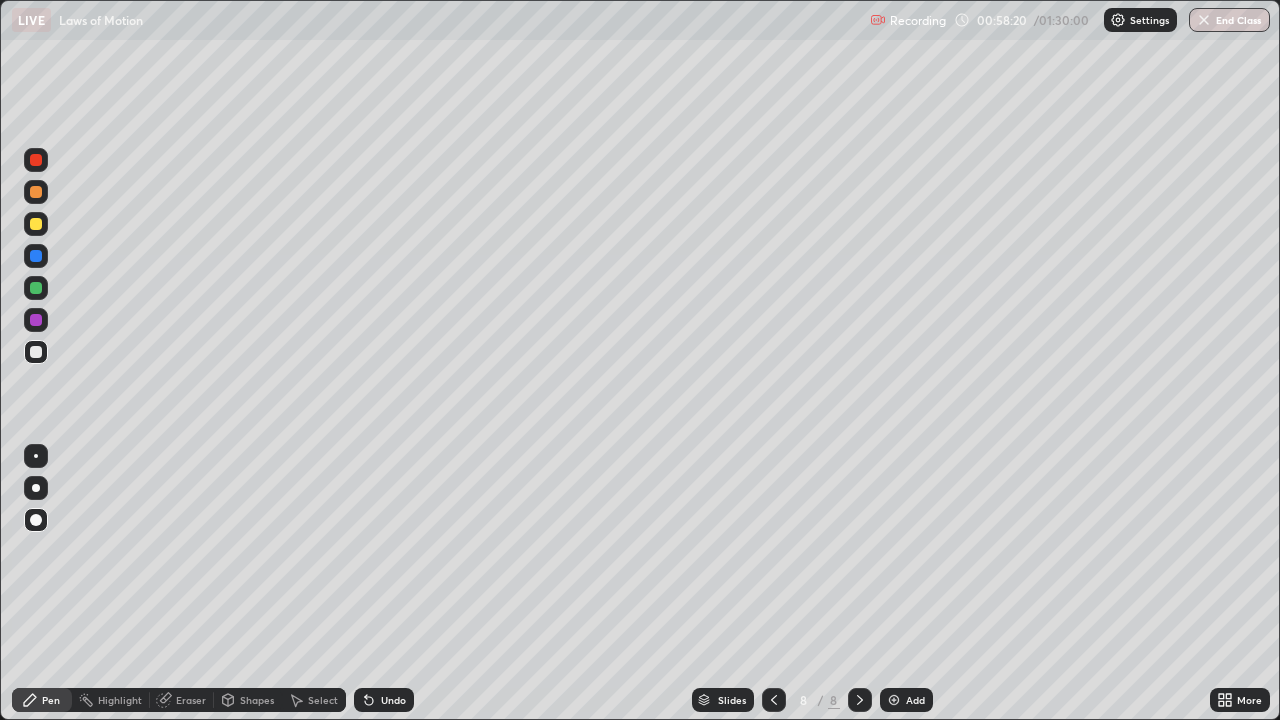 click at bounding box center (36, 320) 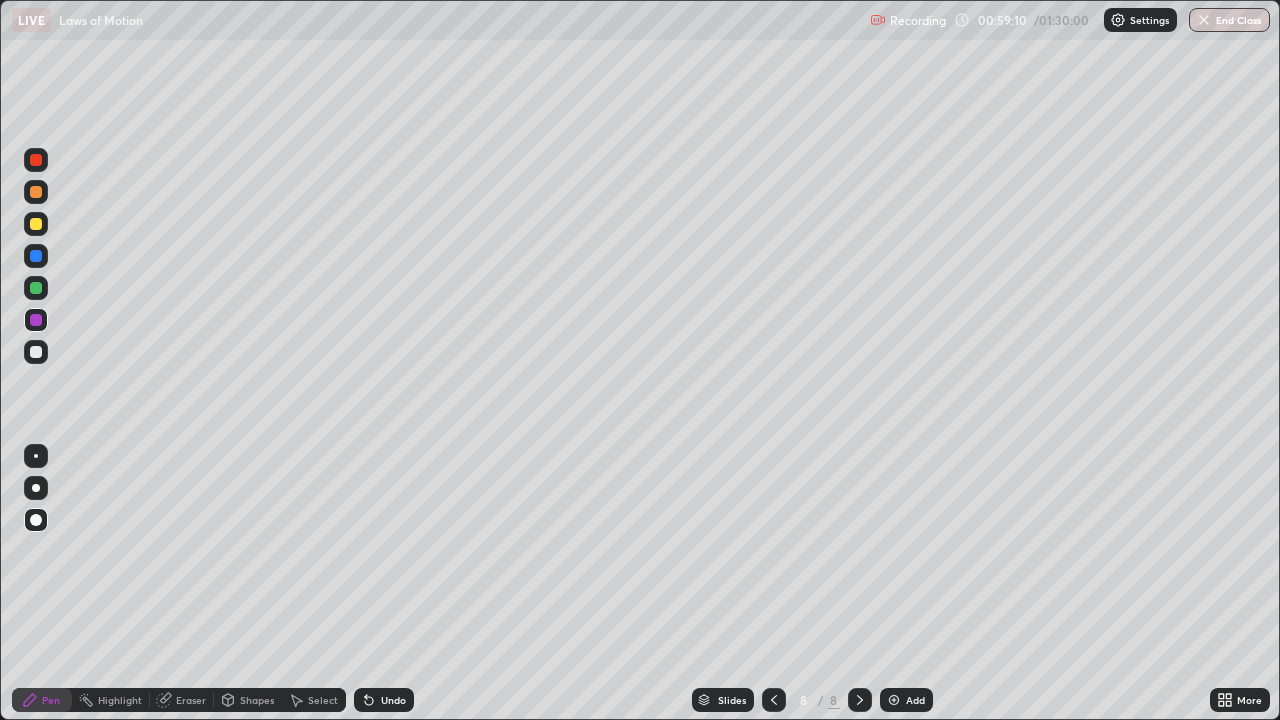 click at bounding box center [894, 700] 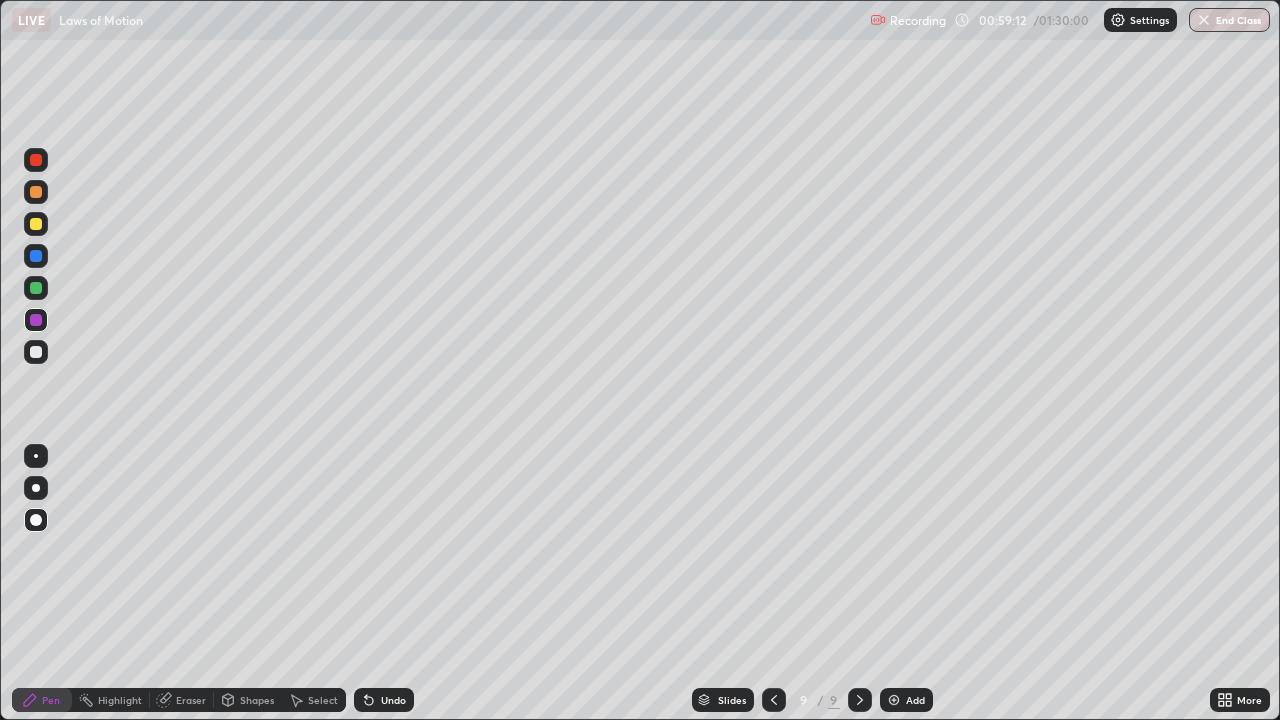 click at bounding box center [36, 520] 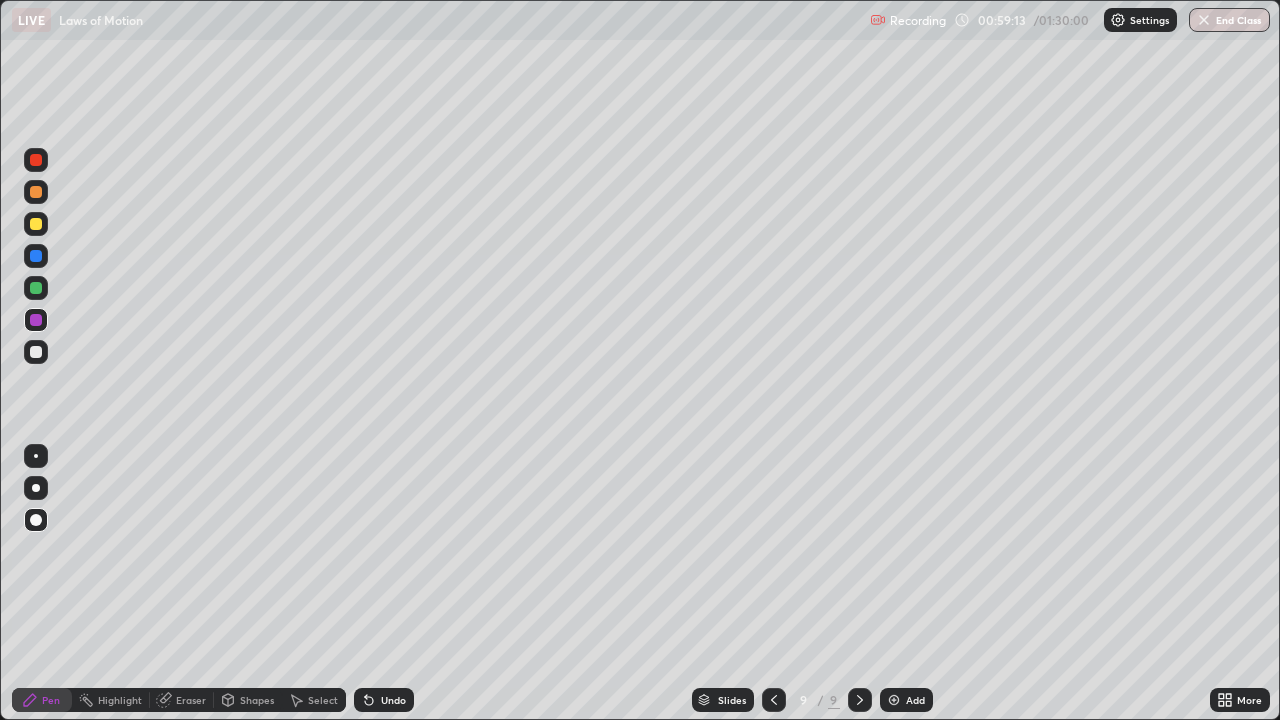 click at bounding box center (36, 352) 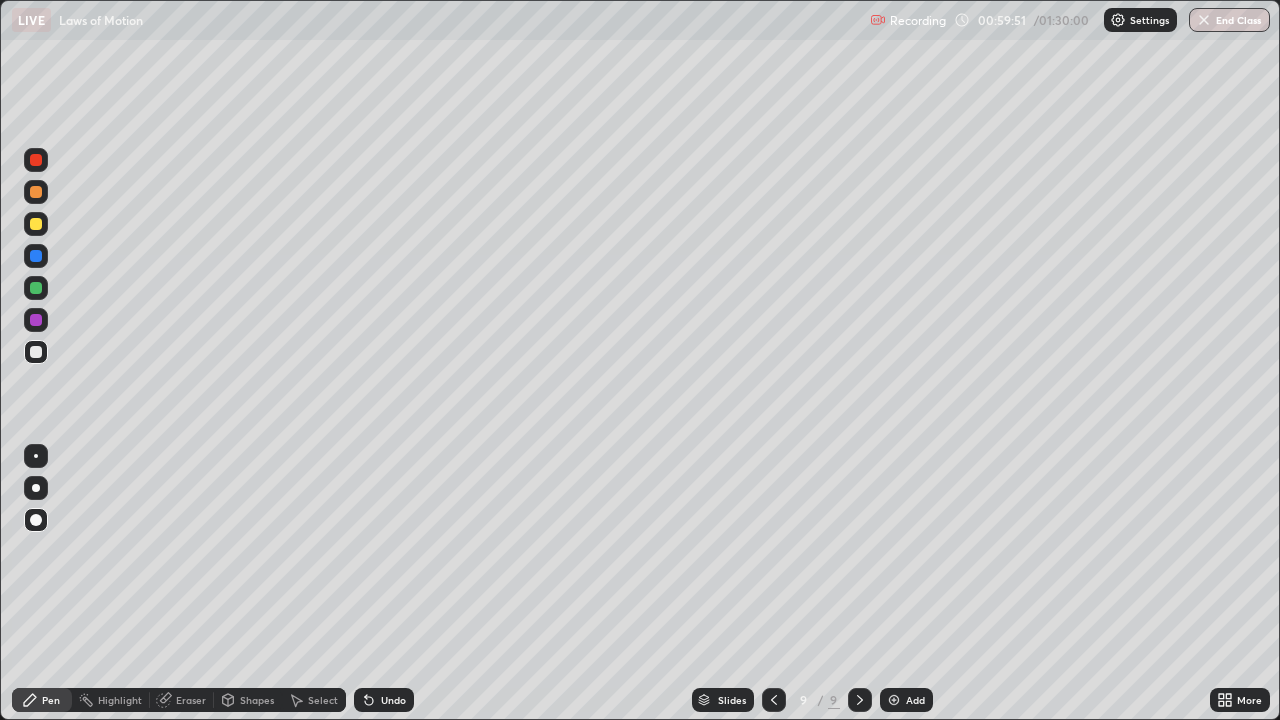 click at bounding box center (36, 352) 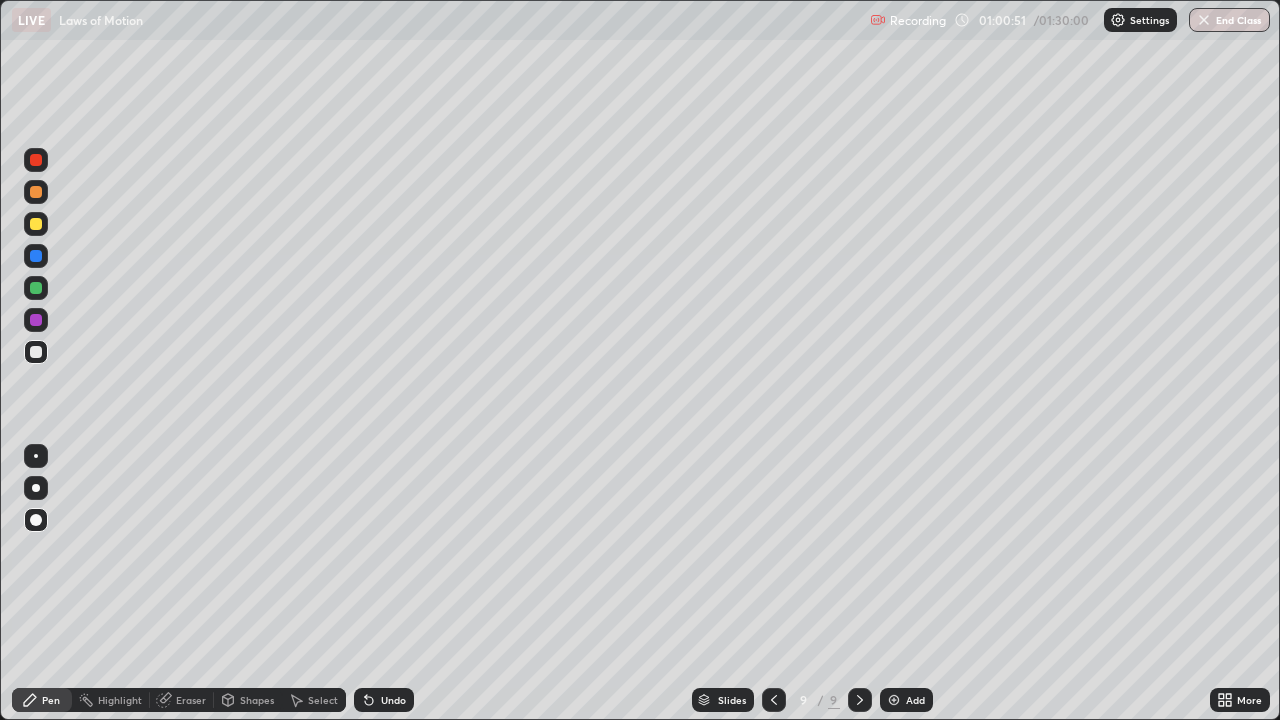 click at bounding box center [36, 320] 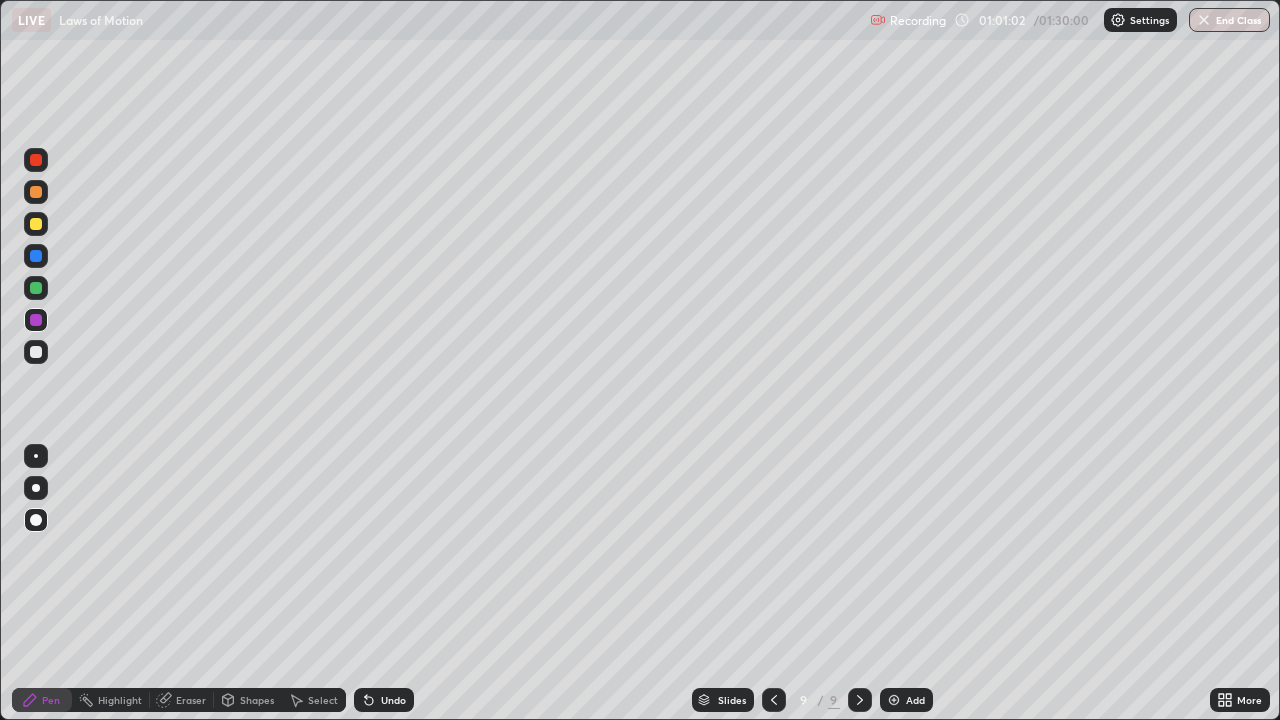 click at bounding box center [36, 288] 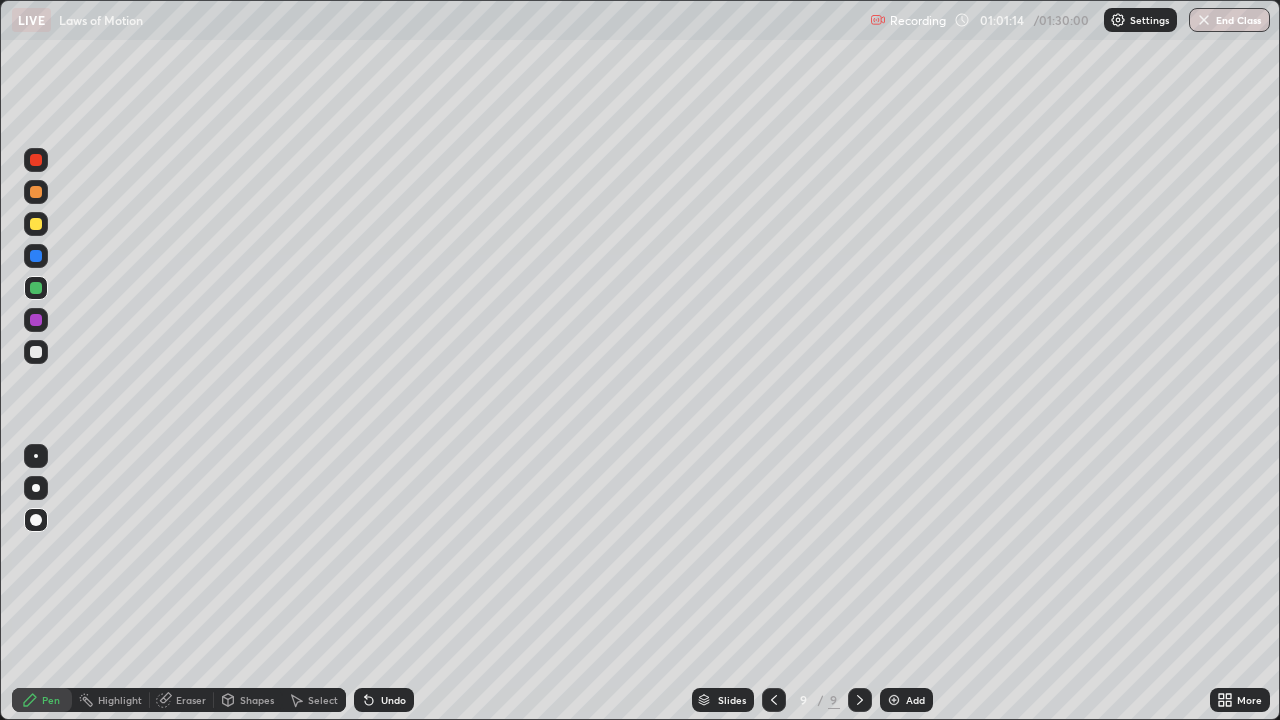click on "Eraser" at bounding box center (191, 700) 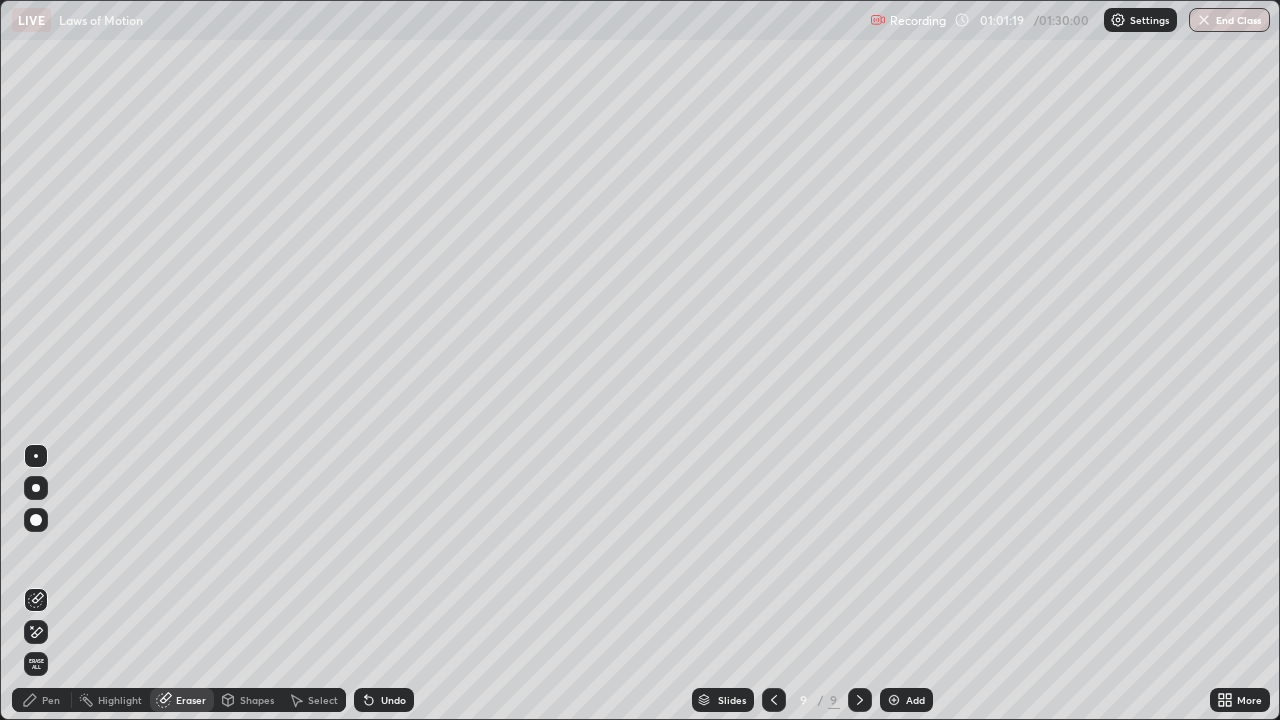 click on "Pen" at bounding box center (42, 700) 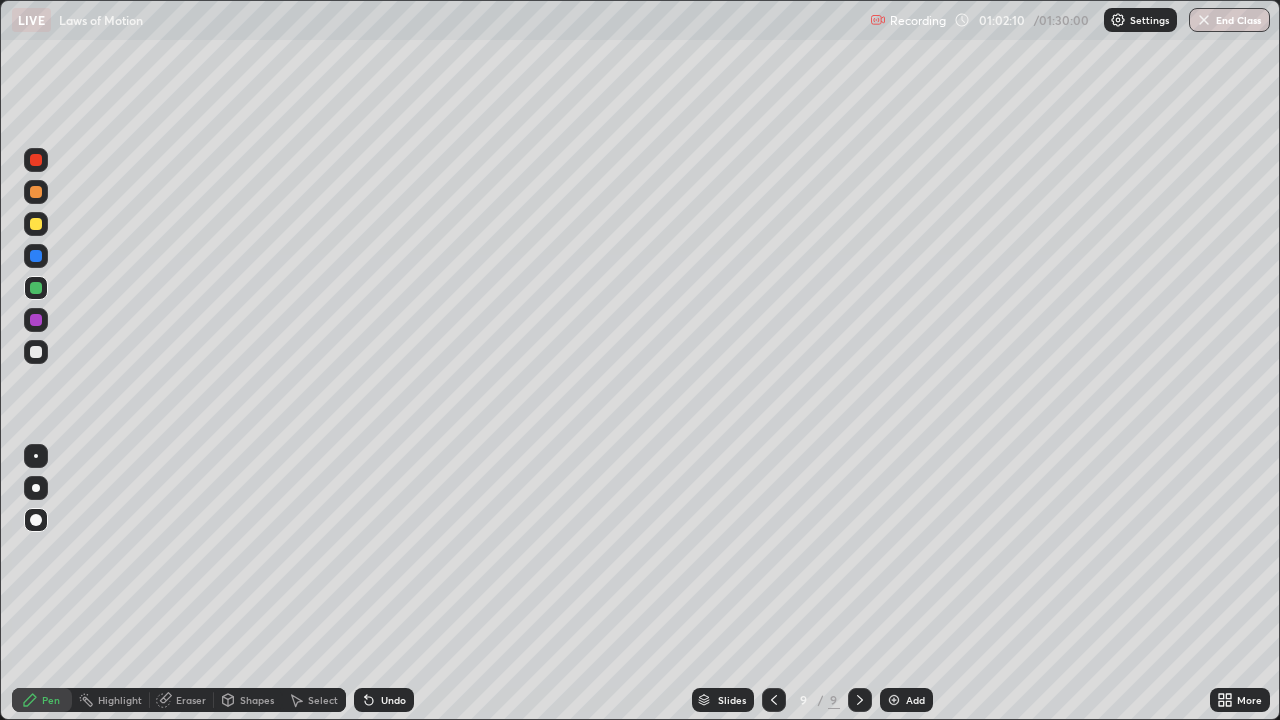 click at bounding box center (36, 256) 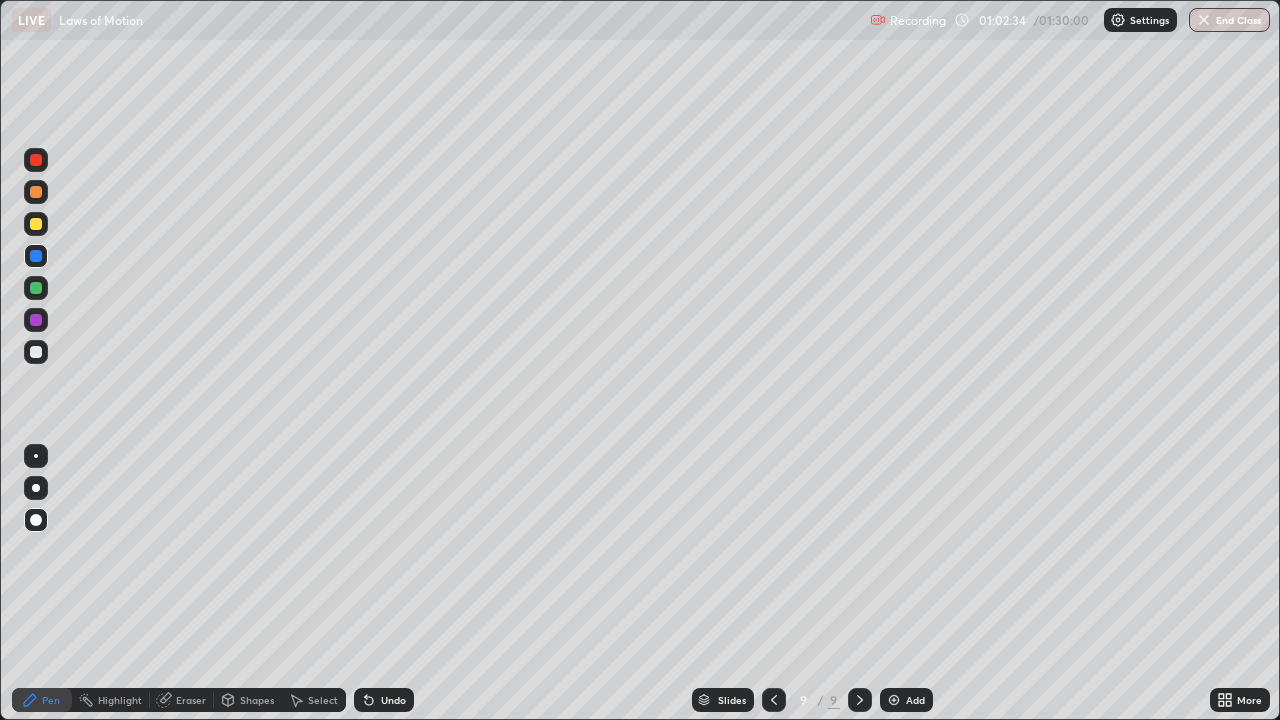 click at bounding box center (36, 320) 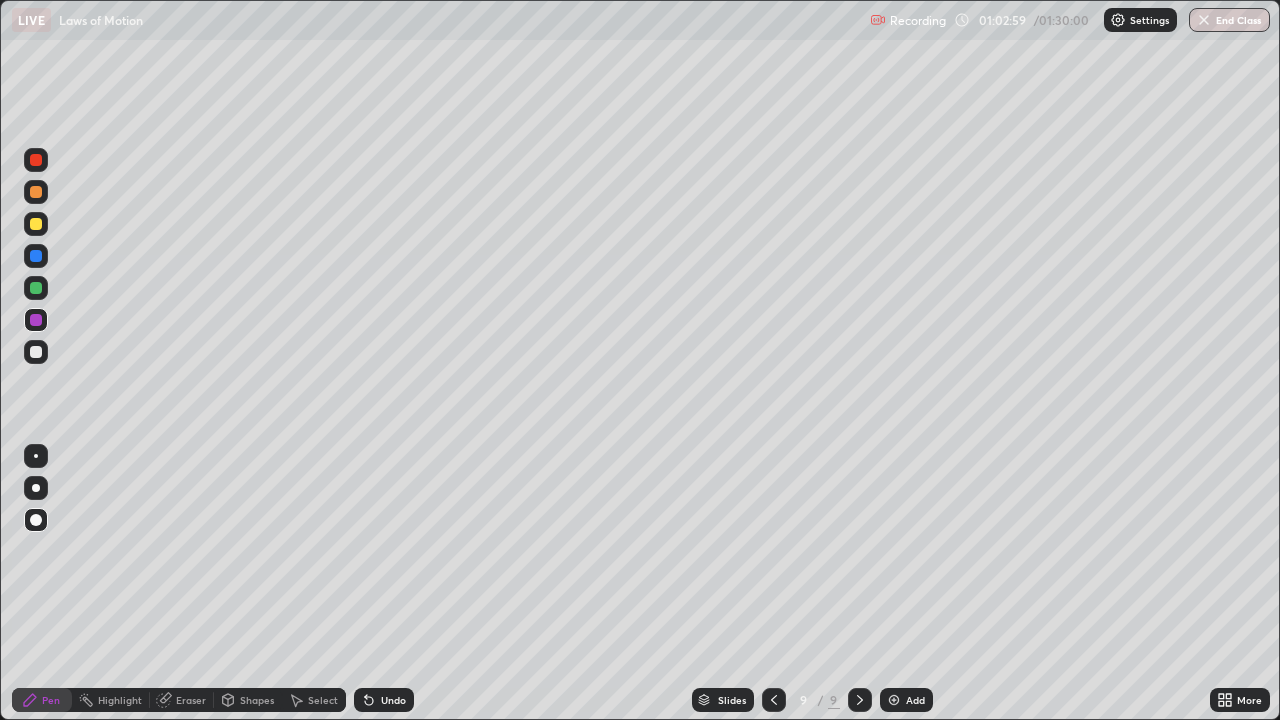 click at bounding box center (36, 352) 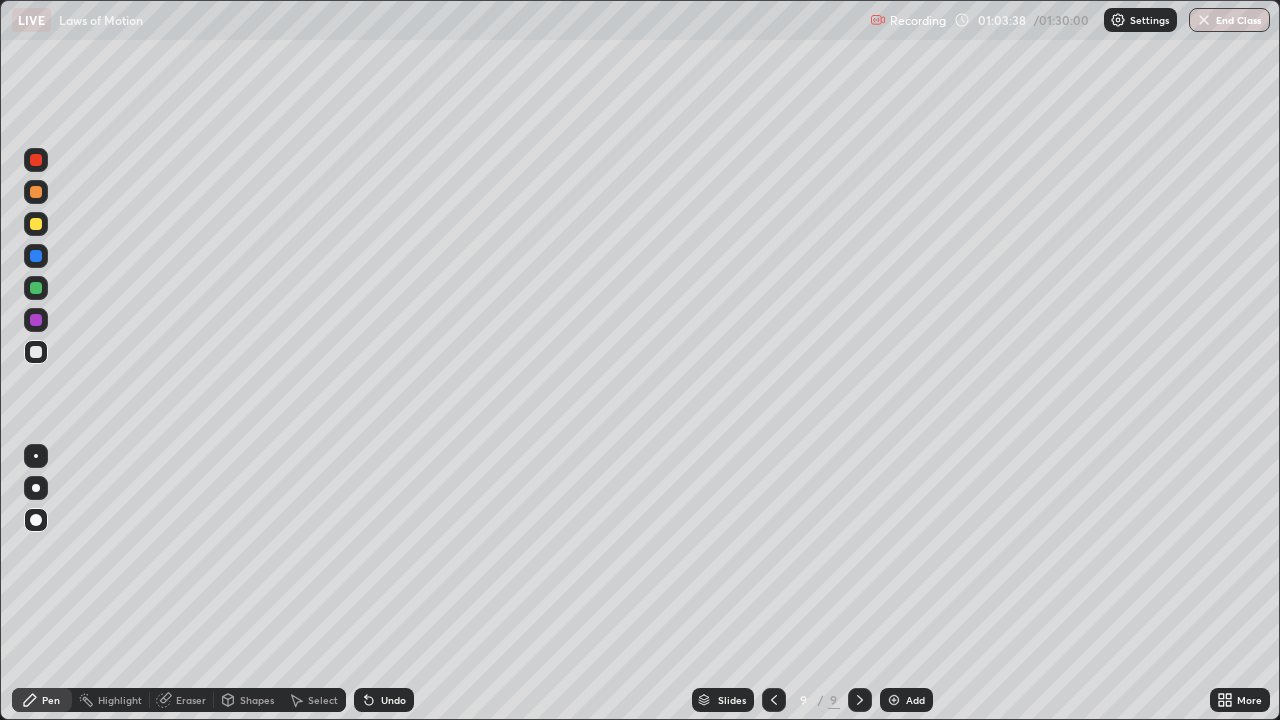 click at bounding box center (36, 352) 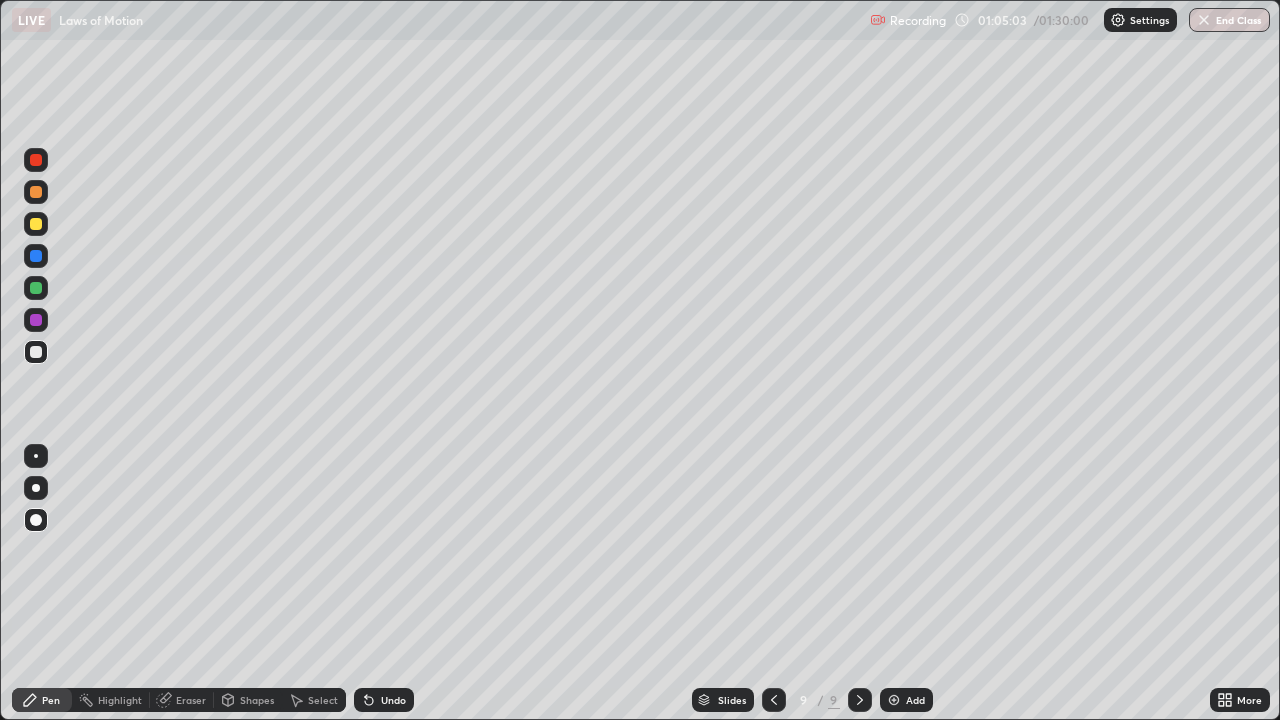 click at bounding box center [36, 288] 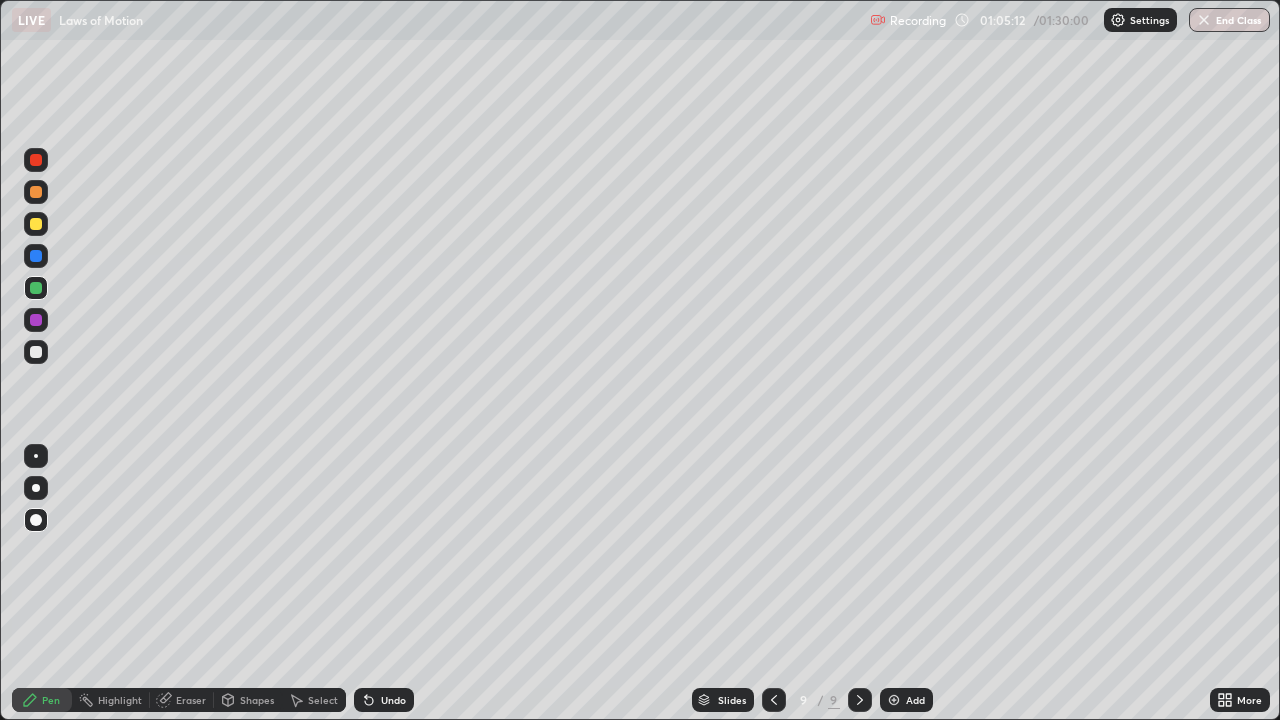 click on "Select" at bounding box center [314, 700] 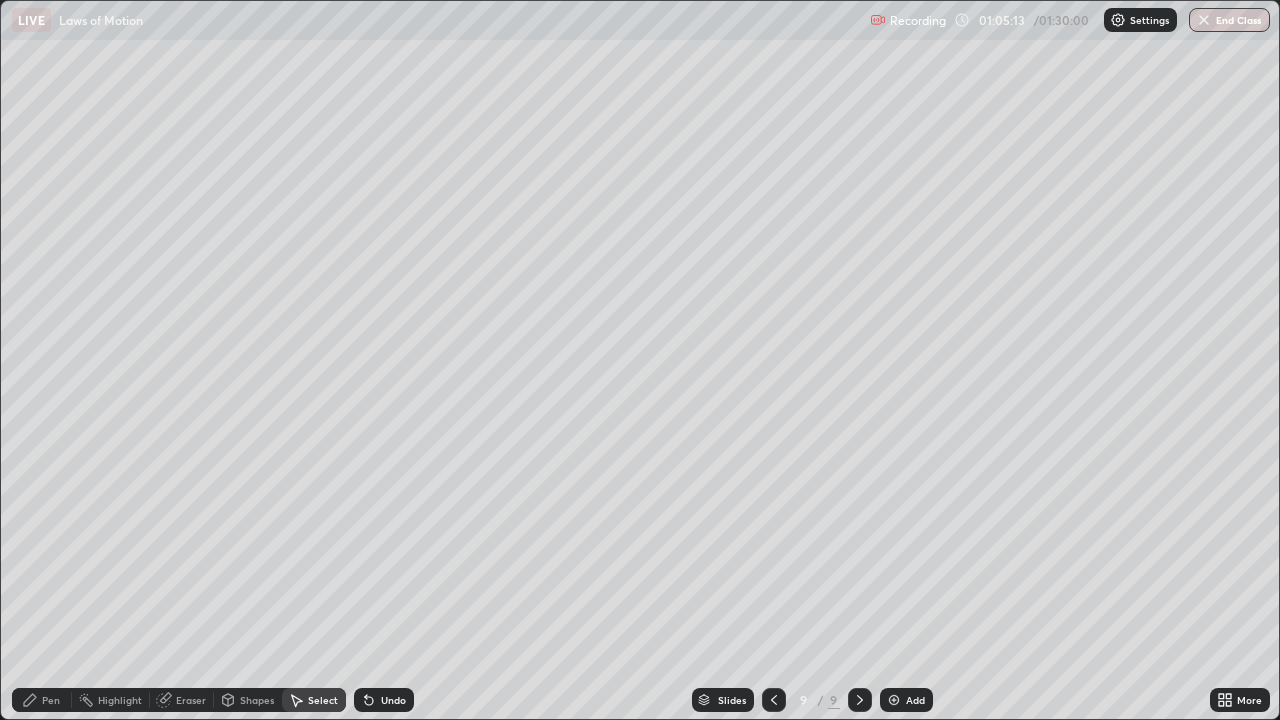 click on "Undo" at bounding box center [384, 700] 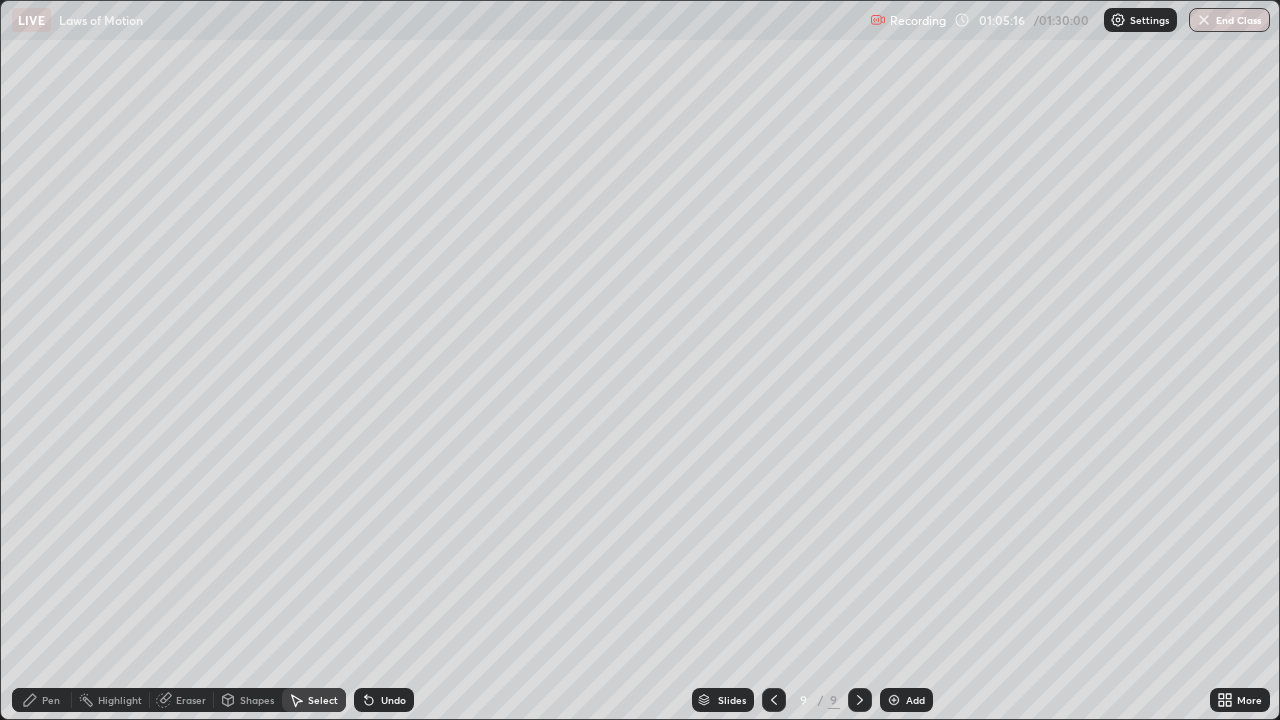click on "Pen" at bounding box center (51, 700) 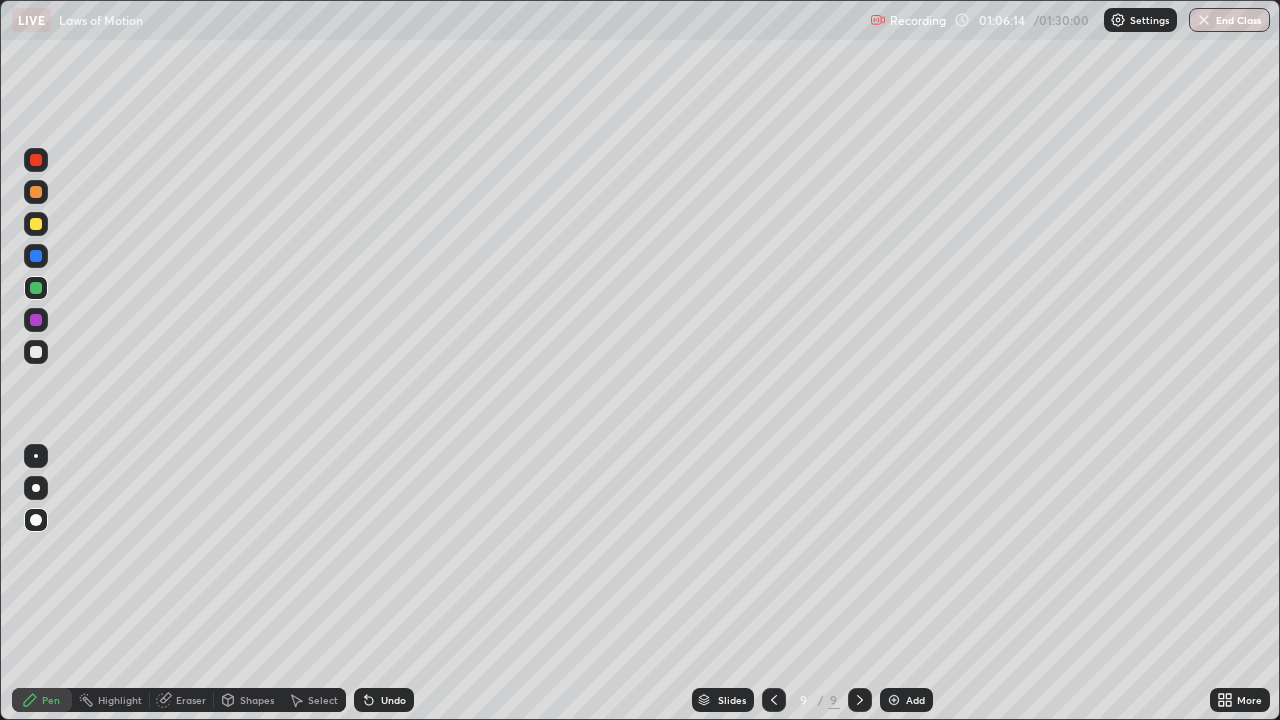 click at bounding box center [36, 352] 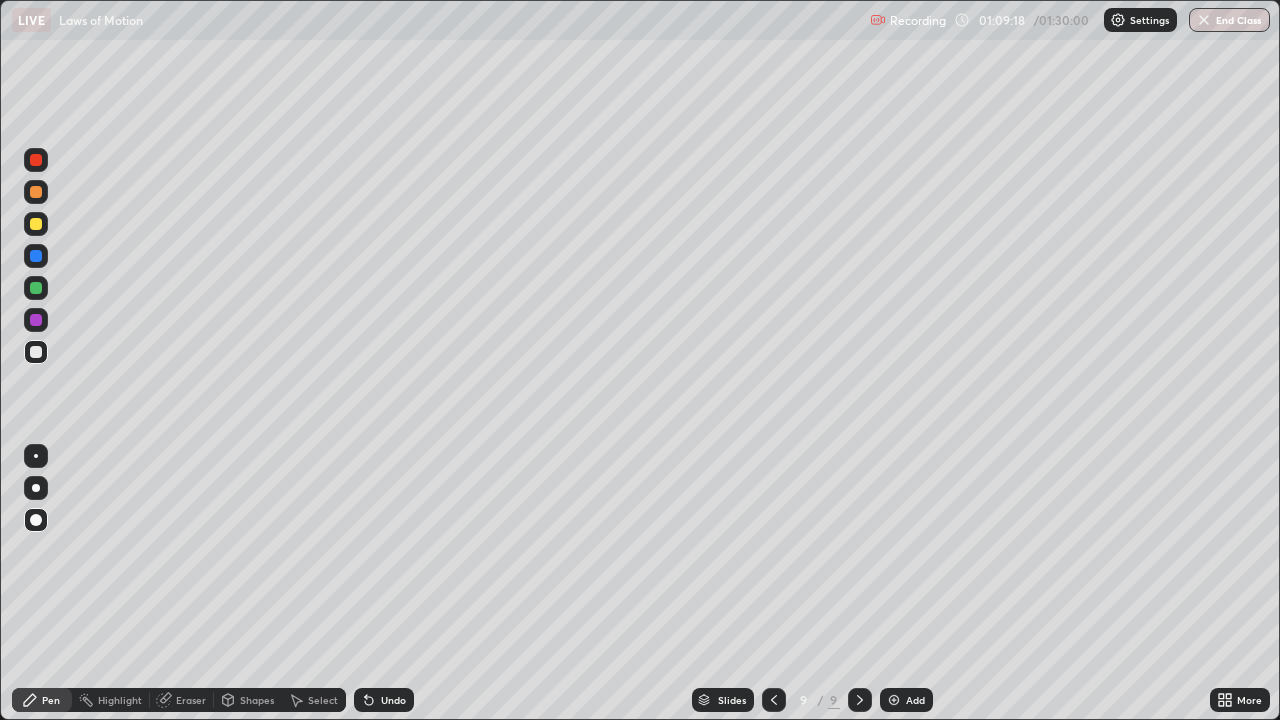 click on "Add" at bounding box center [915, 700] 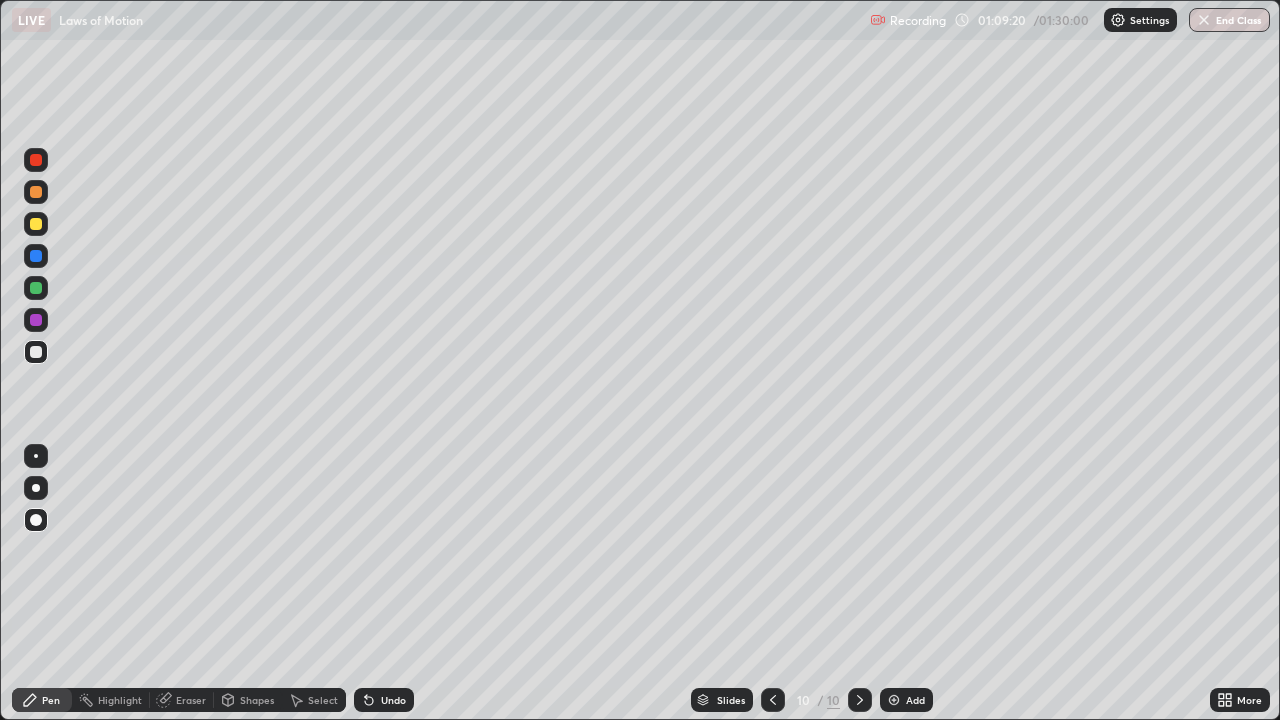 click at bounding box center [36, 320] 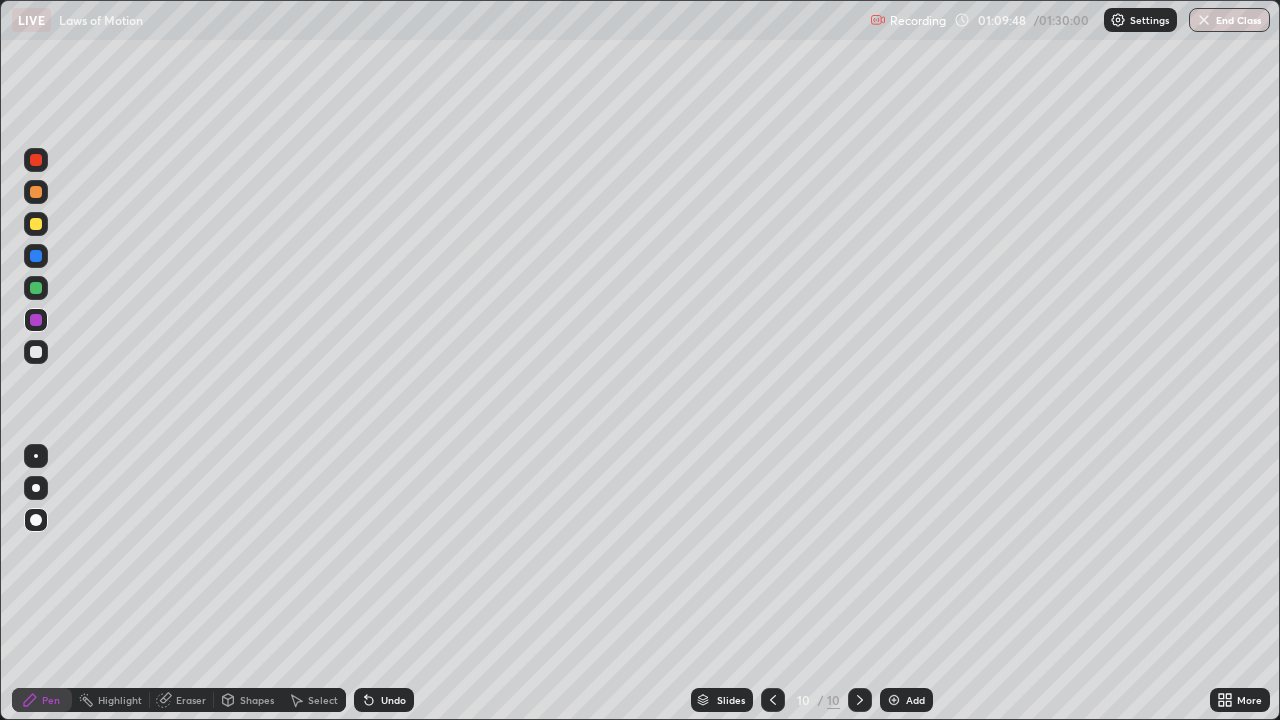 click at bounding box center (36, 256) 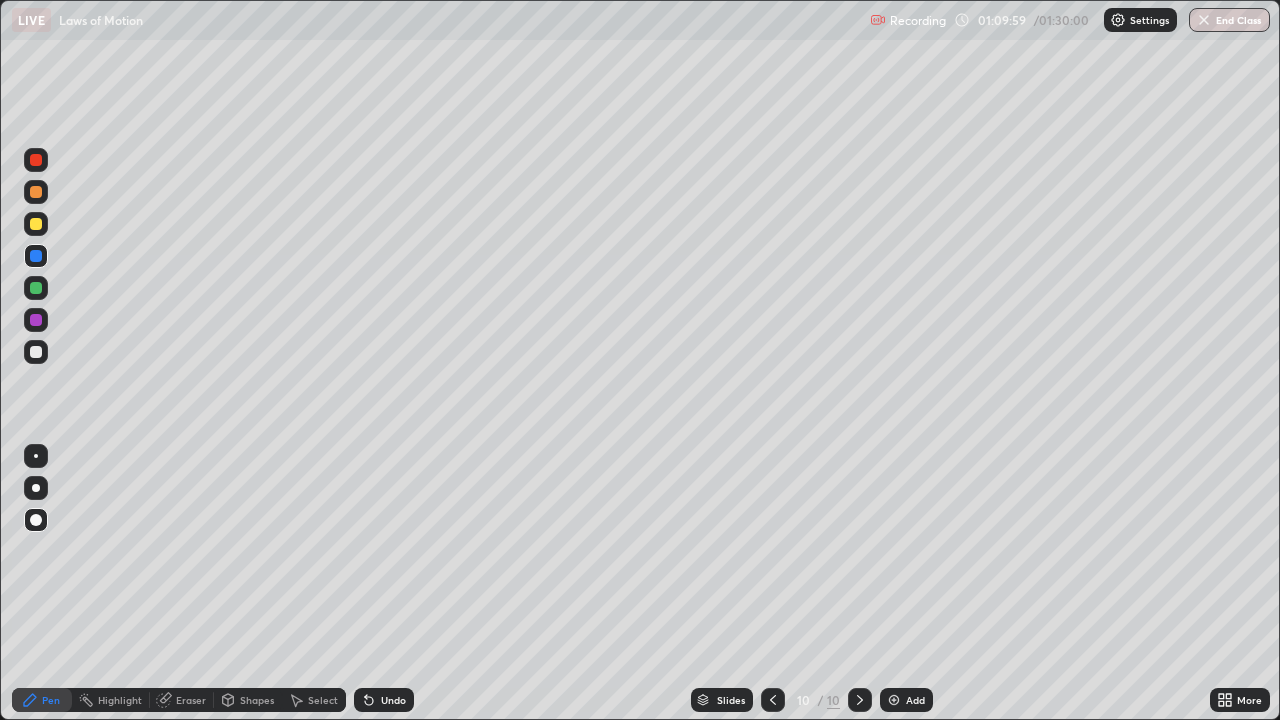 click on "Undo" at bounding box center [384, 700] 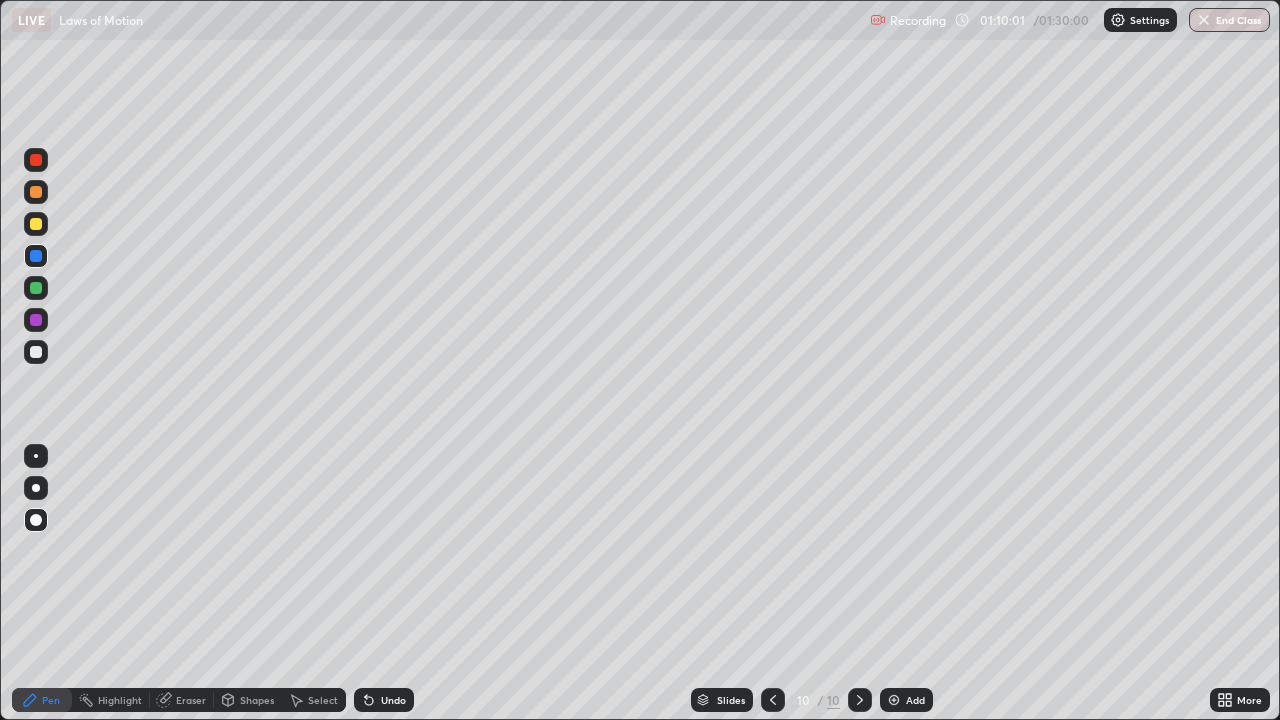 click on "Select" at bounding box center (323, 700) 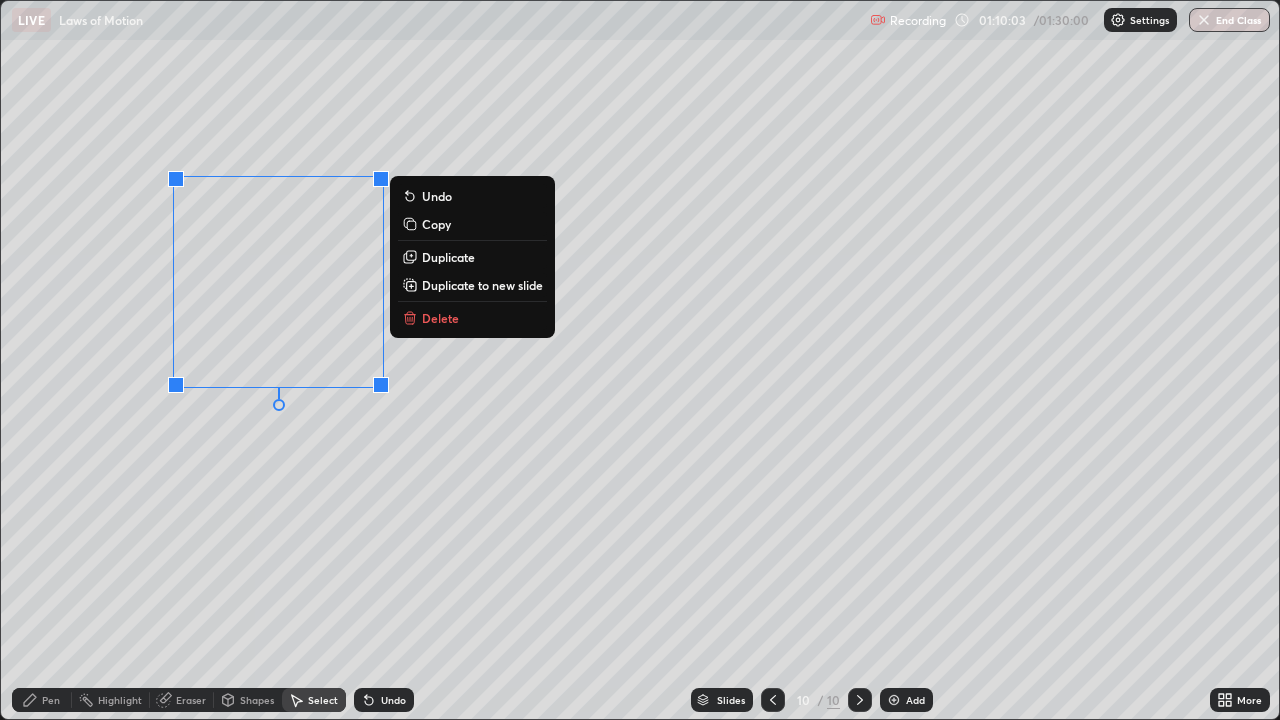 click on "Delete" at bounding box center [440, 318] 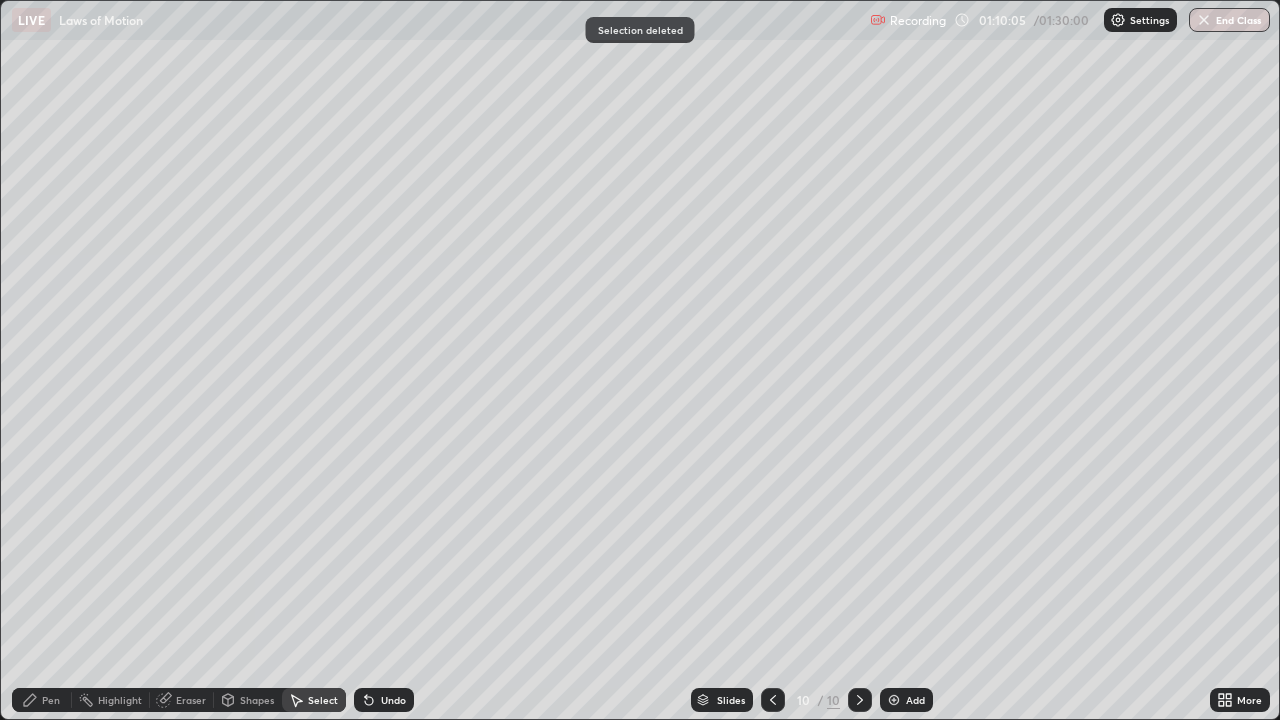click on "Pen" at bounding box center (51, 700) 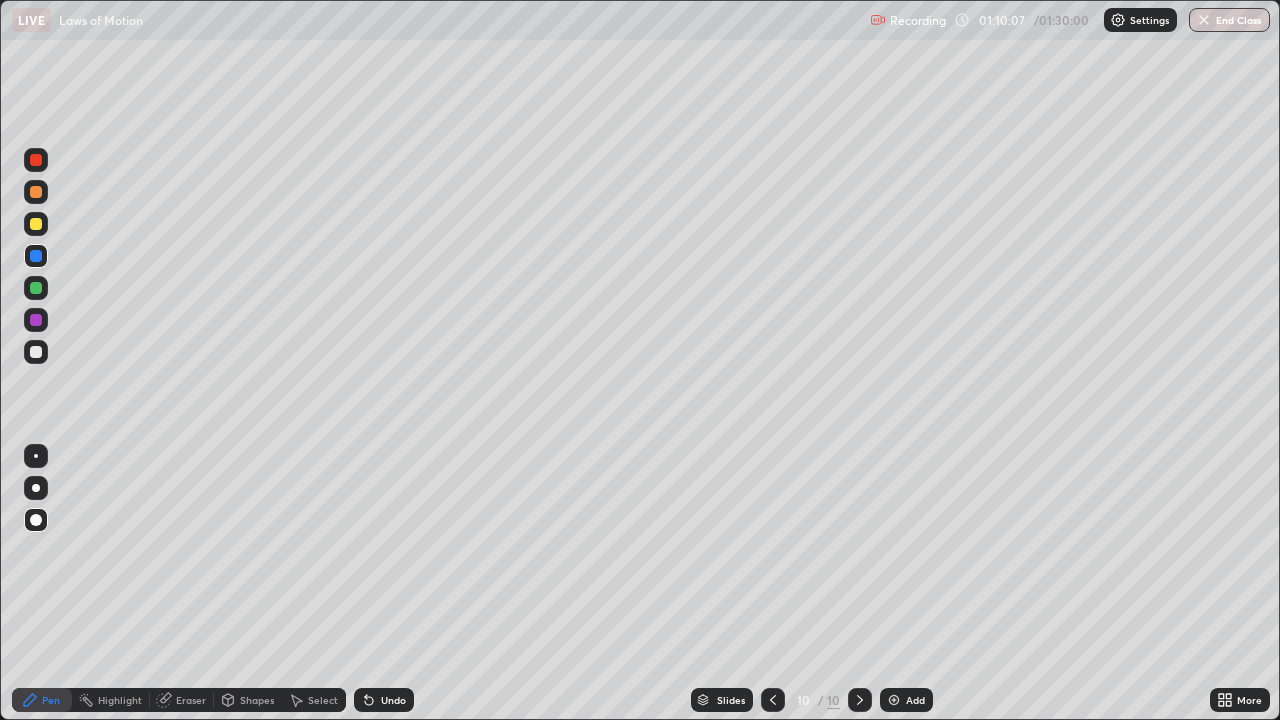 click at bounding box center [36, 352] 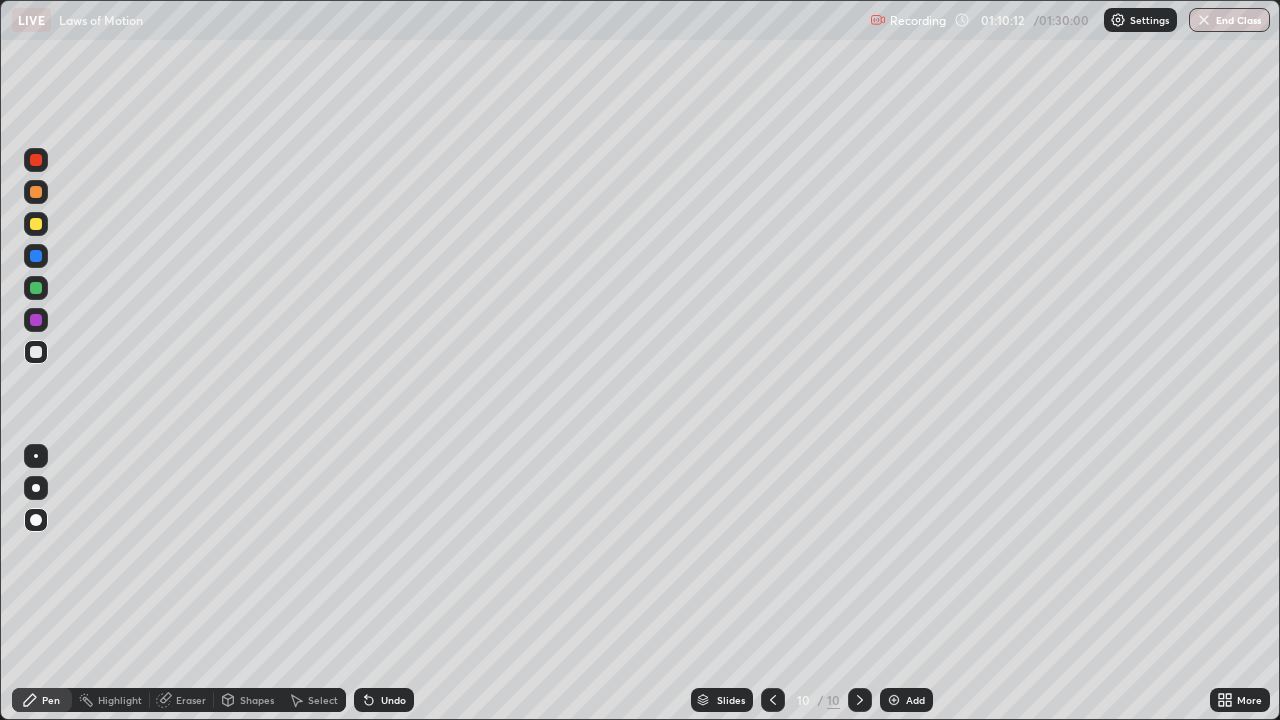 click on "Eraser" at bounding box center [182, 700] 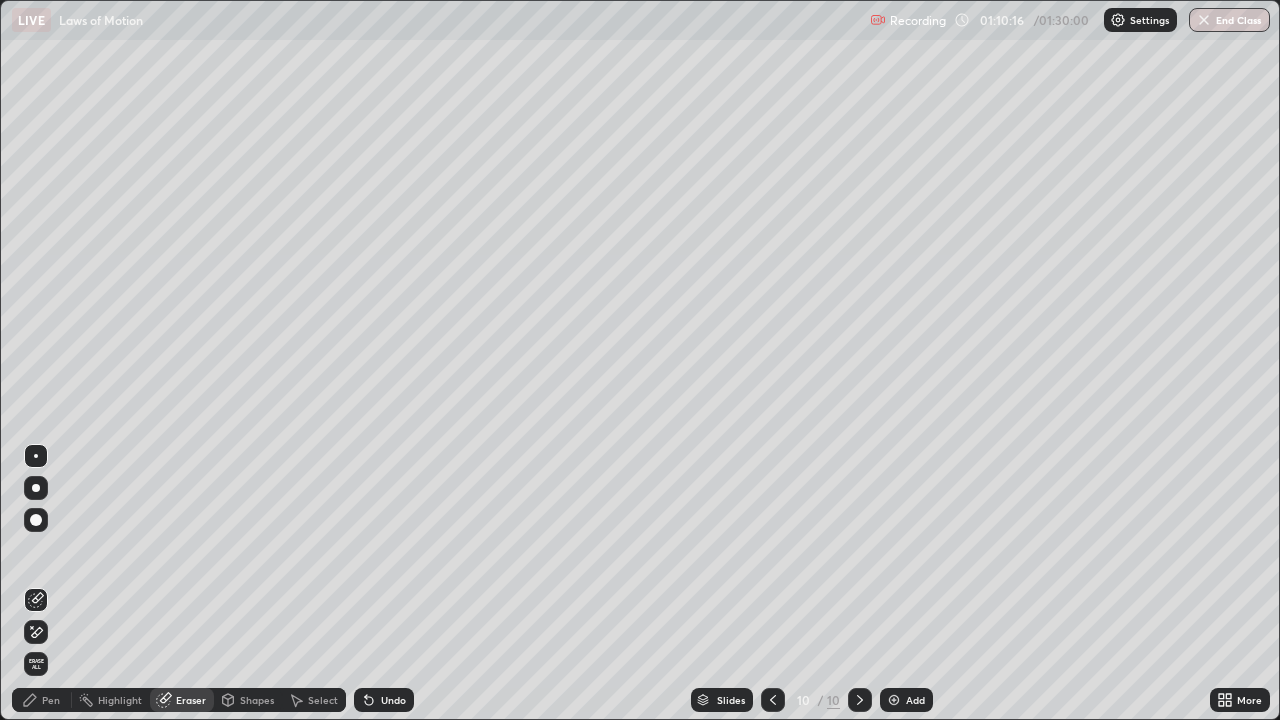 click on "Pen" at bounding box center [51, 700] 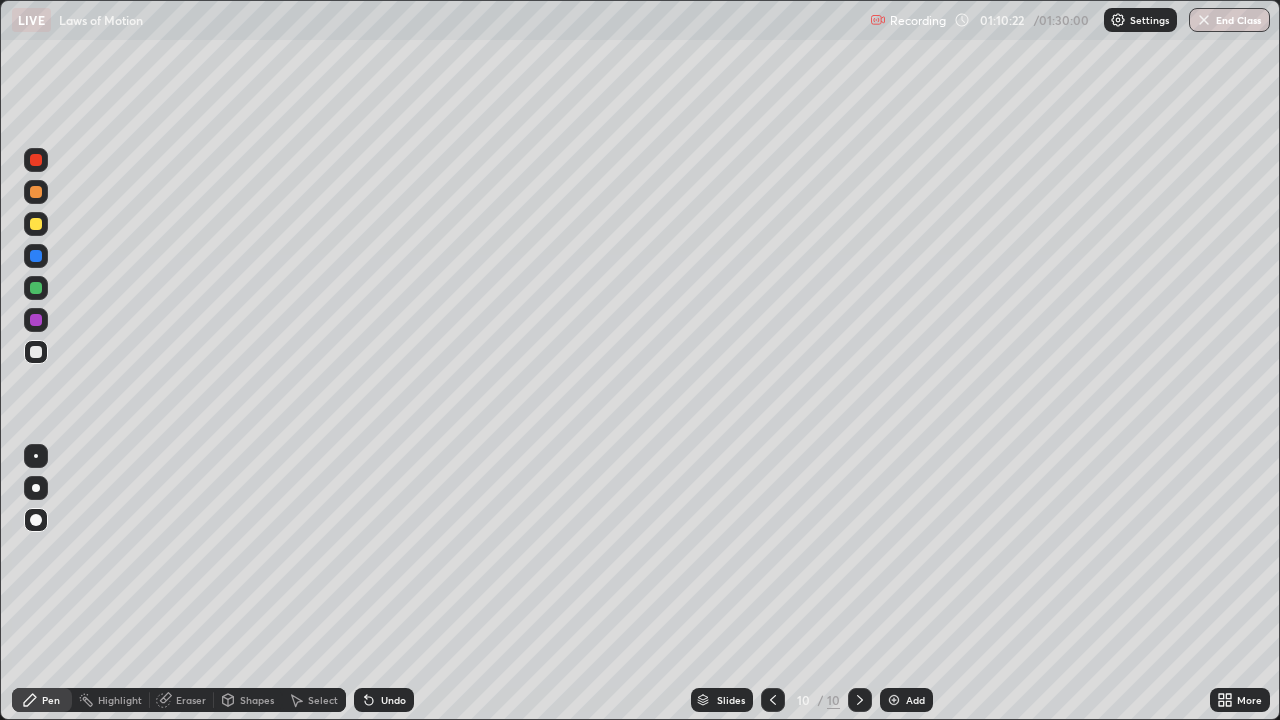 click at bounding box center [36, 320] 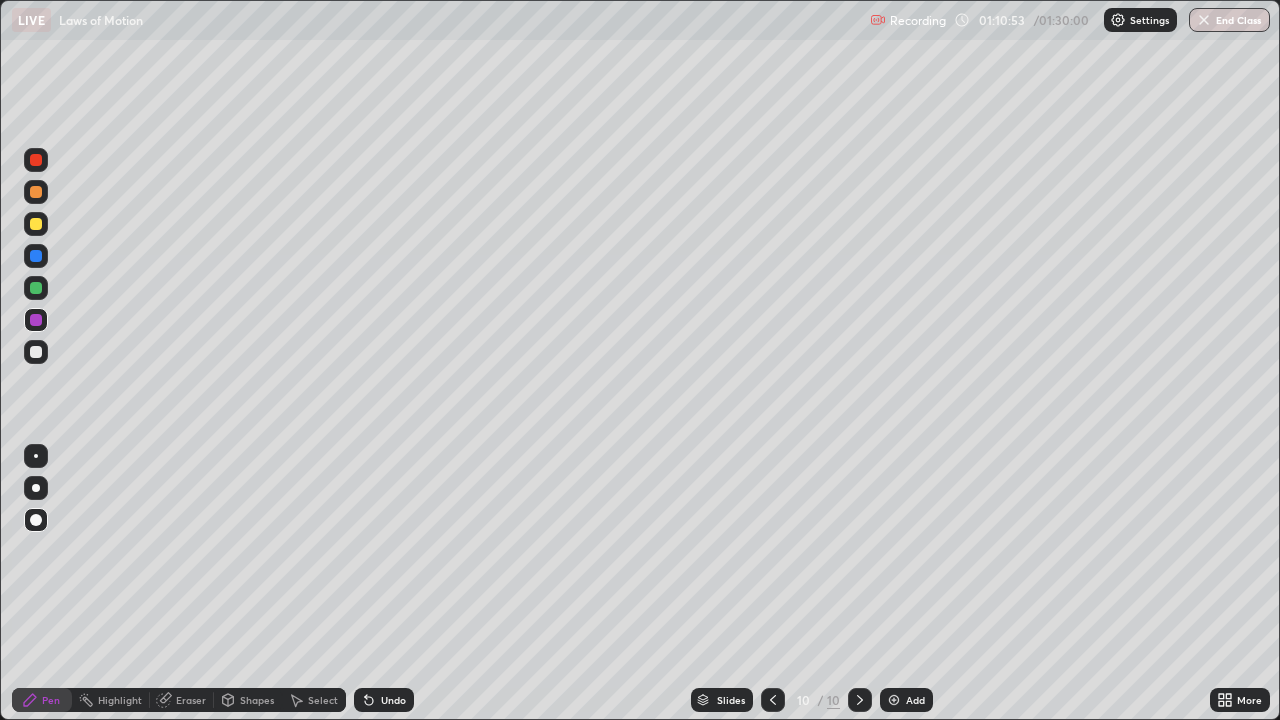 click at bounding box center (36, 352) 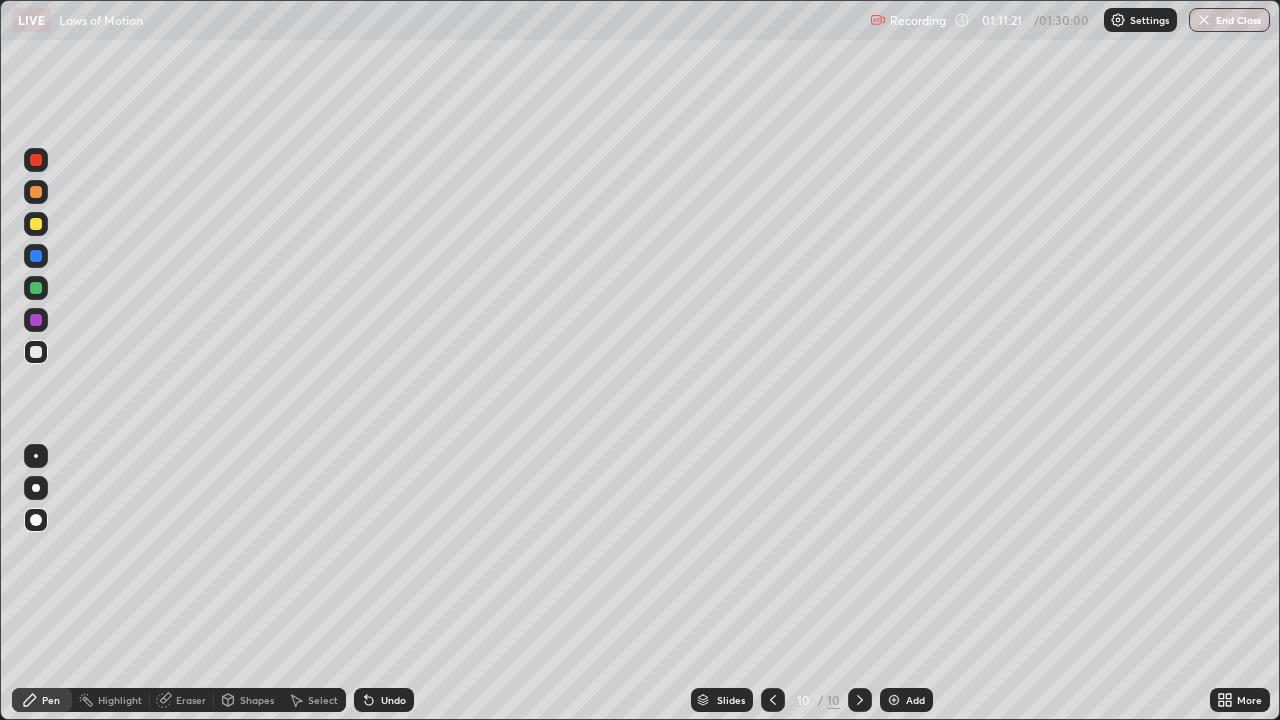 click at bounding box center (36, 320) 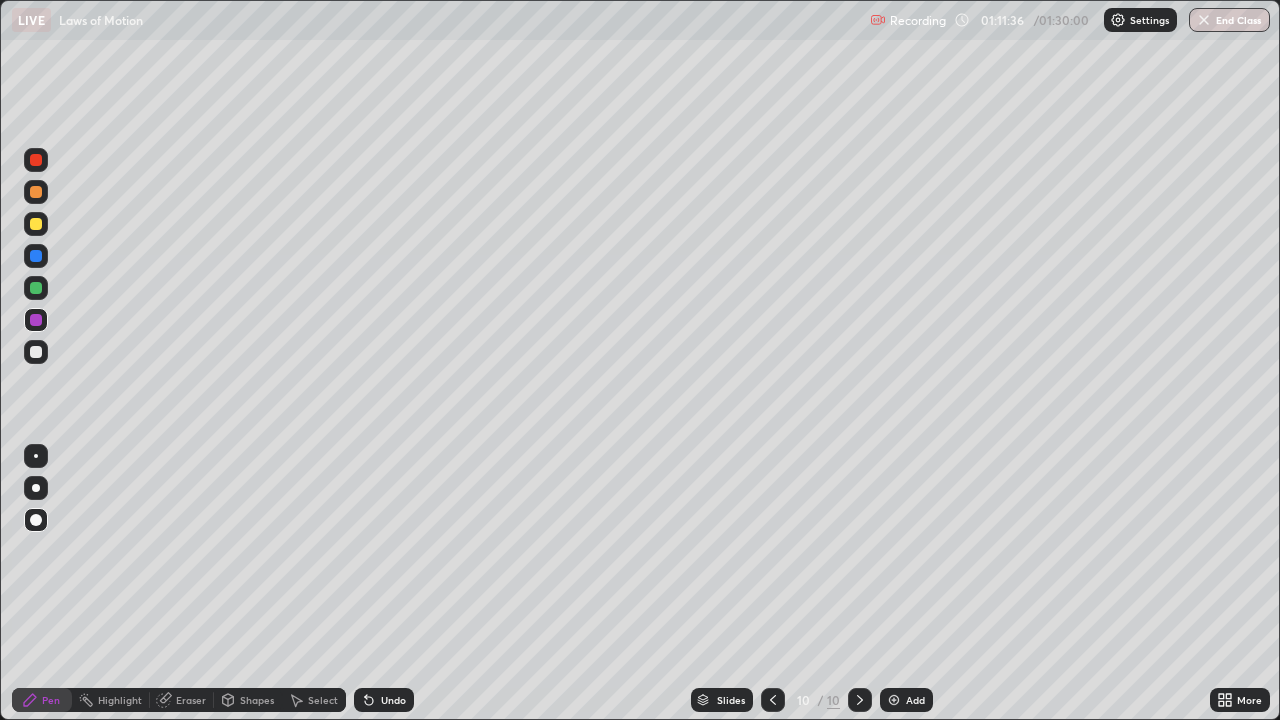 click at bounding box center (36, 256) 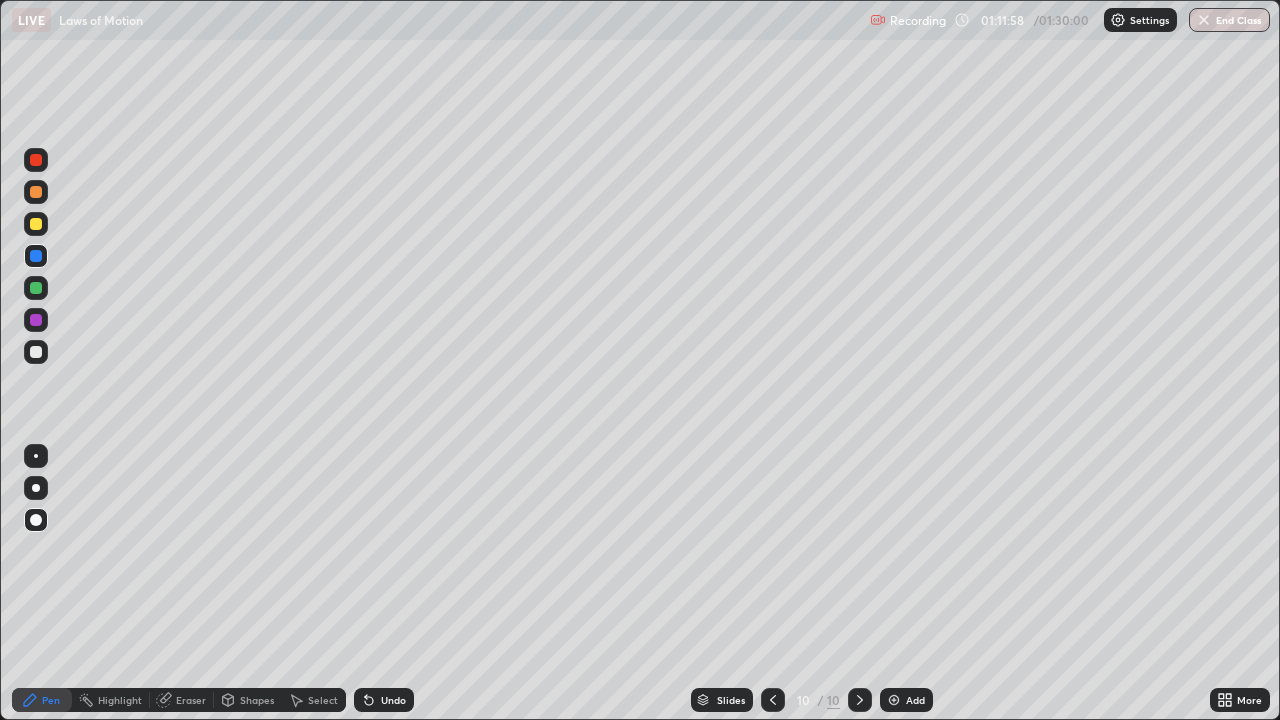 click on "Undo" at bounding box center [393, 700] 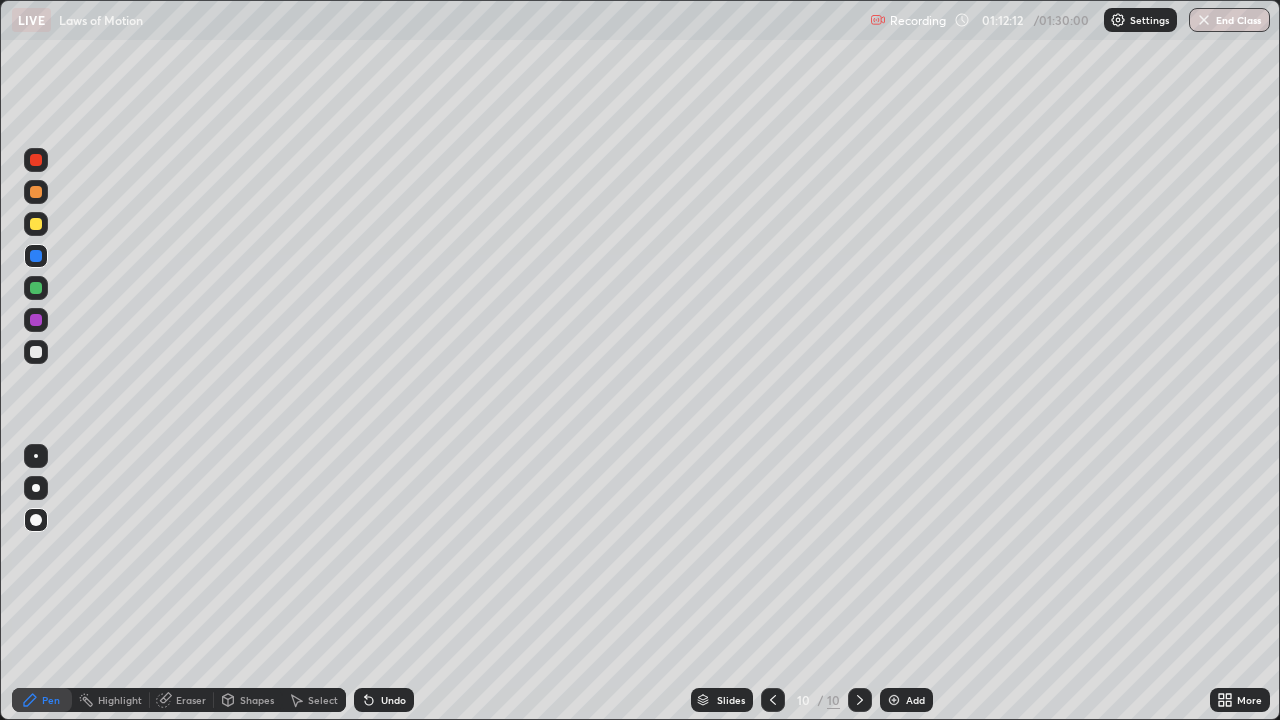 click at bounding box center [36, 352] 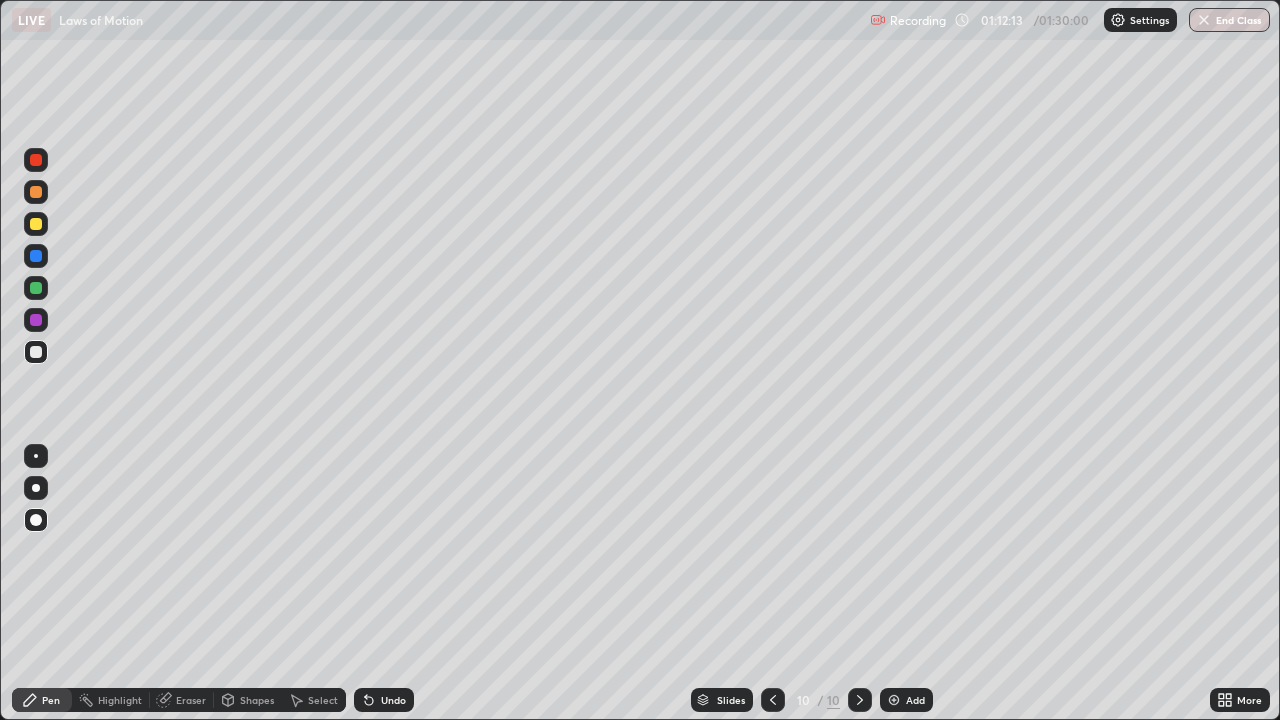 click at bounding box center (36, 224) 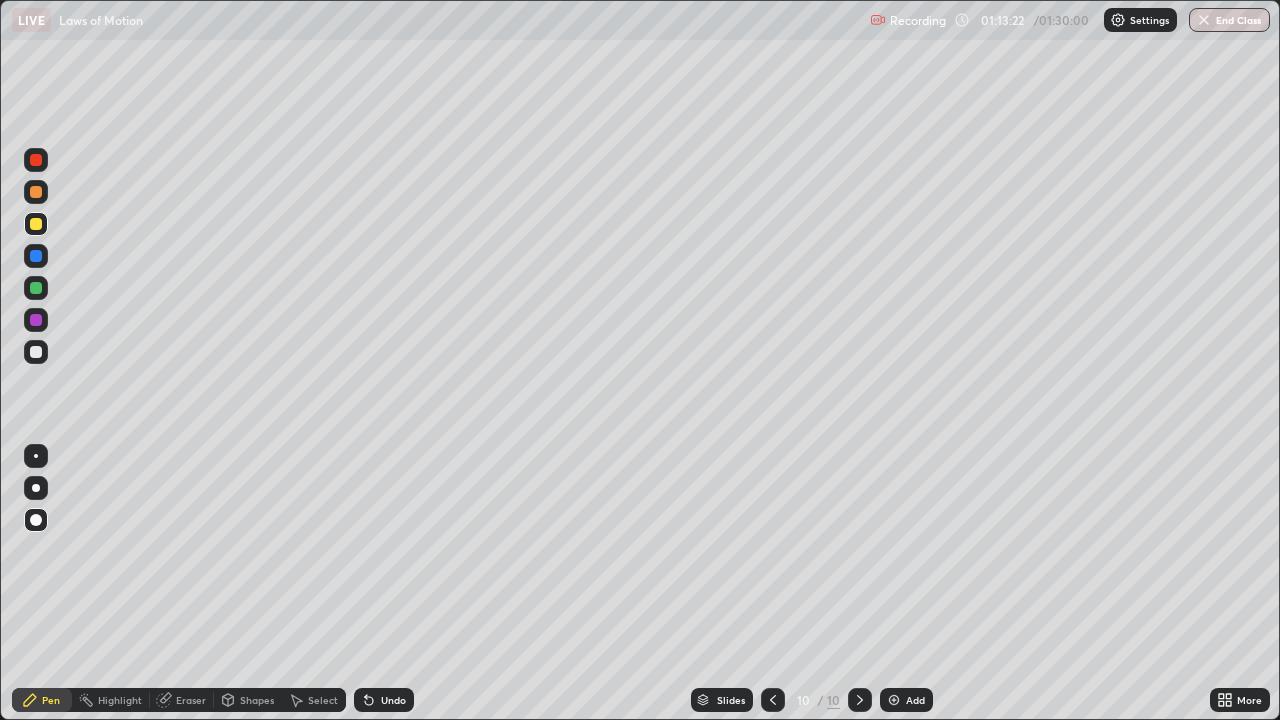 click on "Undo" at bounding box center [384, 700] 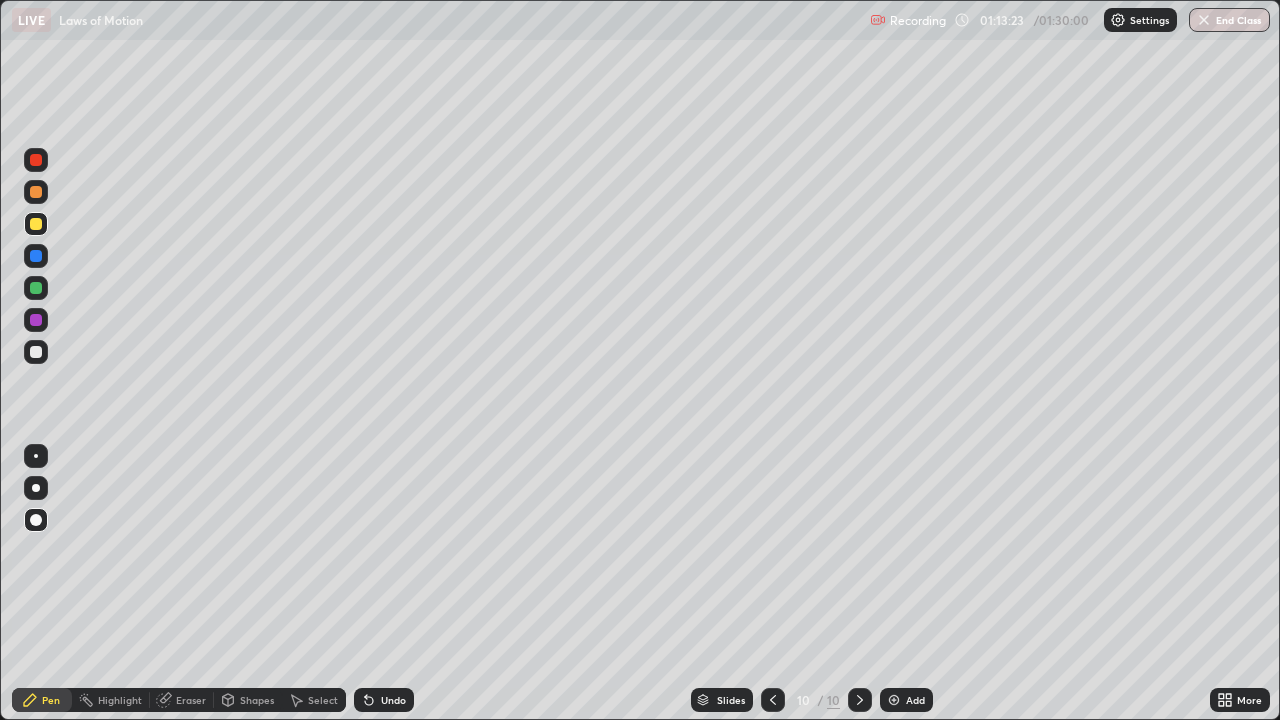 click on "Undo" at bounding box center (384, 700) 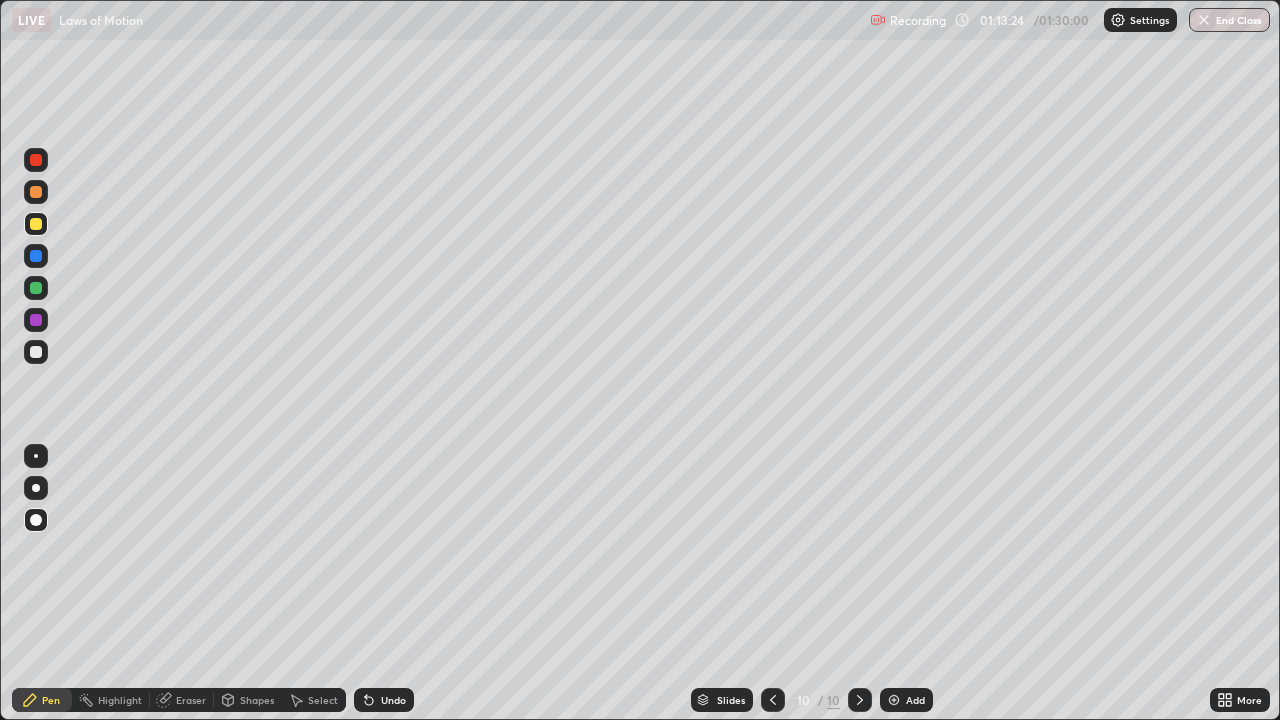 click on "Undo" at bounding box center (384, 700) 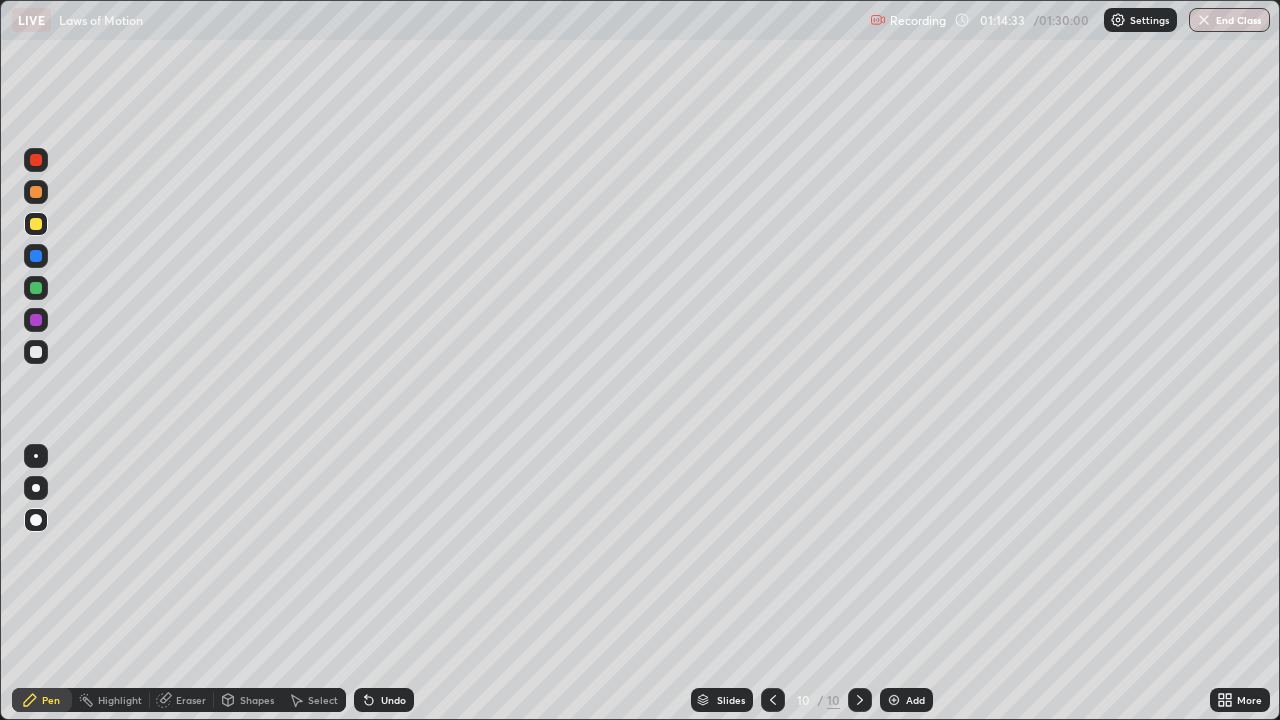 click at bounding box center [36, 352] 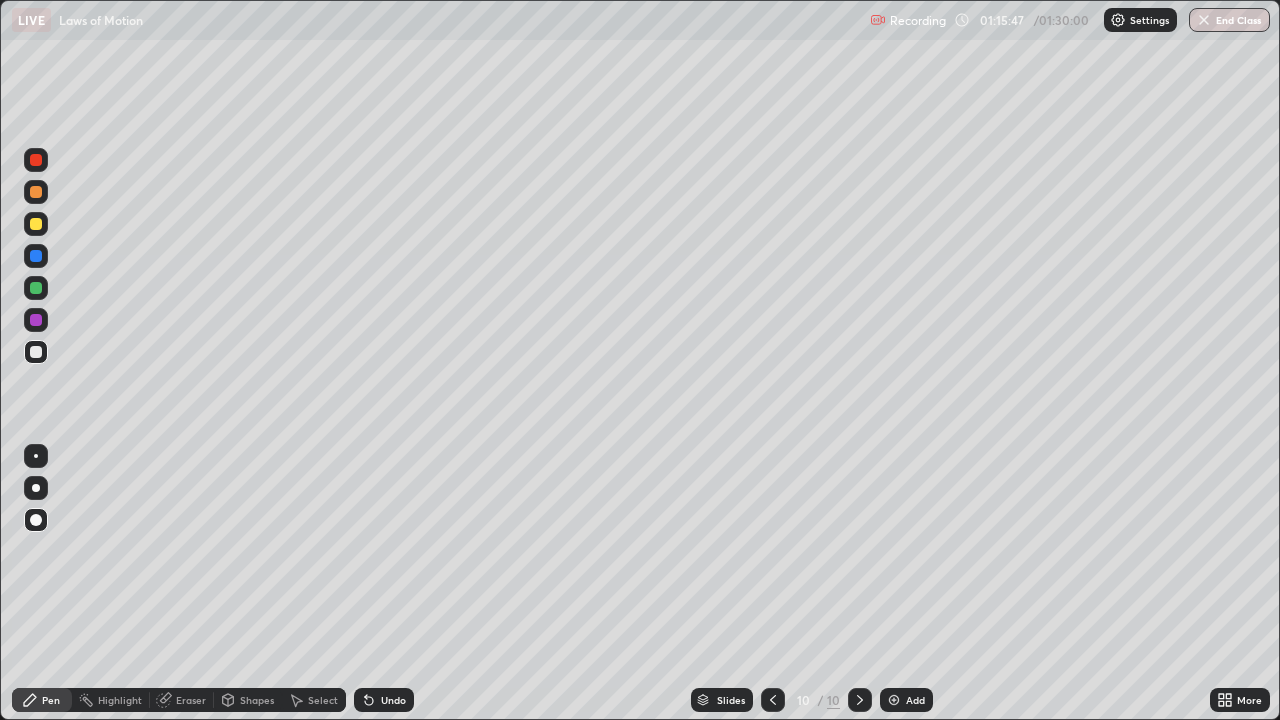 click on "Undo" at bounding box center (393, 700) 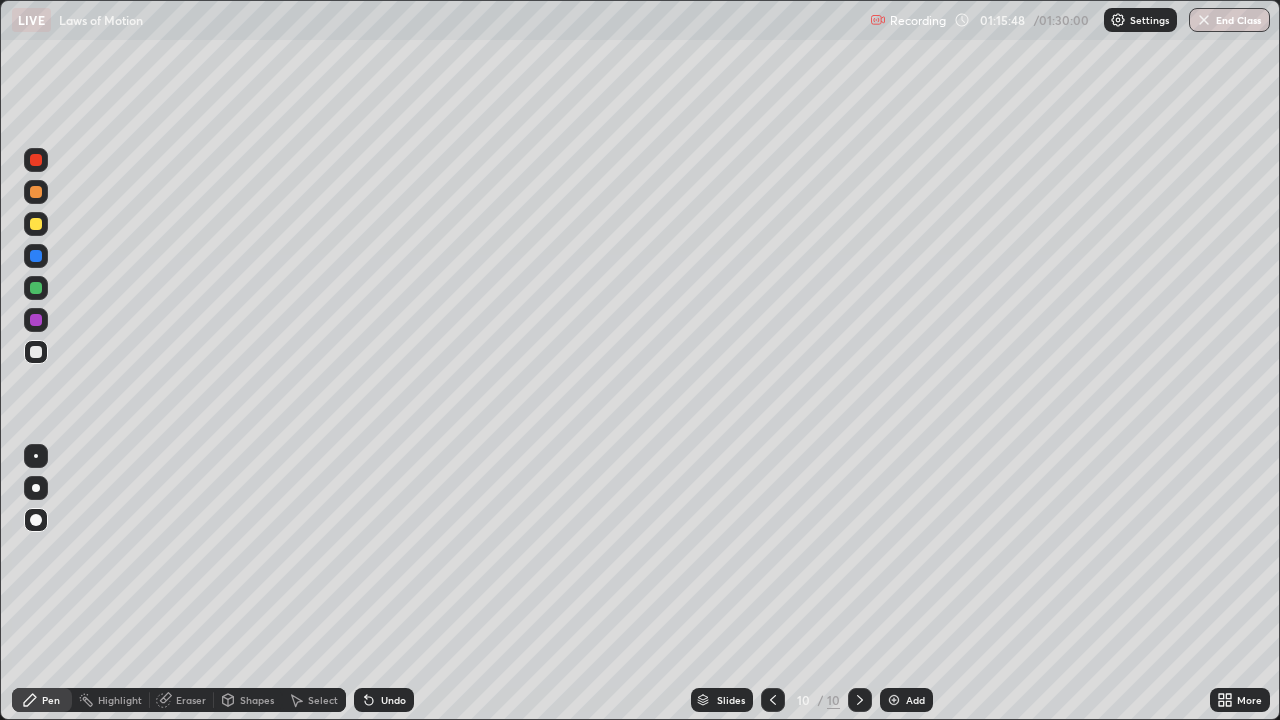 click on "Undo" at bounding box center (393, 700) 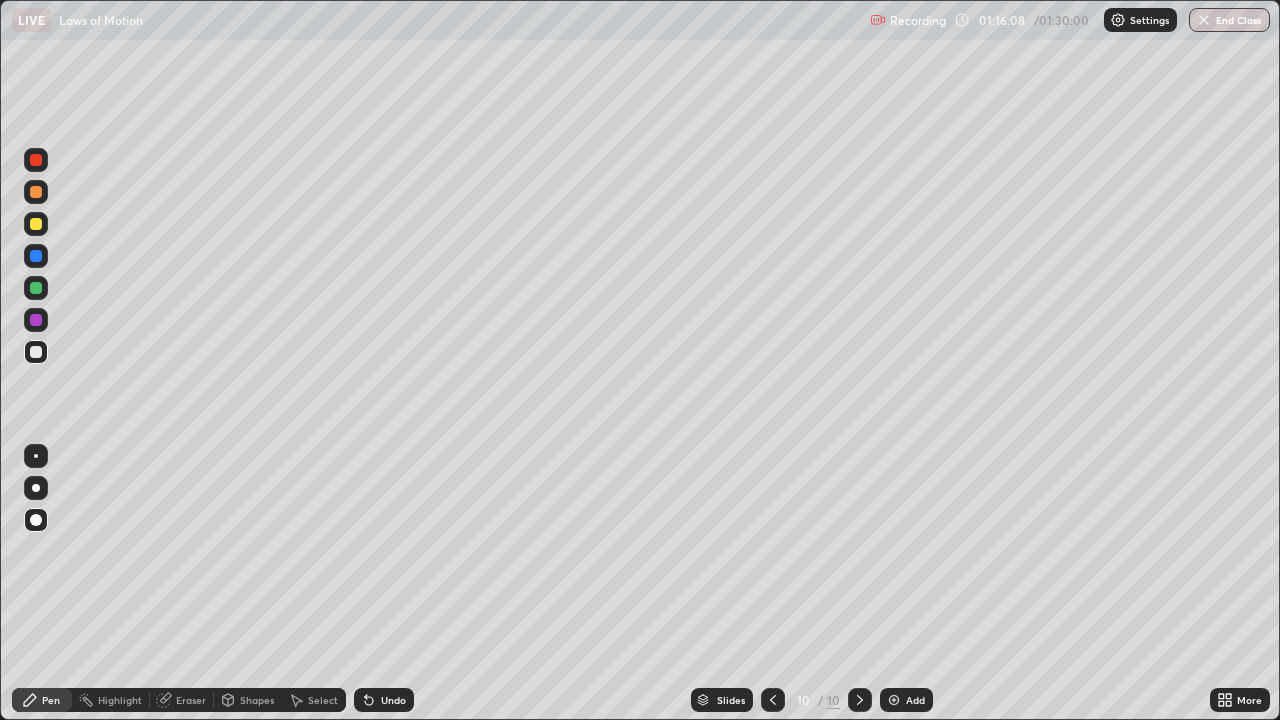 click on "Undo" at bounding box center [384, 700] 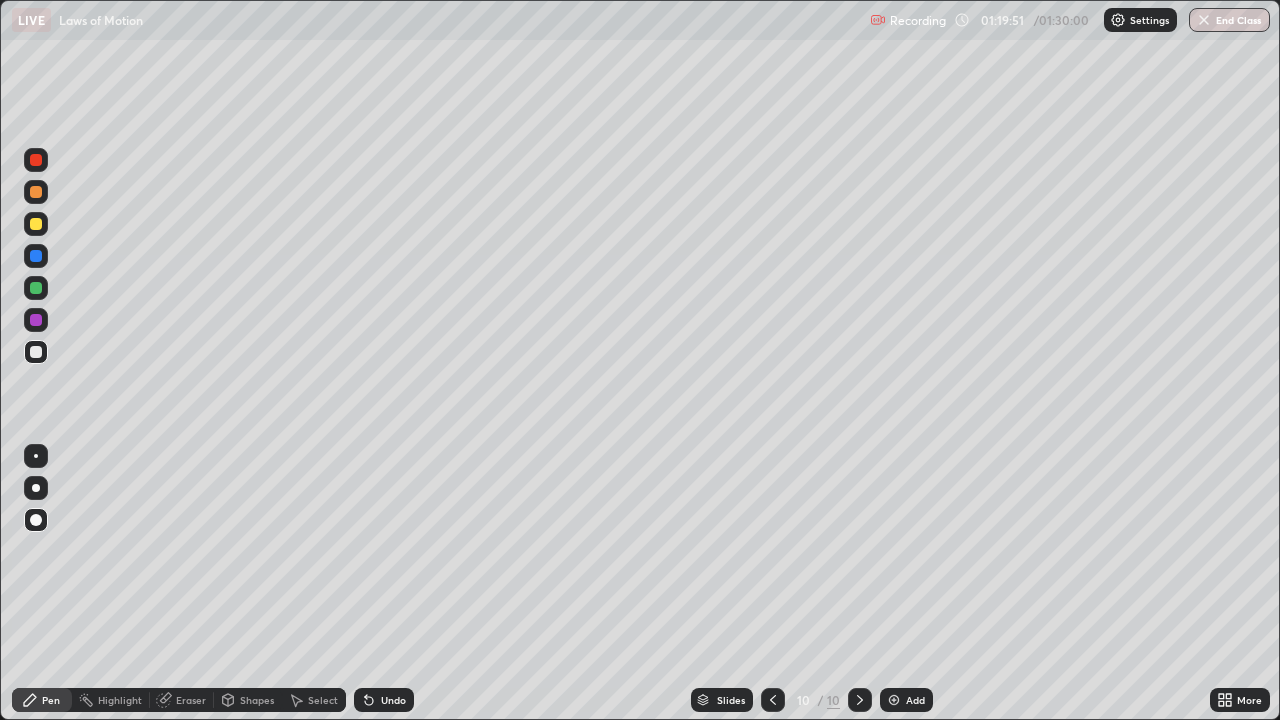 click on "End Class" at bounding box center (1229, 20) 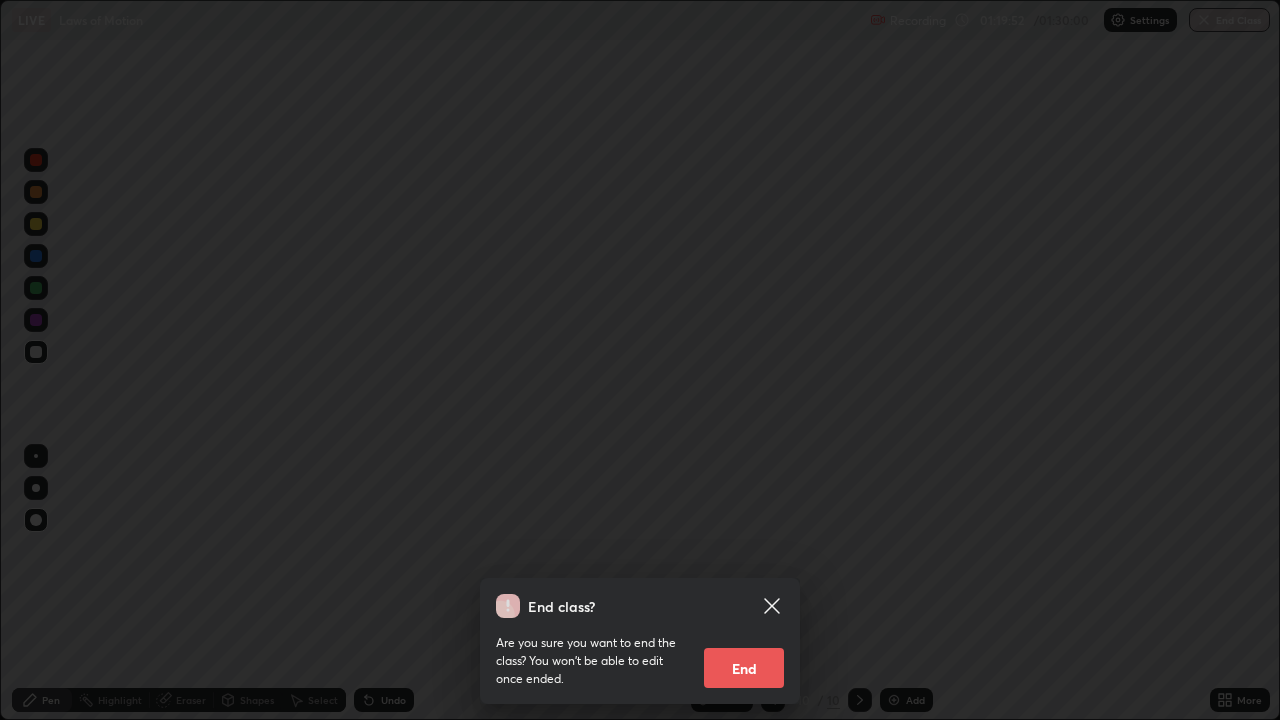 click on "End" at bounding box center [744, 668] 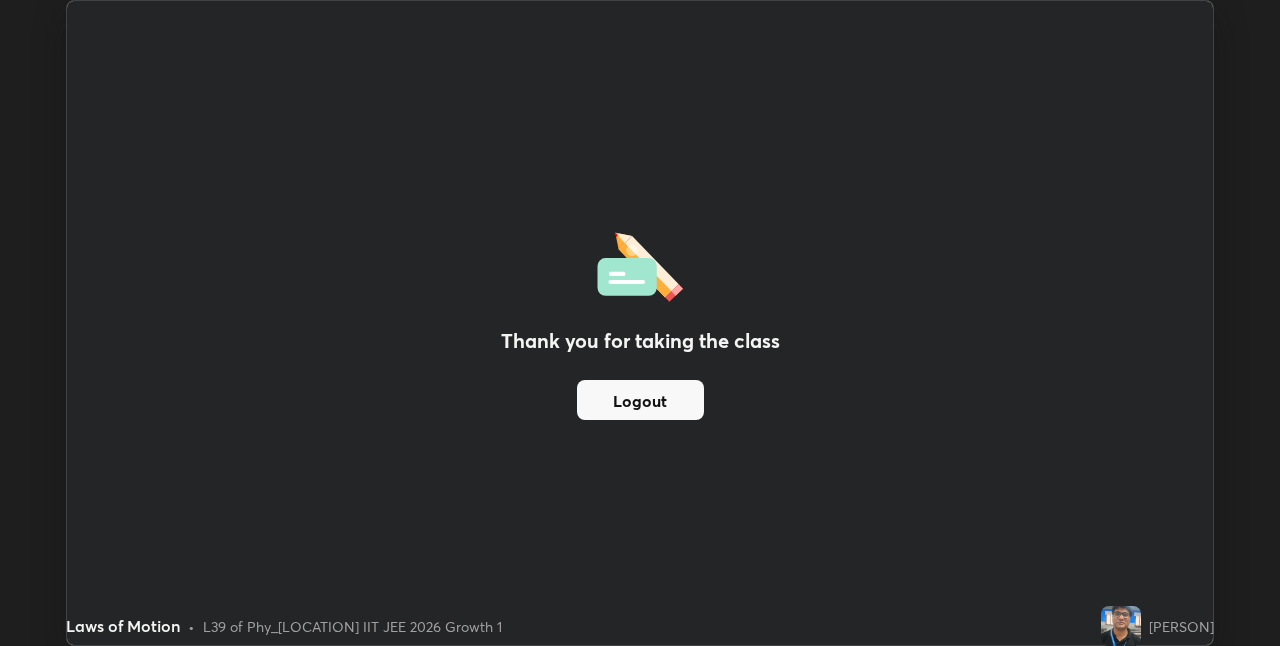 scroll, scrollTop: 646, scrollLeft: 1280, axis: both 